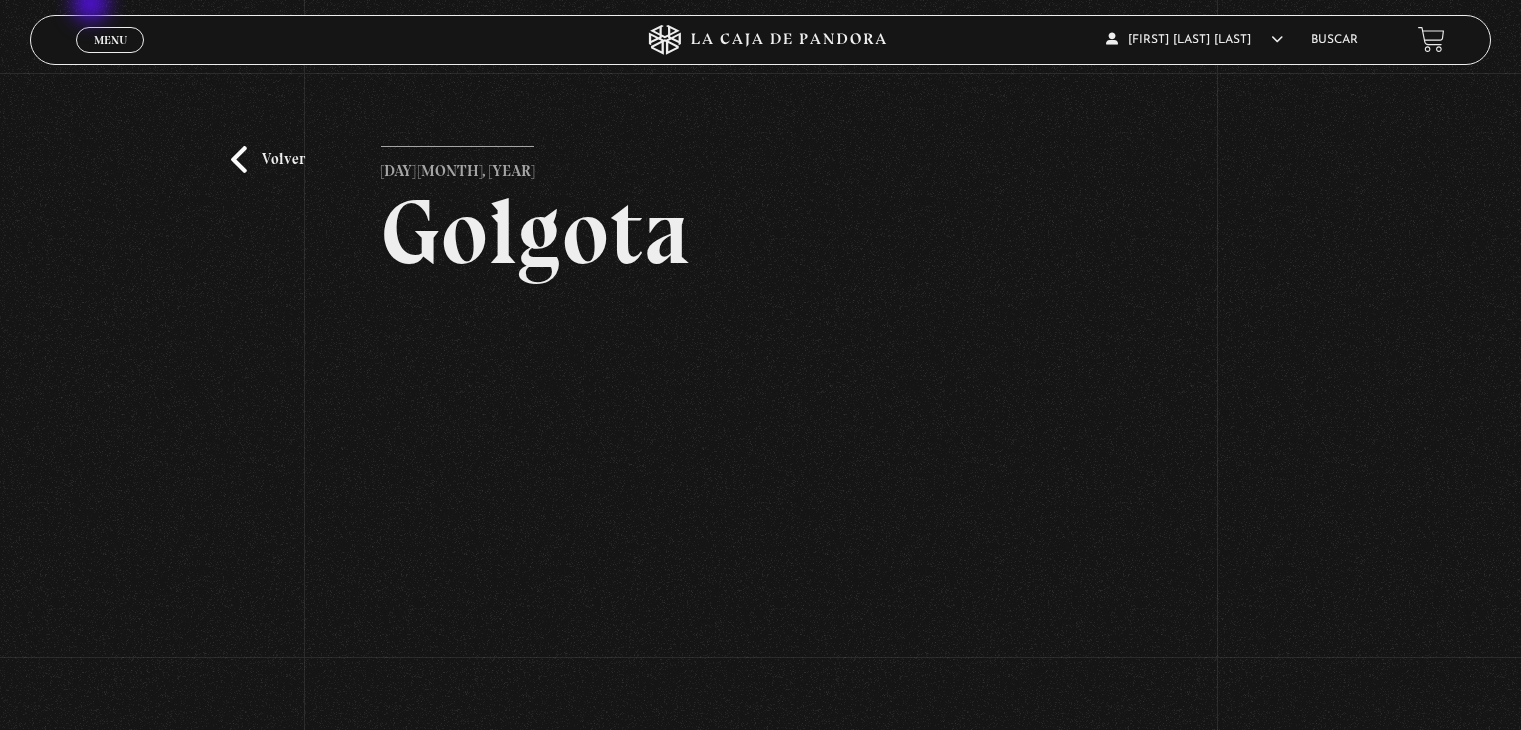 scroll, scrollTop: 0, scrollLeft: 0, axis: both 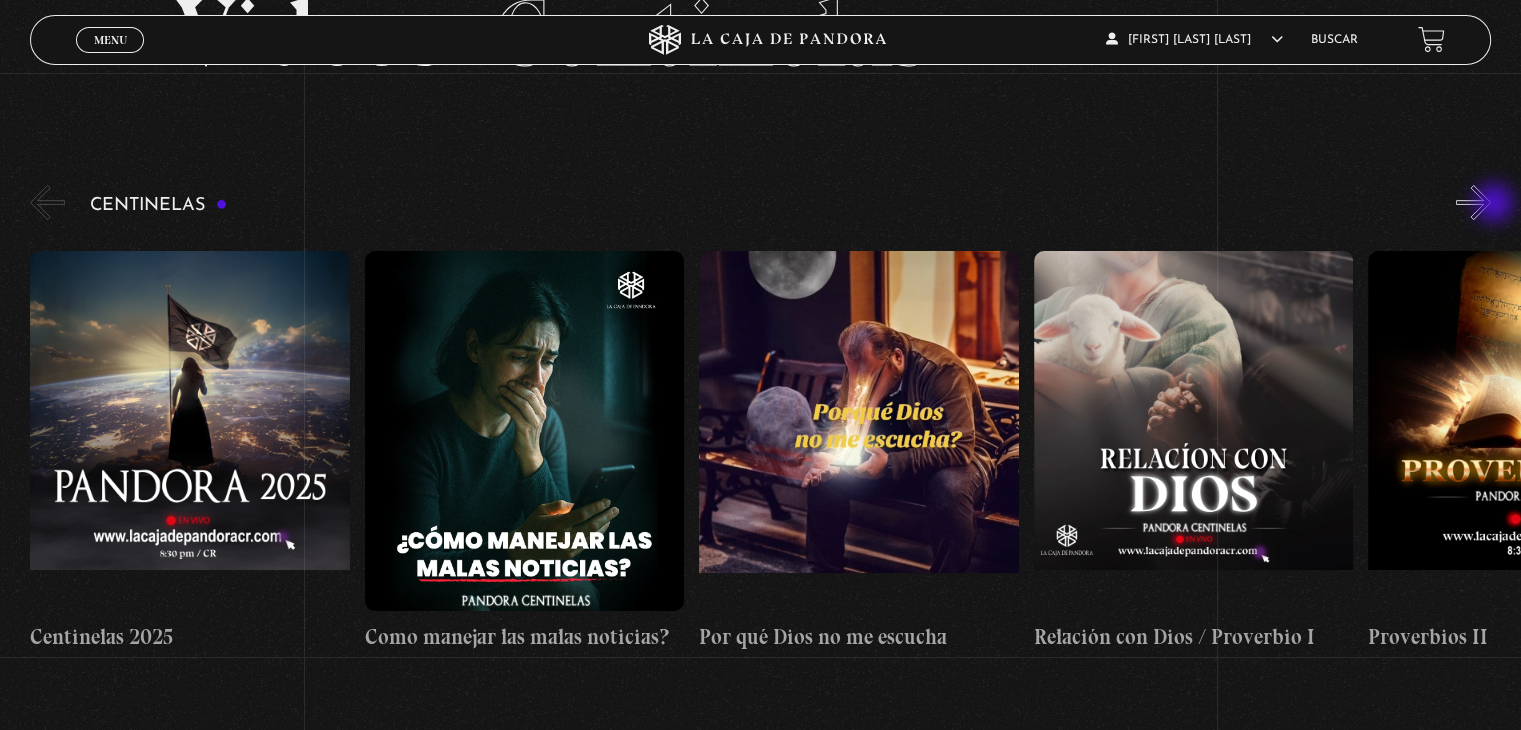 click on "»" at bounding box center [1473, 202] 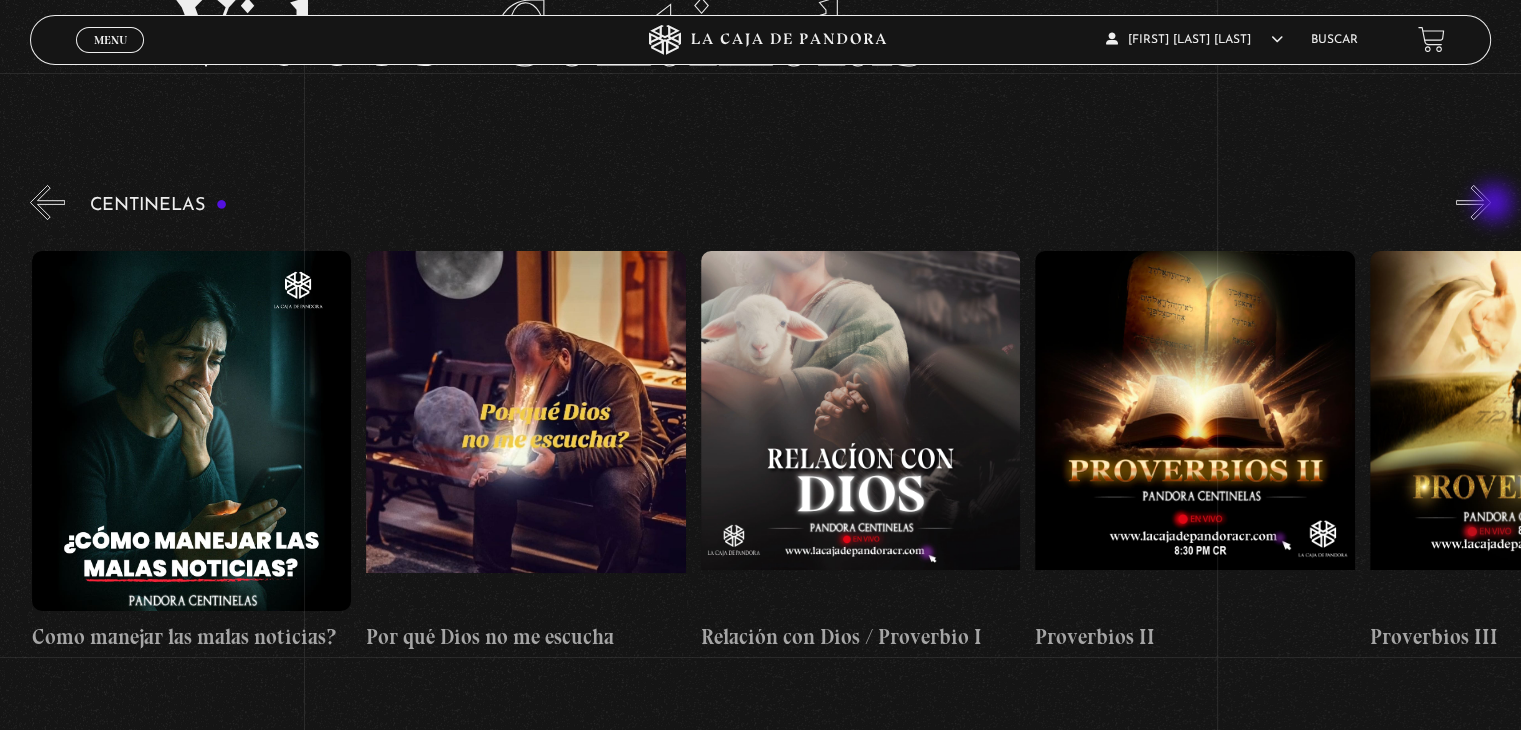 click on "»" at bounding box center (1473, 202) 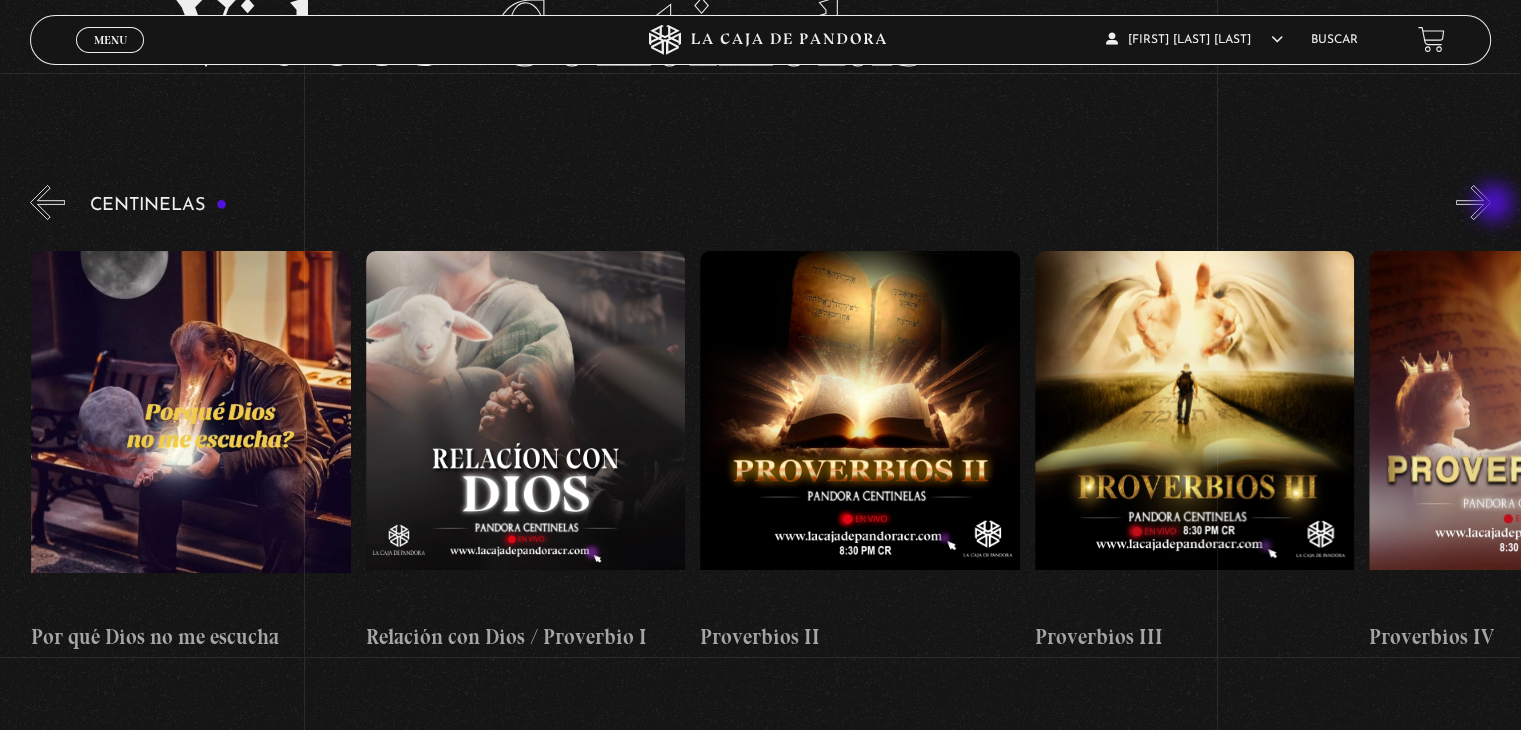 click on "»" at bounding box center (1473, 202) 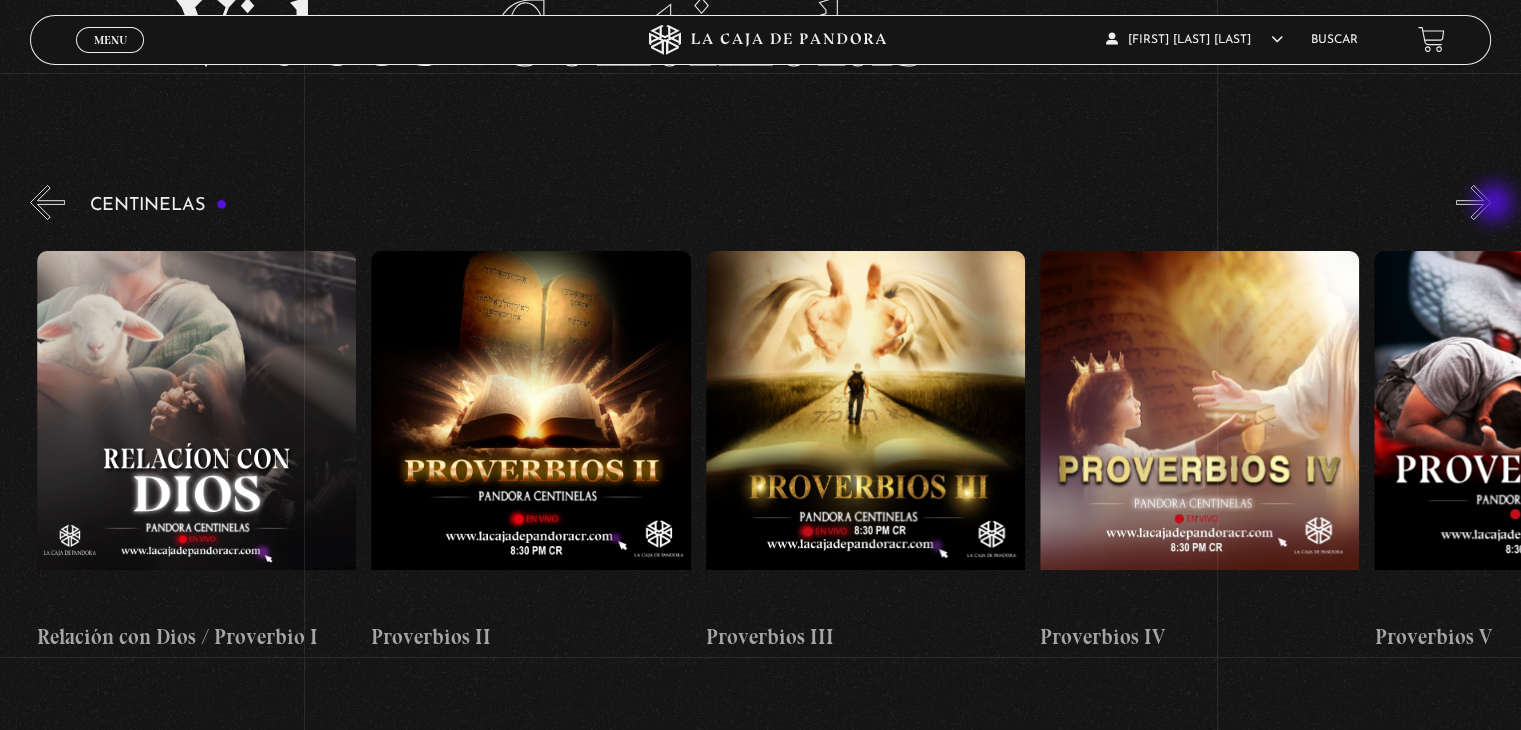 click on "»" at bounding box center [1473, 202] 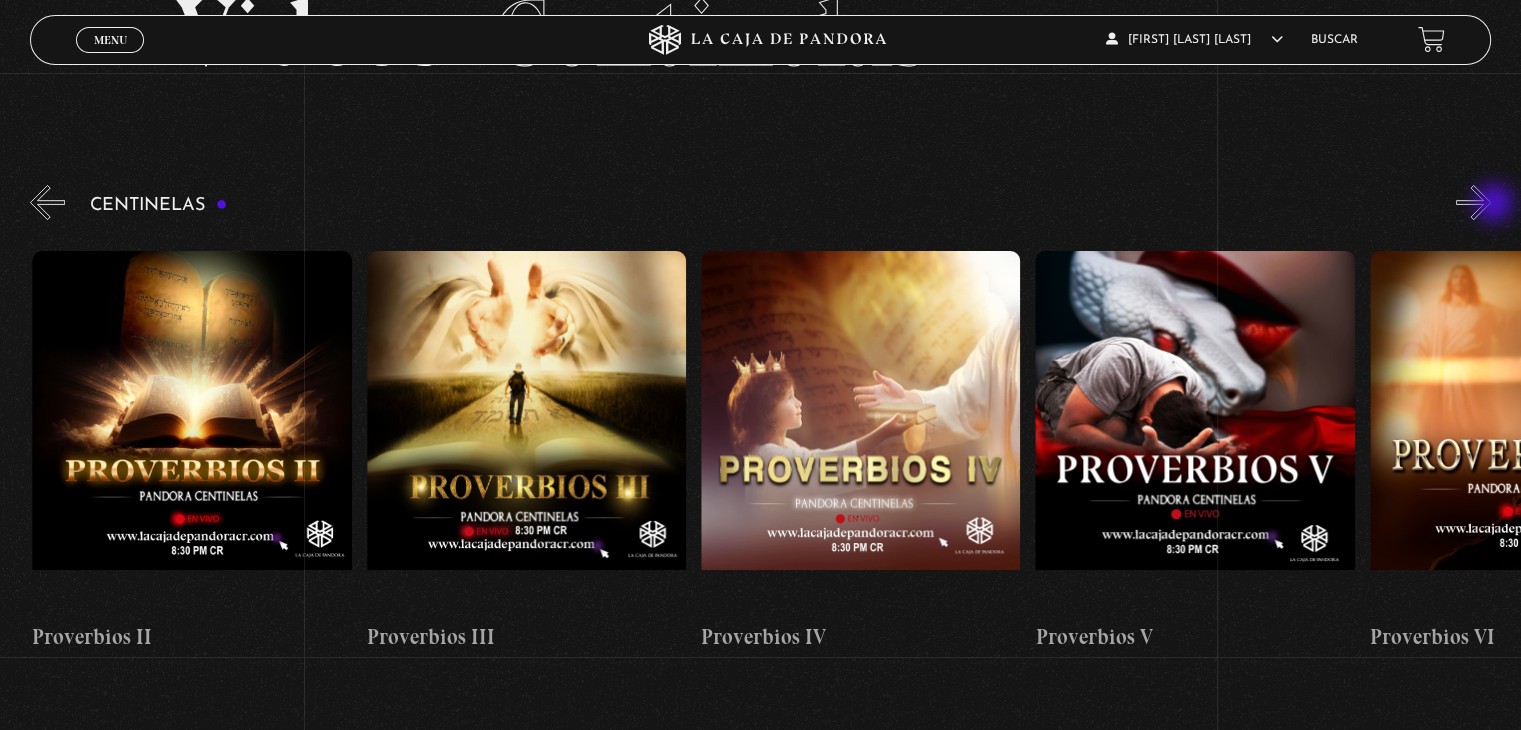 click on "»" at bounding box center [1473, 202] 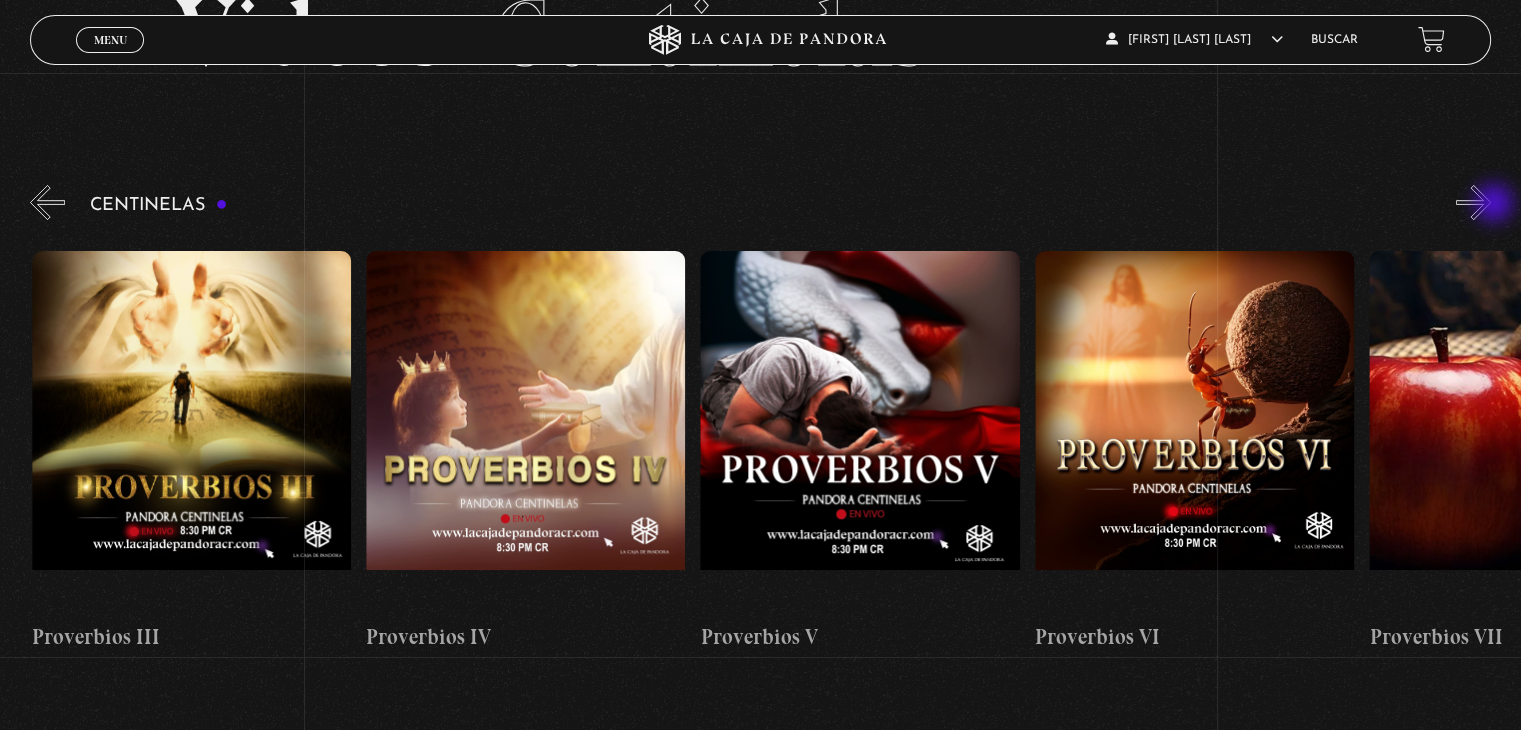 click on "»" at bounding box center (1473, 202) 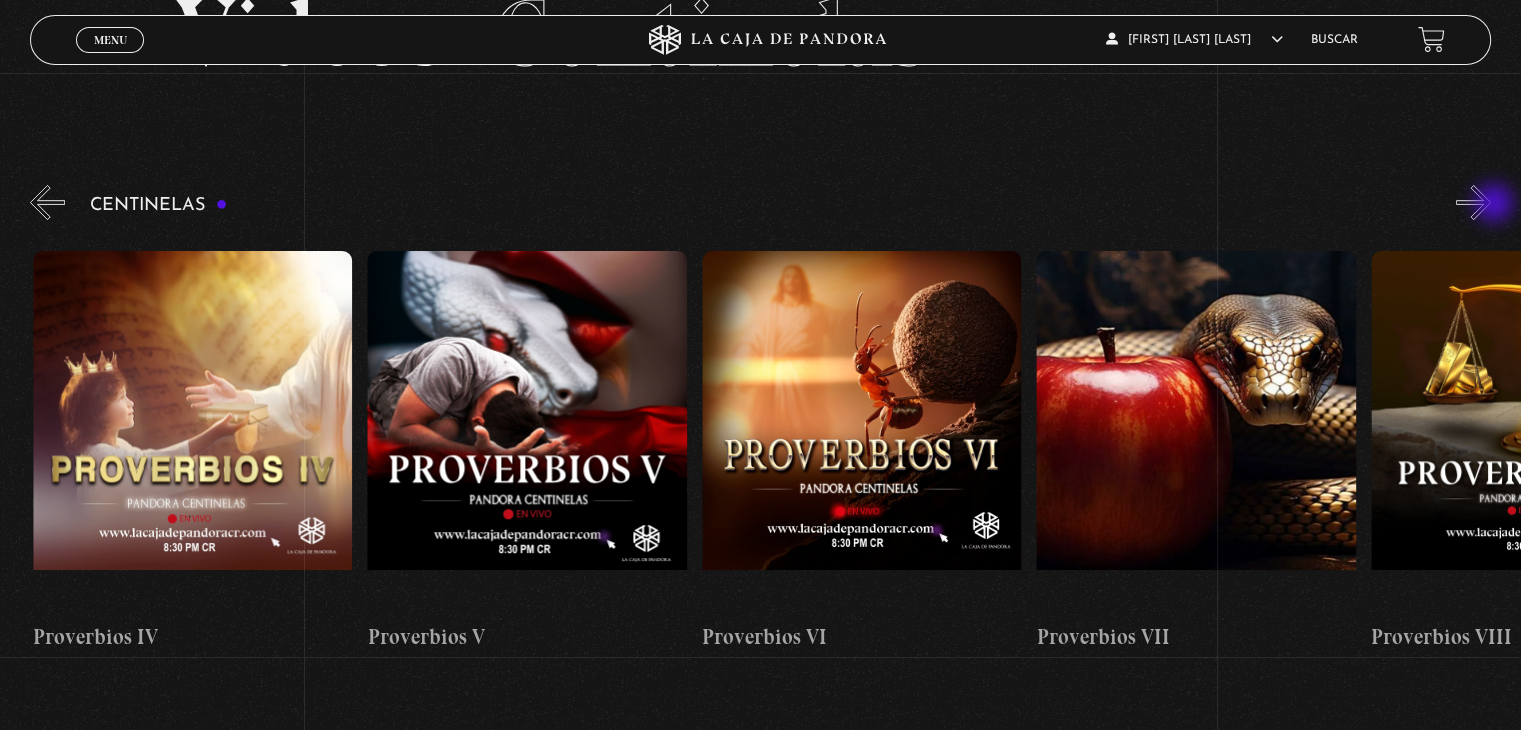 click on "»" at bounding box center [1473, 202] 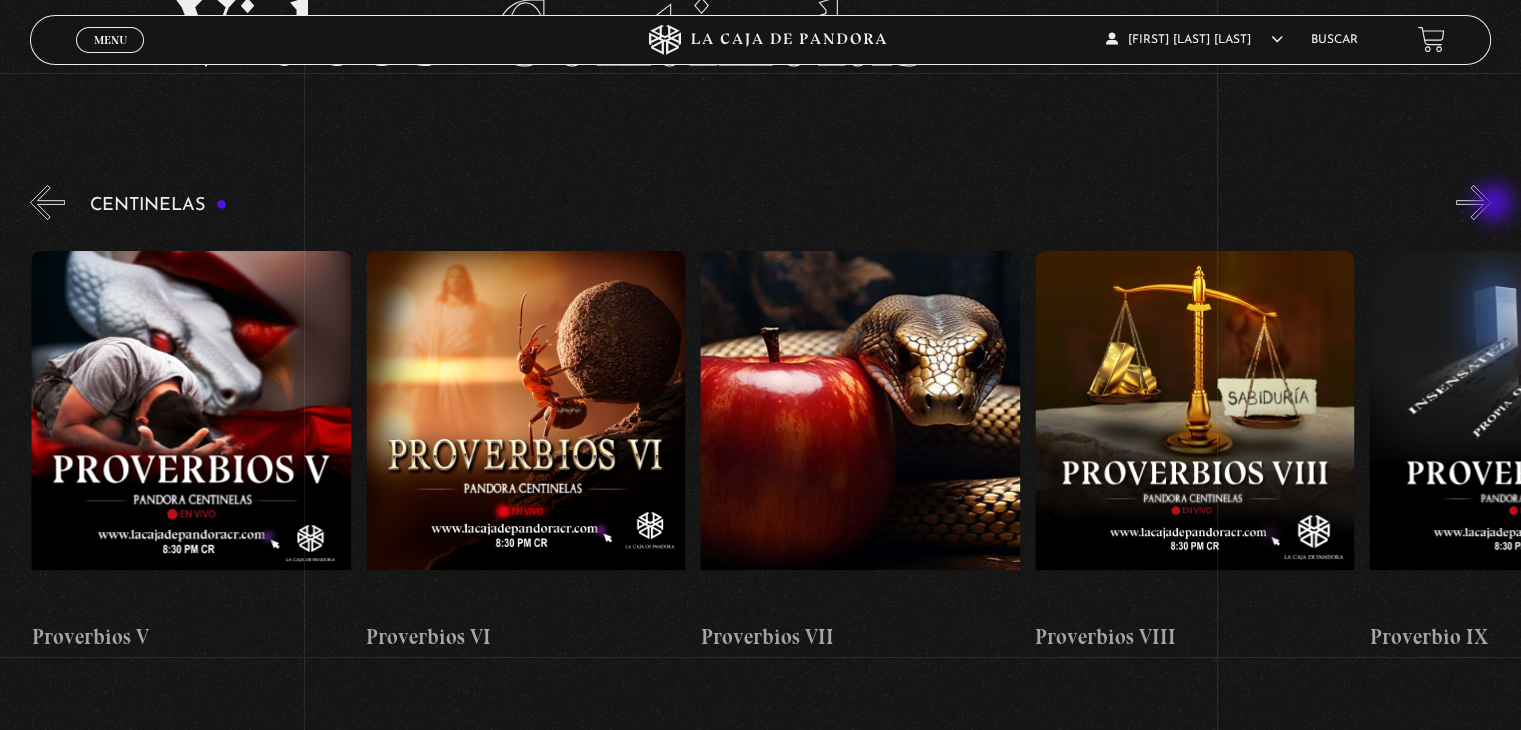 click on "»" at bounding box center (1473, 202) 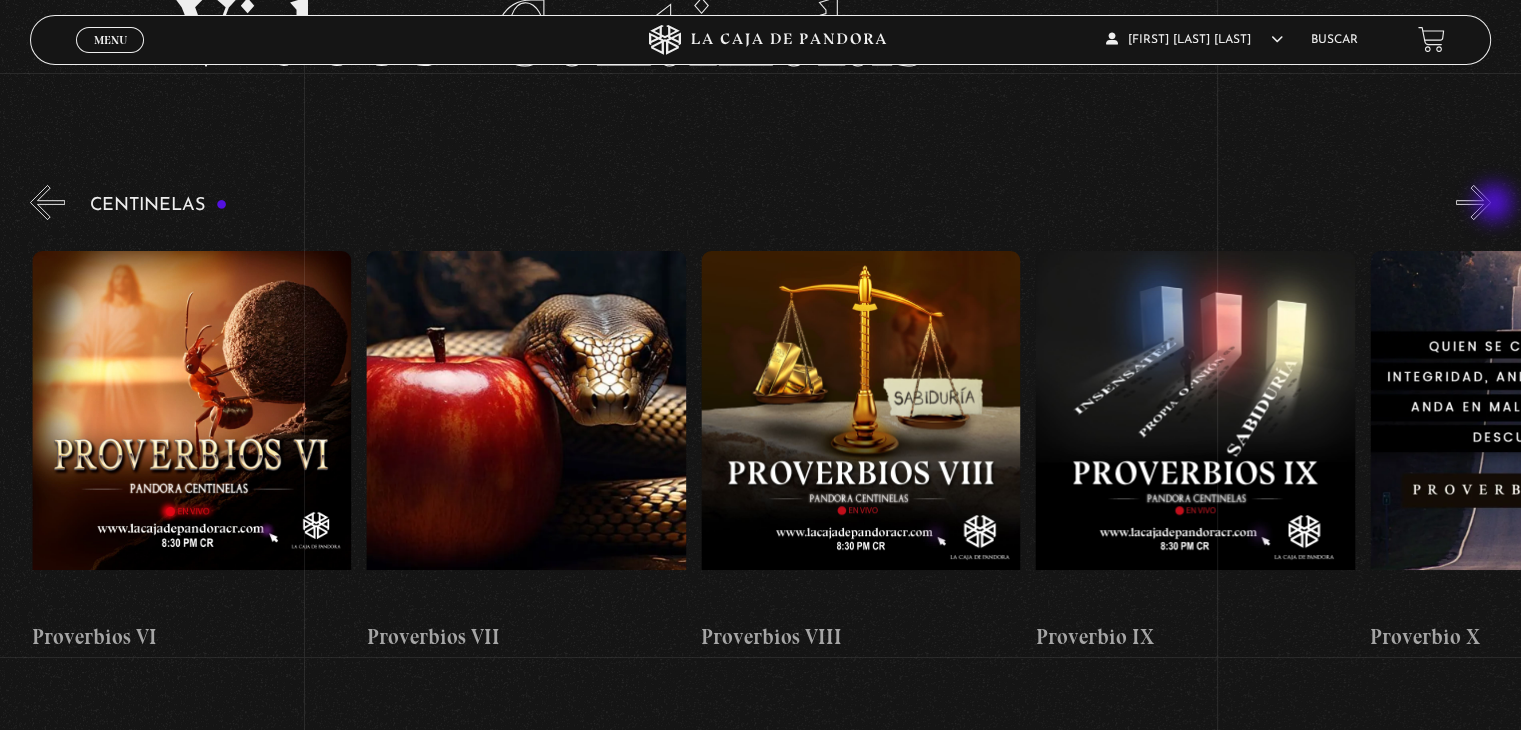 scroll, scrollTop: 0, scrollLeft: 2675, axis: horizontal 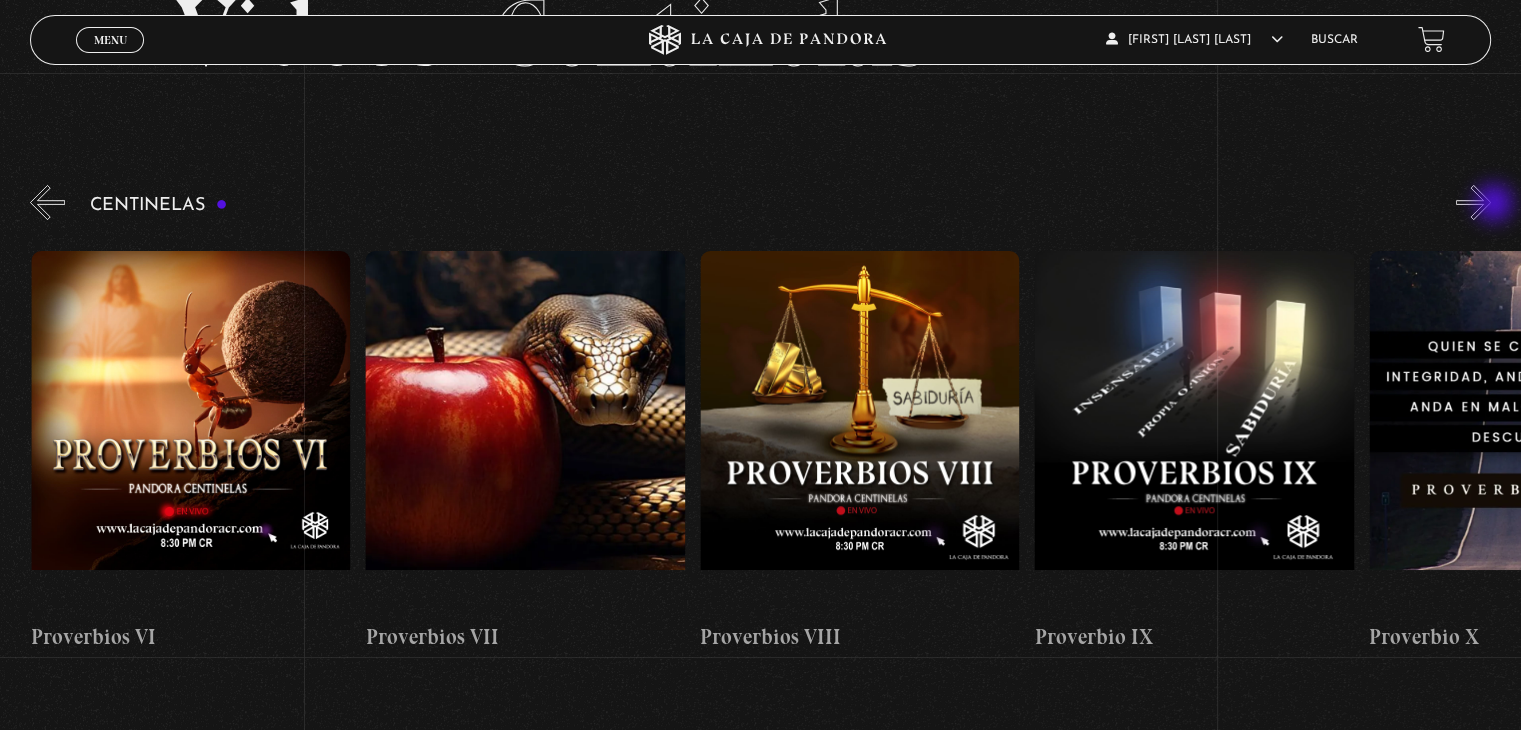 click on "»" at bounding box center [1473, 202] 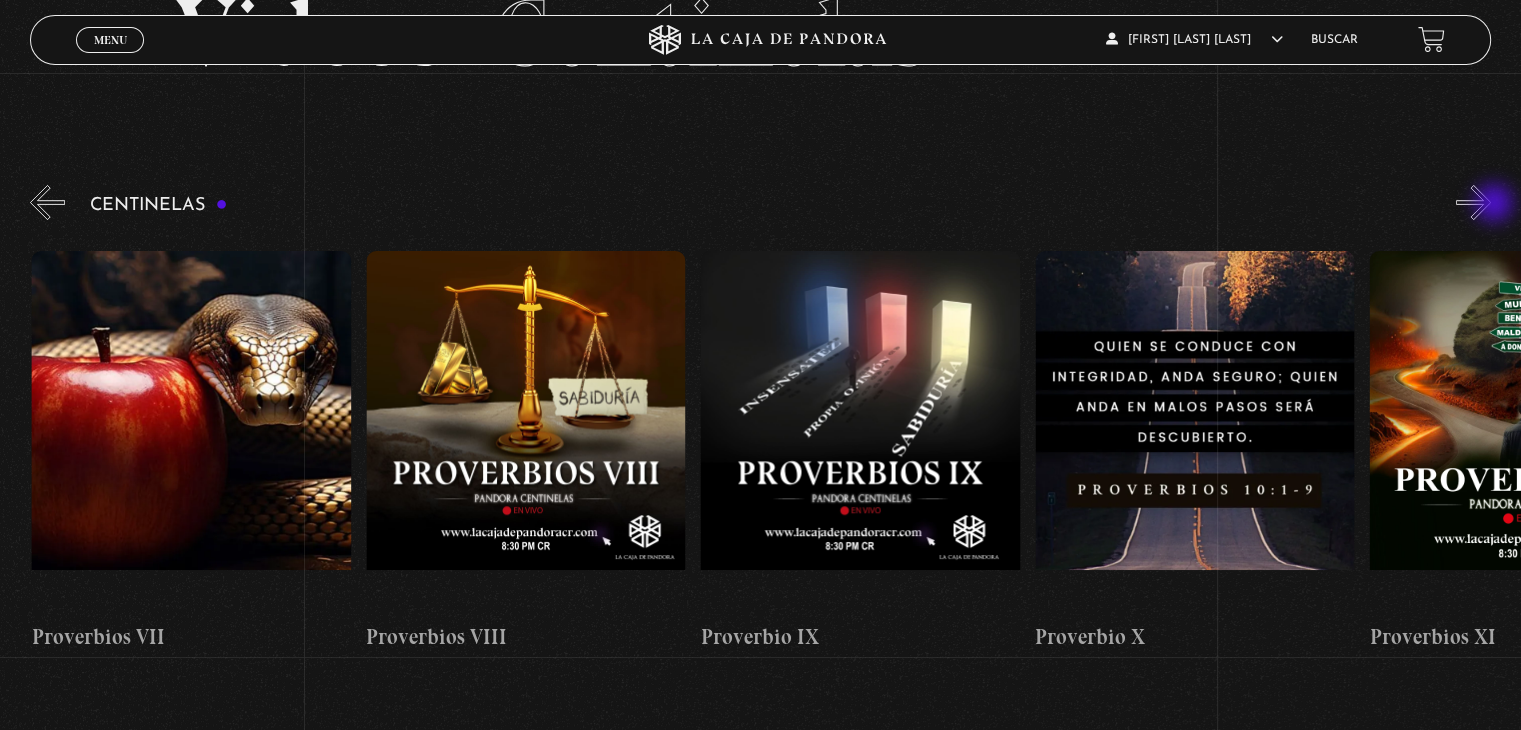 click on "»" at bounding box center [1473, 202] 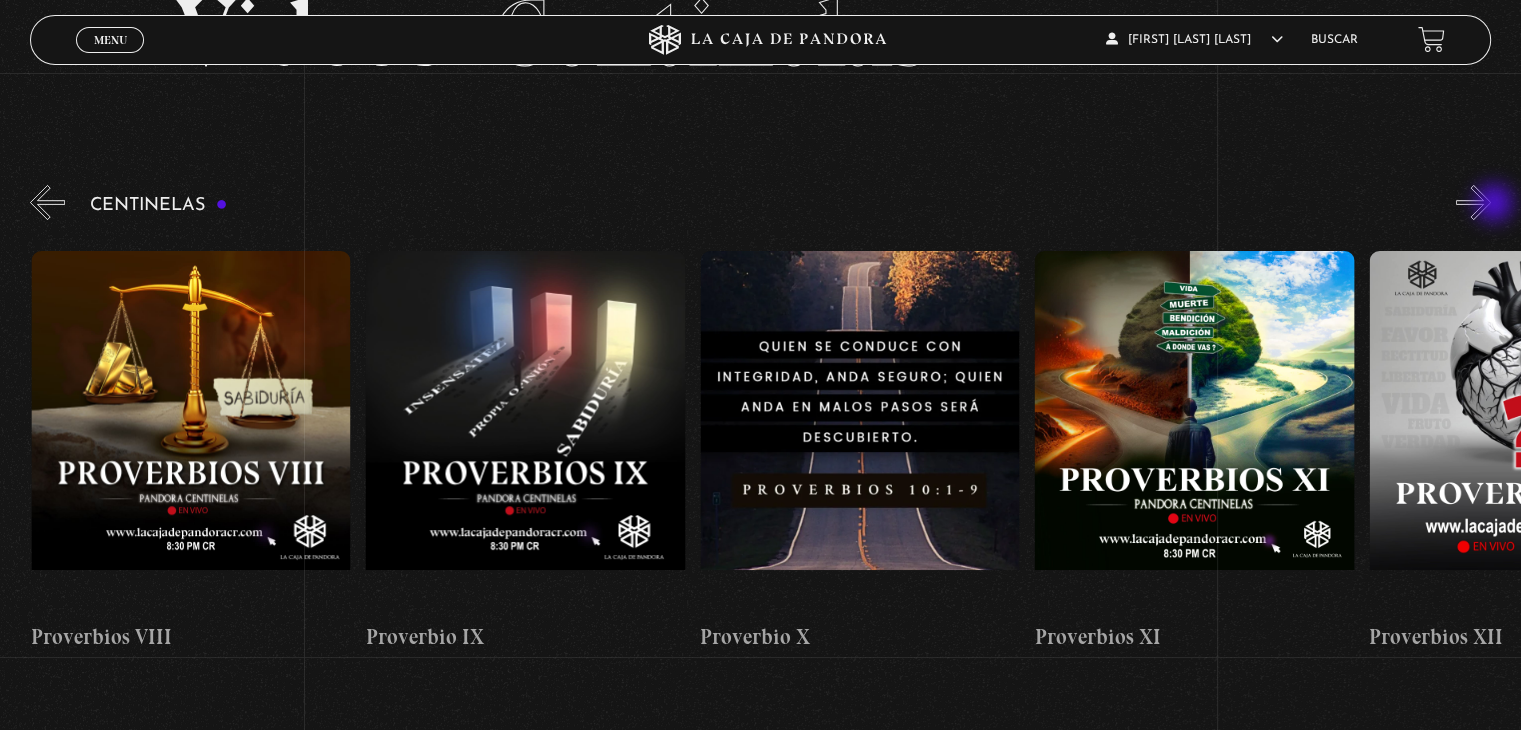 click on "»" at bounding box center [1473, 202] 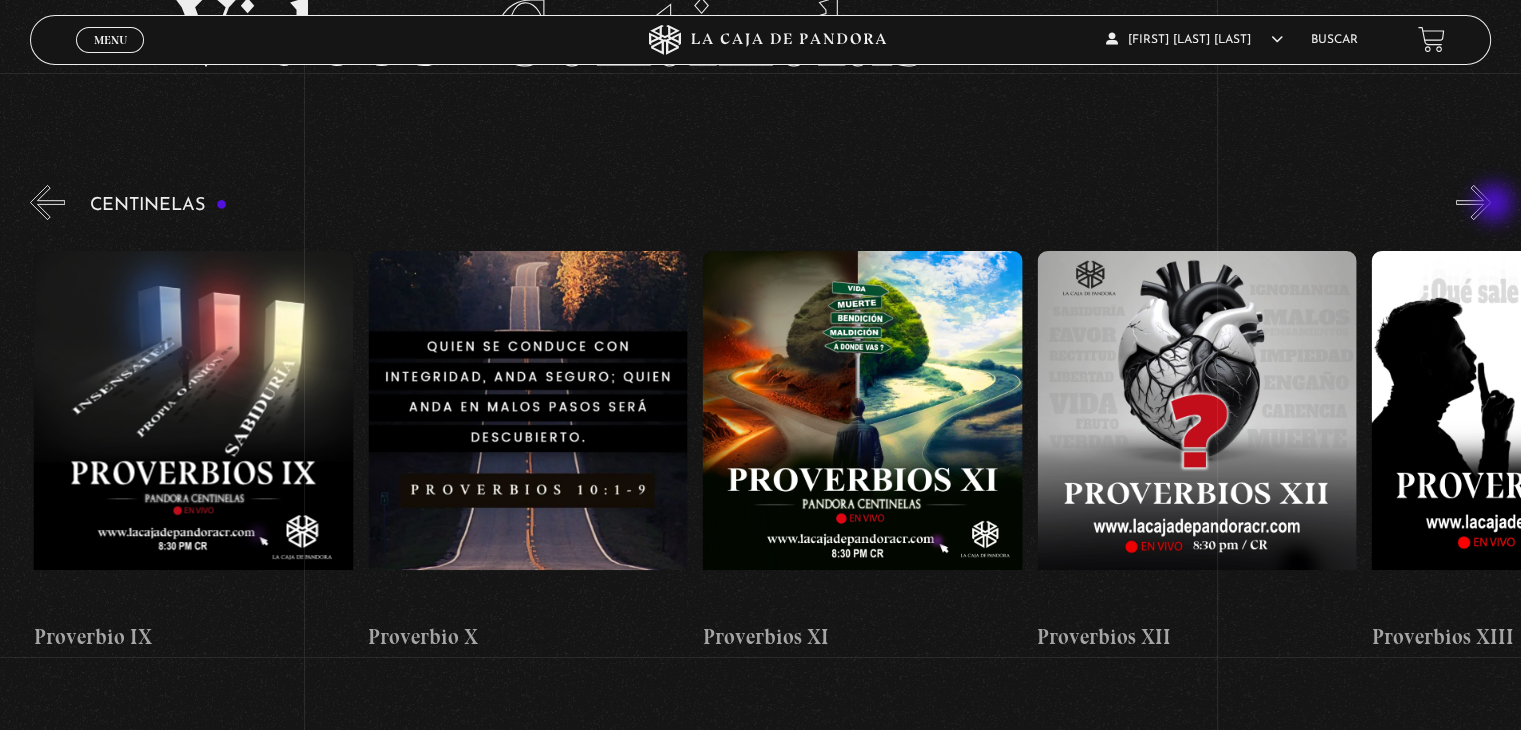click on "»" at bounding box center (1473, 202) 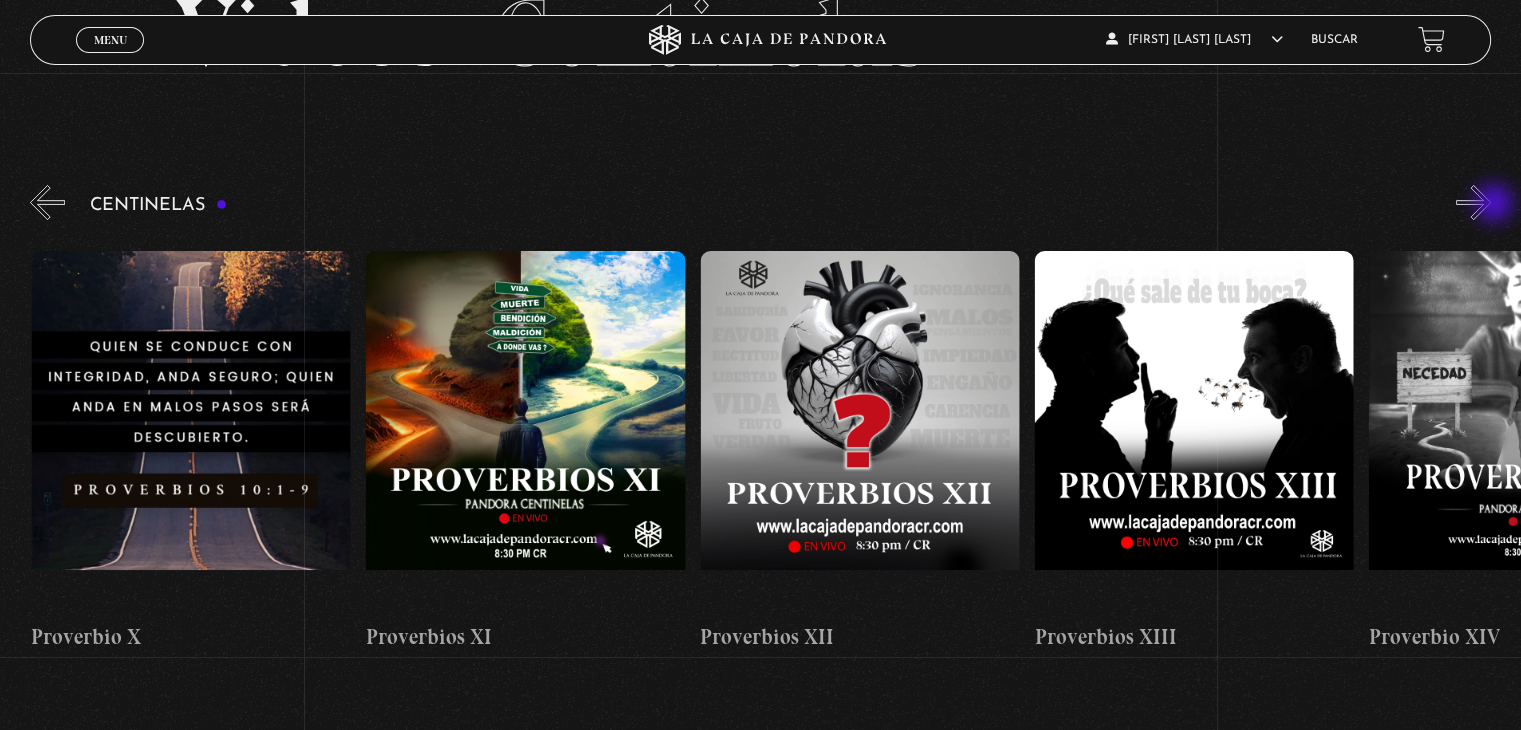 click on "»" at bounding box center [1473, 202] 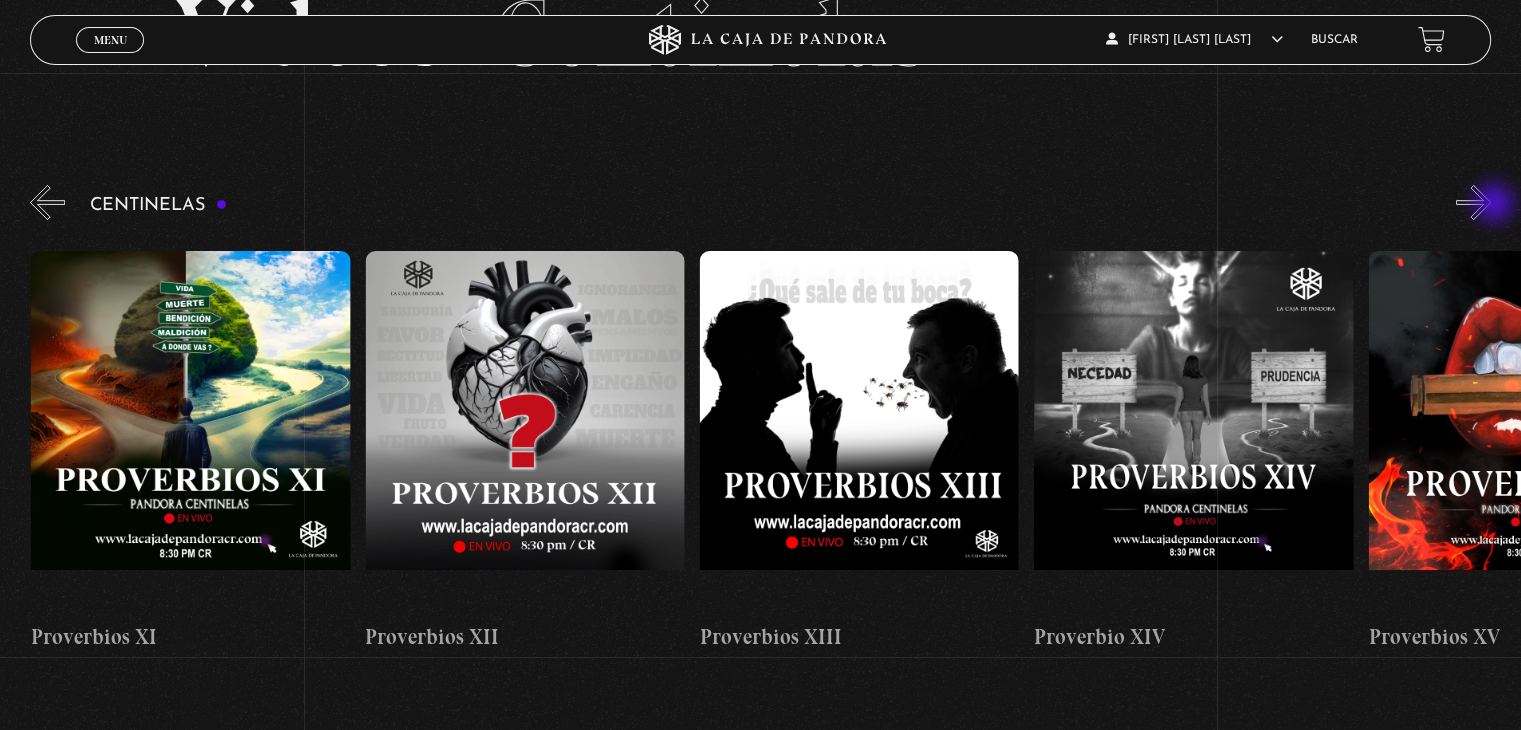 click on "»" at bounding box center (1473, 202) 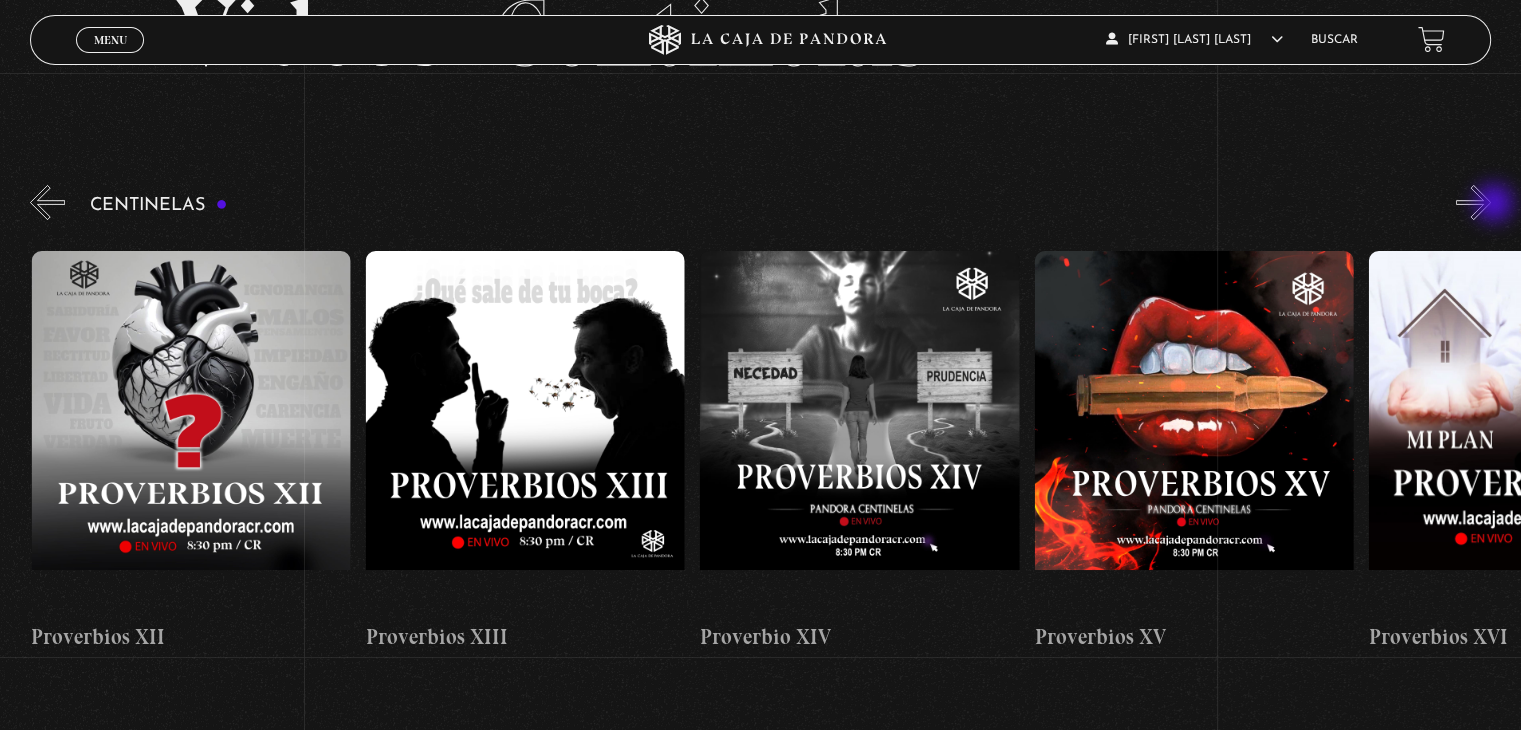 click on "»" at bounding box center (1473, 202) 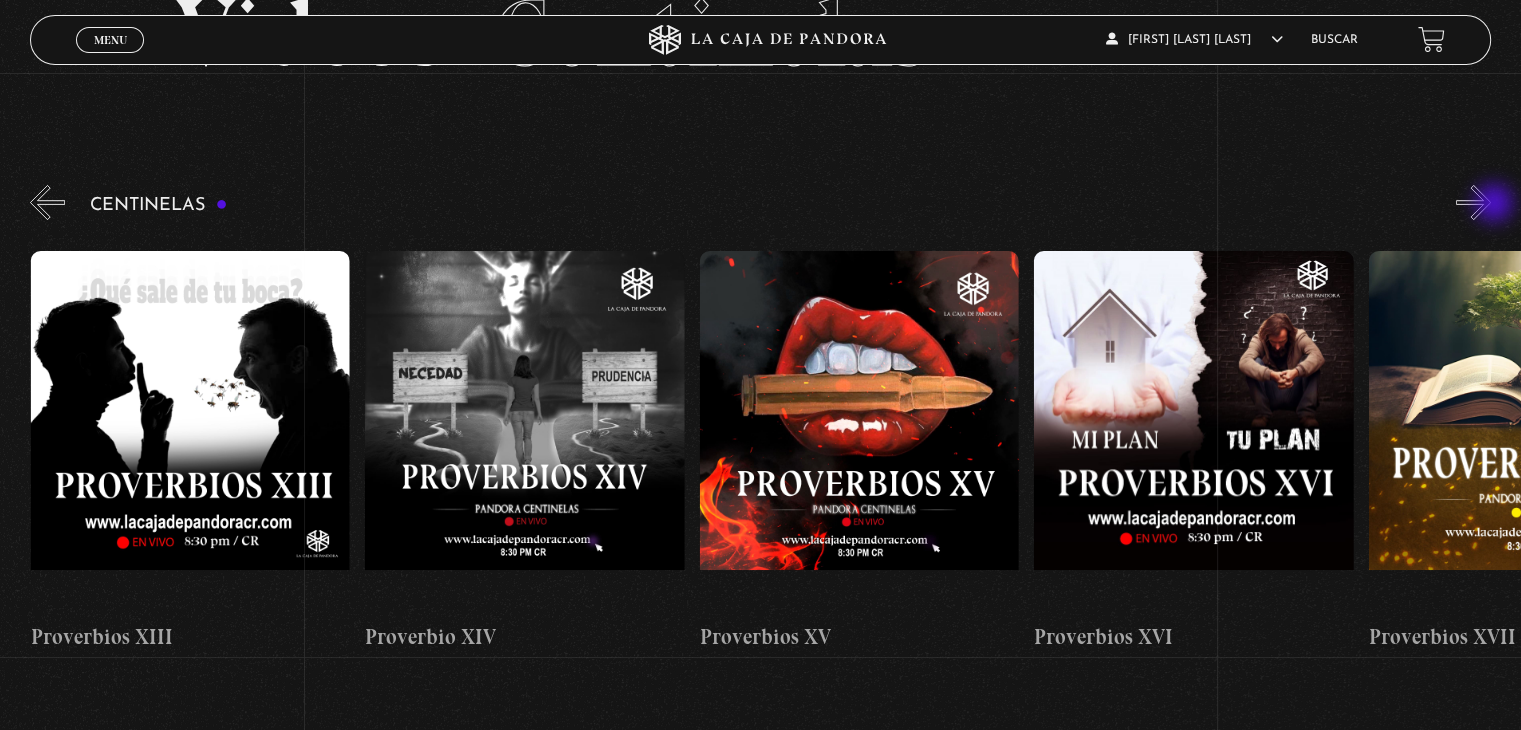 click on "»" at bounding box center [1473, 202] 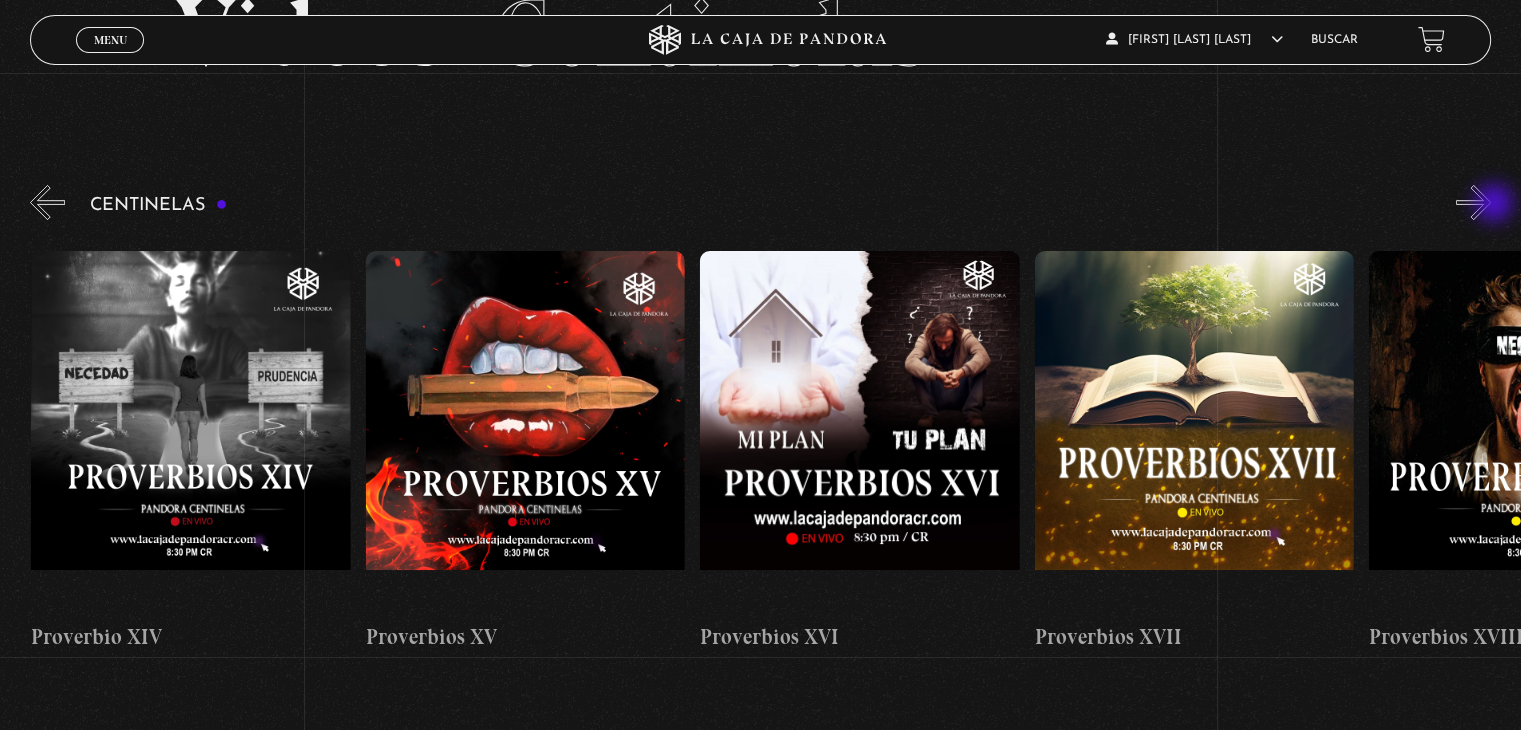 click on "»" at bounding box center (1473, 202) 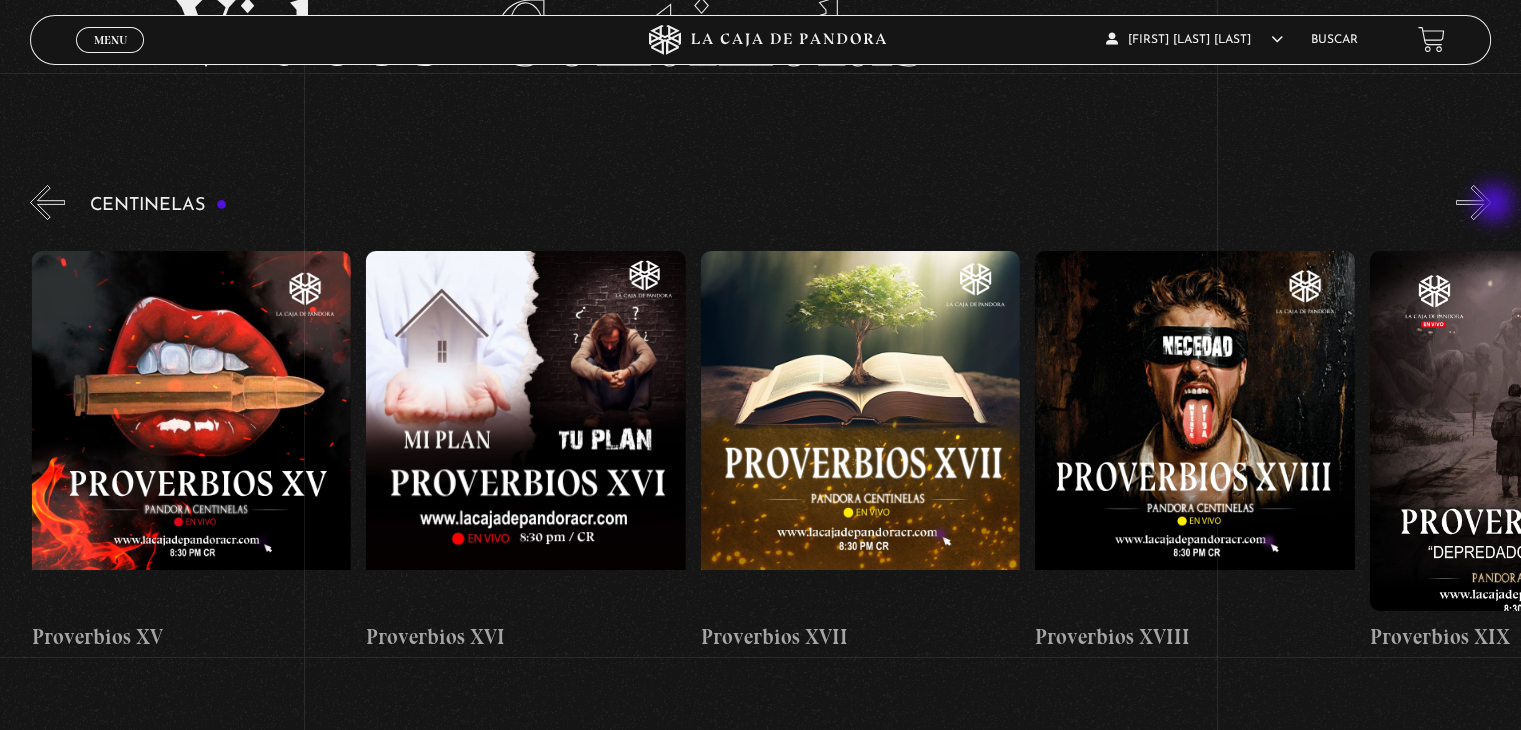 scroll, scrollTop: 0, scrollLeft: 5685, axis: horizontal 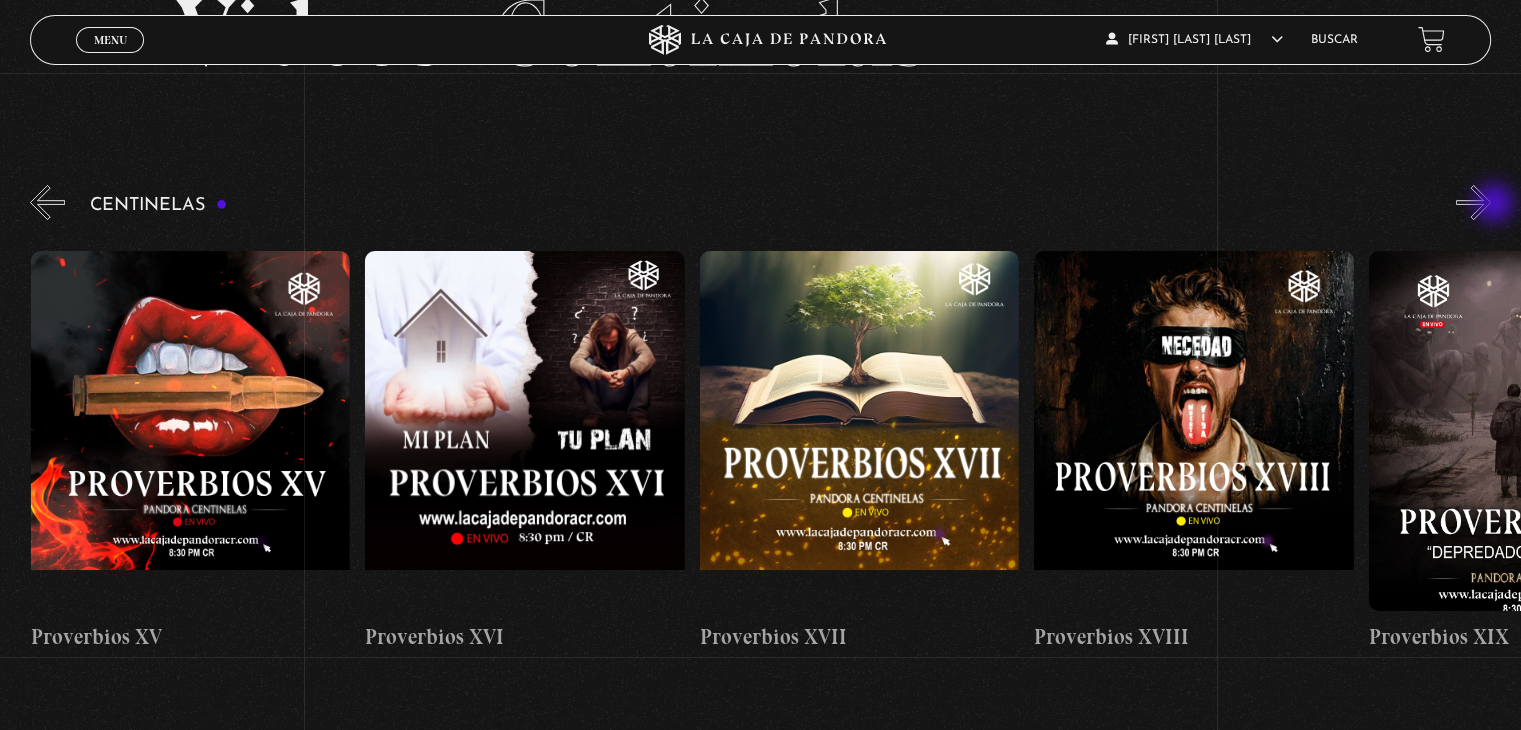 click on "»" at bounding box center [1473, 202] 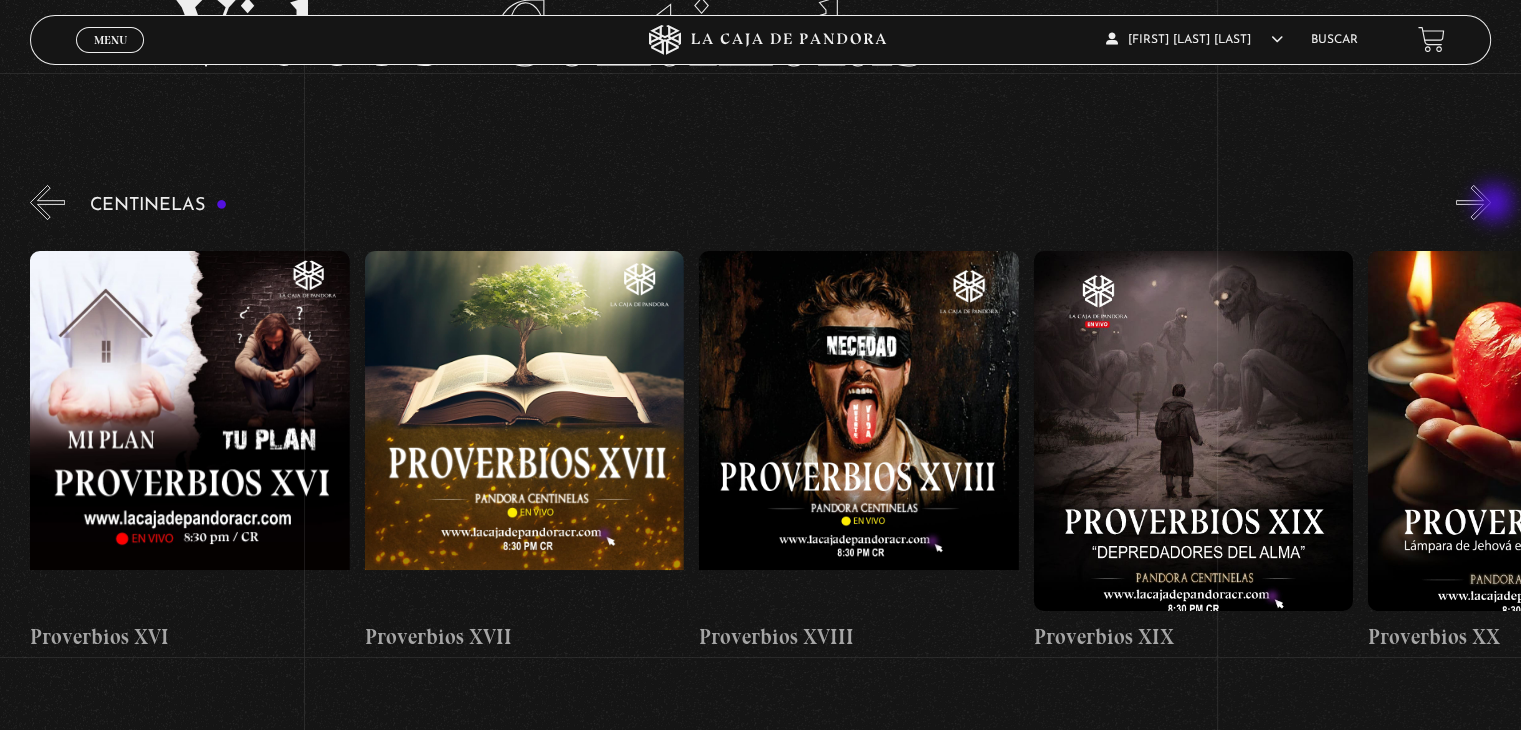 click on "»" at bounding box center (1473, 202) 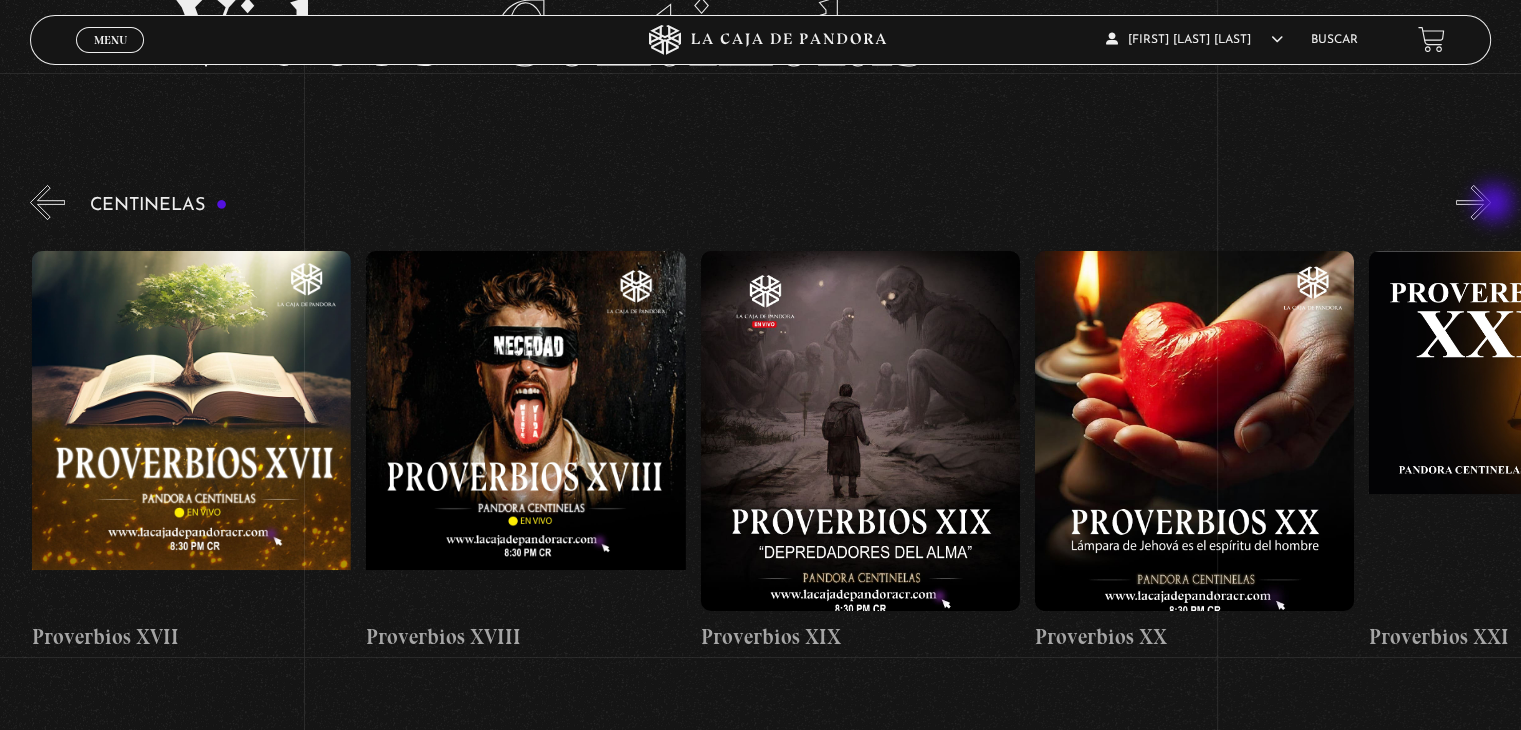 click on "»" at bounding box center [1473, 202] 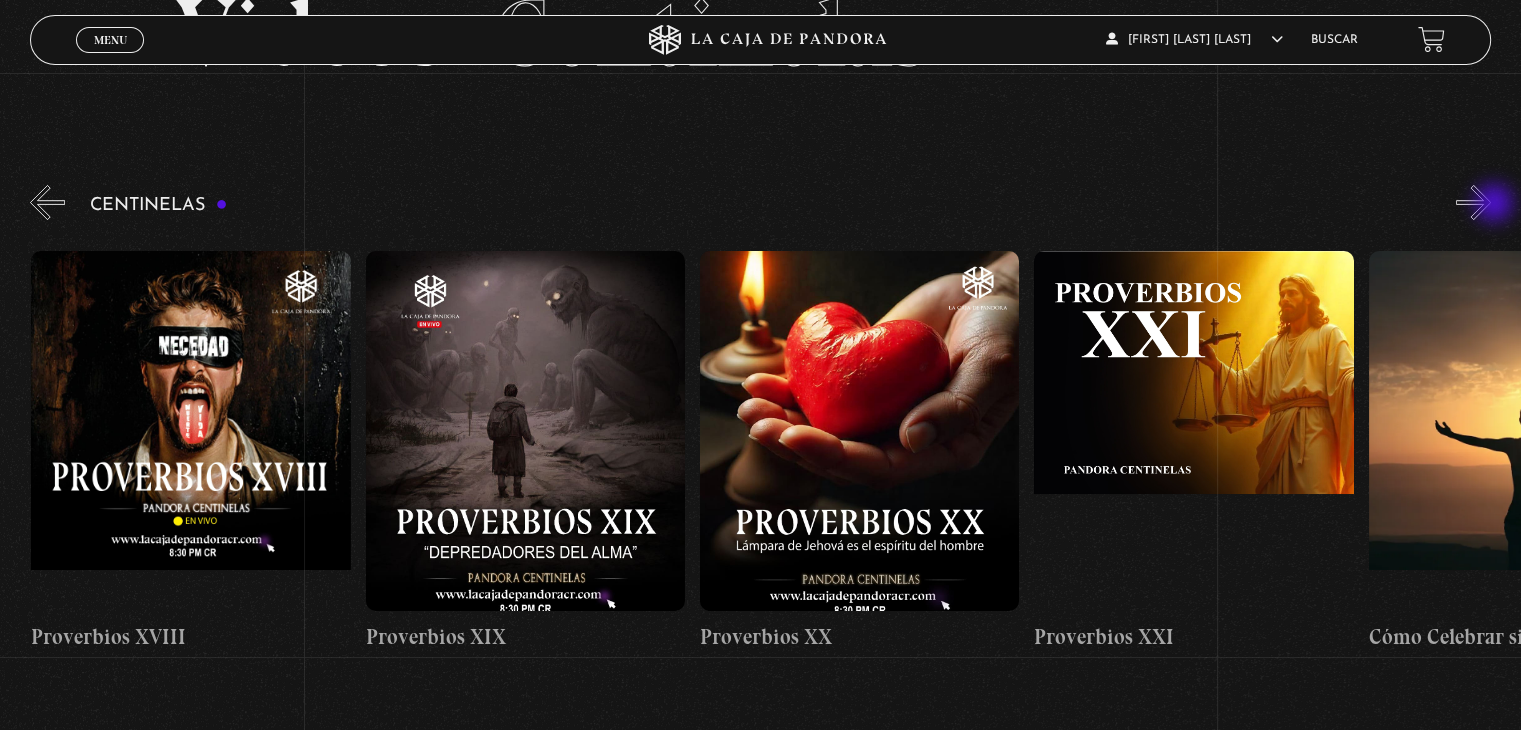 click on "»" at bounding box center (1473, 202) 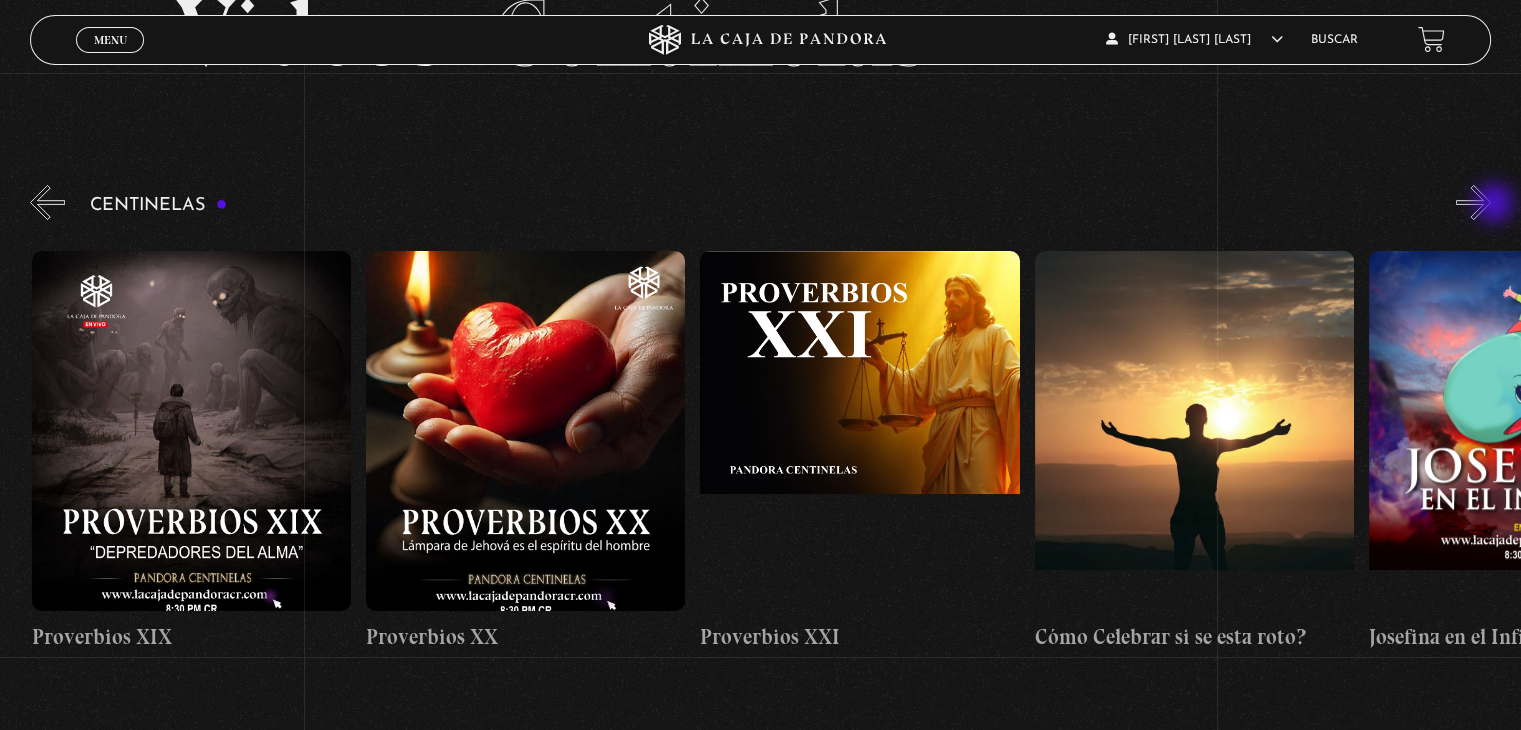 click on "»" at bounding box center [1473, 202] 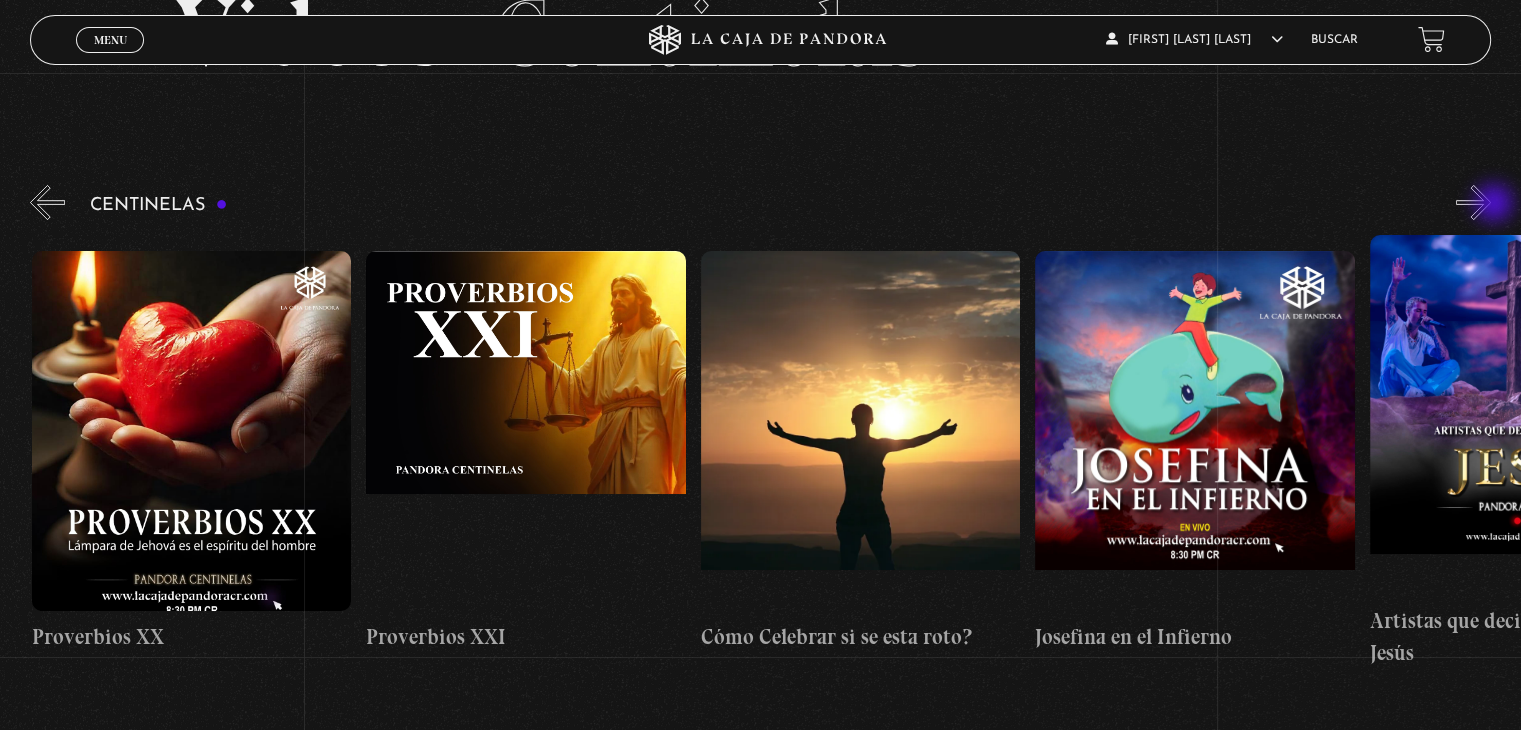 click on "»" at bounding box center [1473, 202] 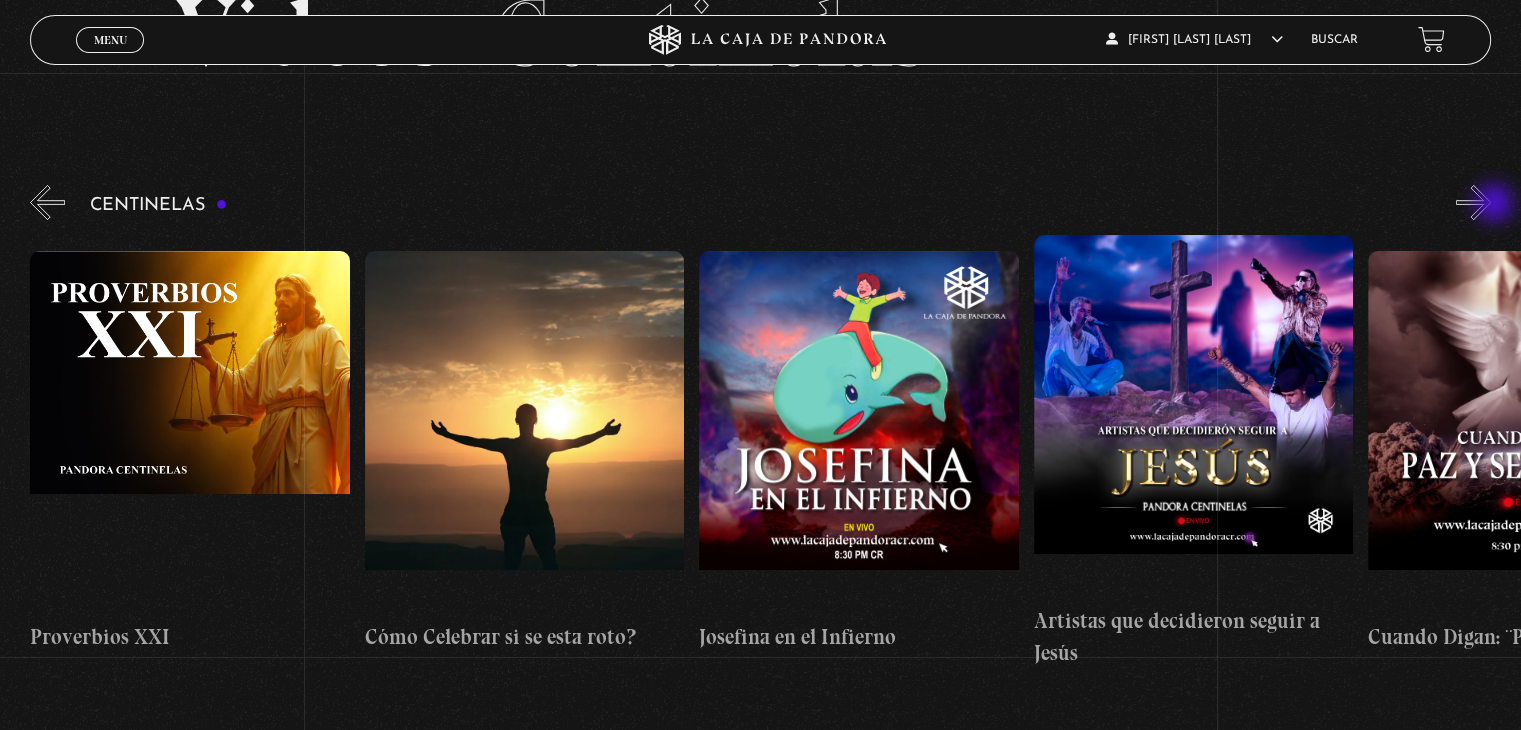 click on "»" at bounding box center [1473, 202] 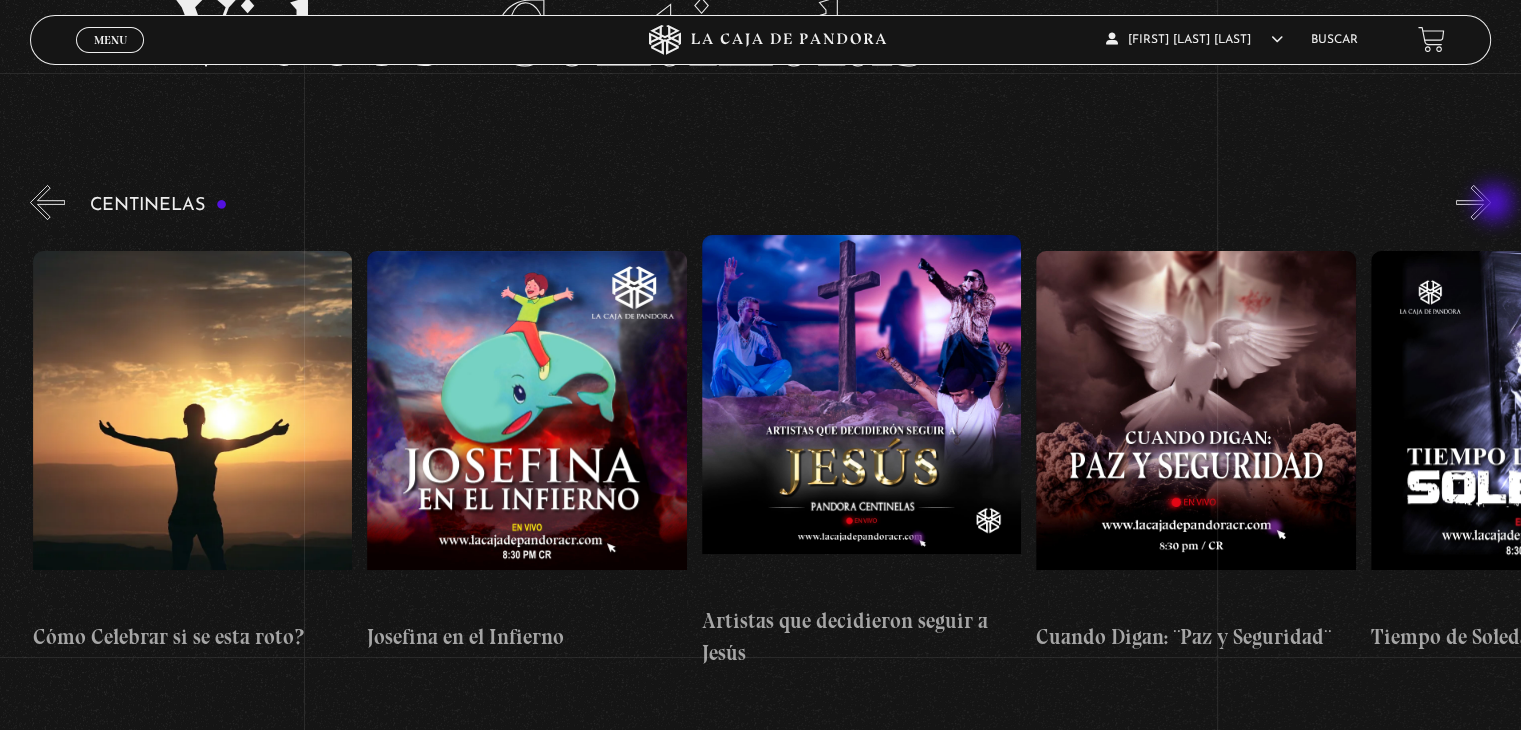 click on "»" at bounding box center [1473, 202] 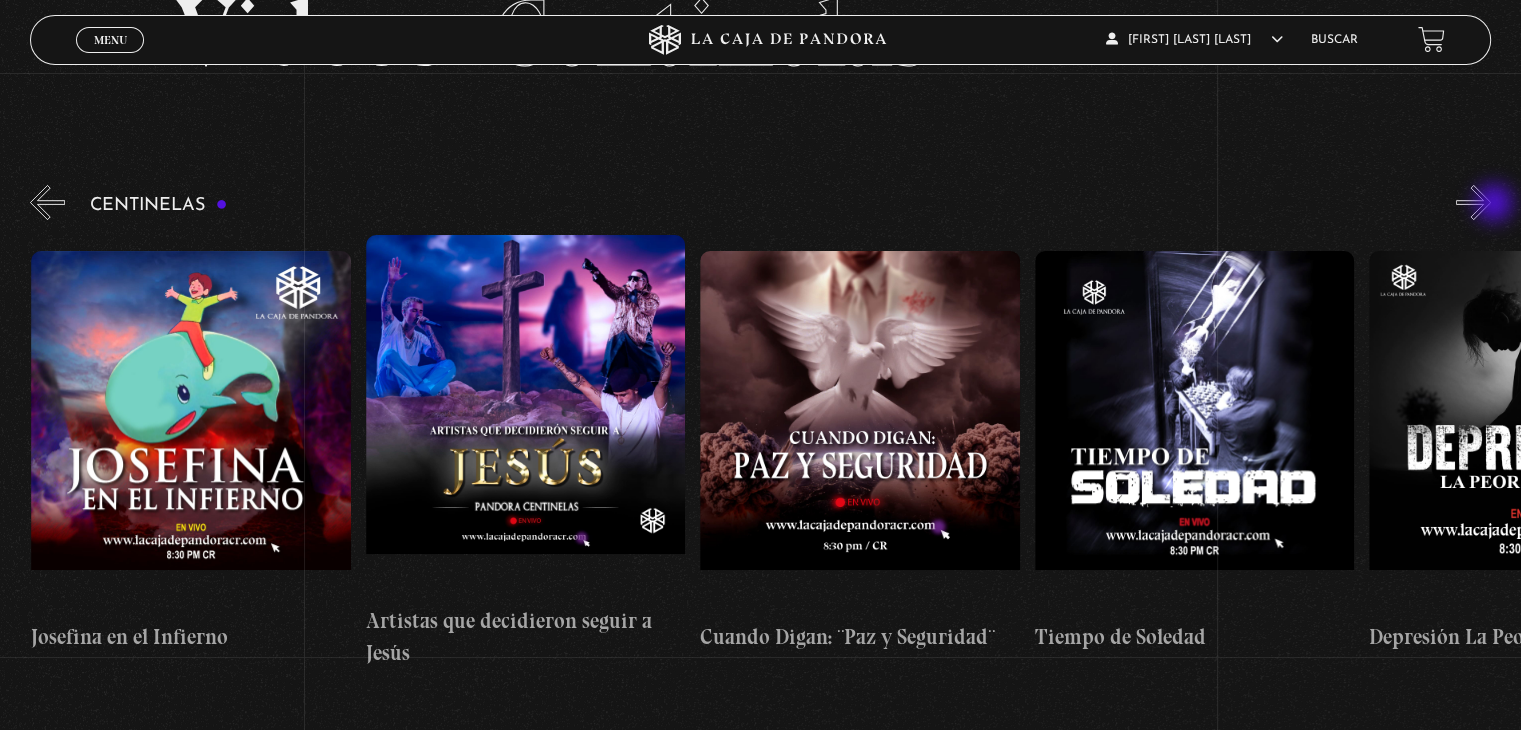 click on "»" at bounding box center (1473, 202) 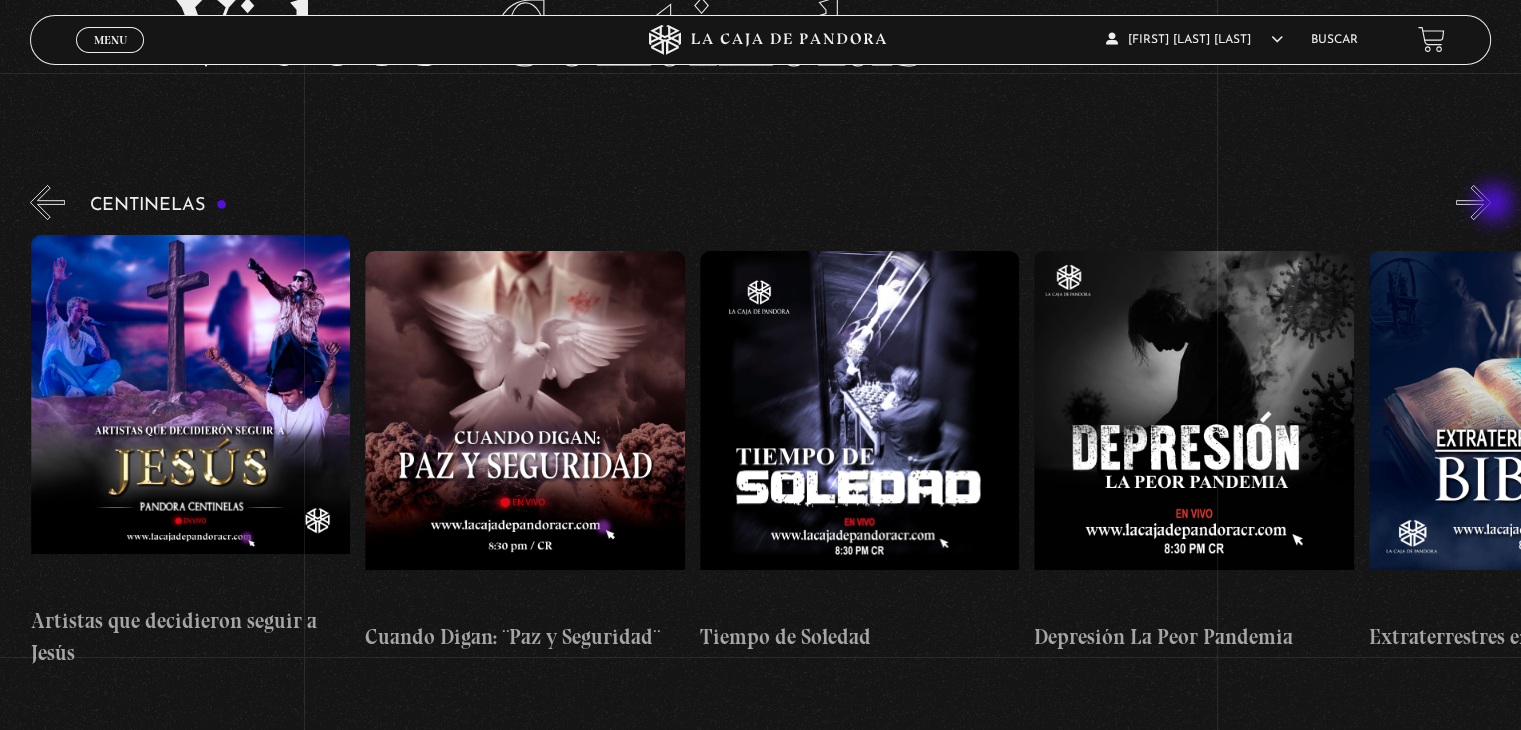 click on "»" at bounding box center [1473, 202] 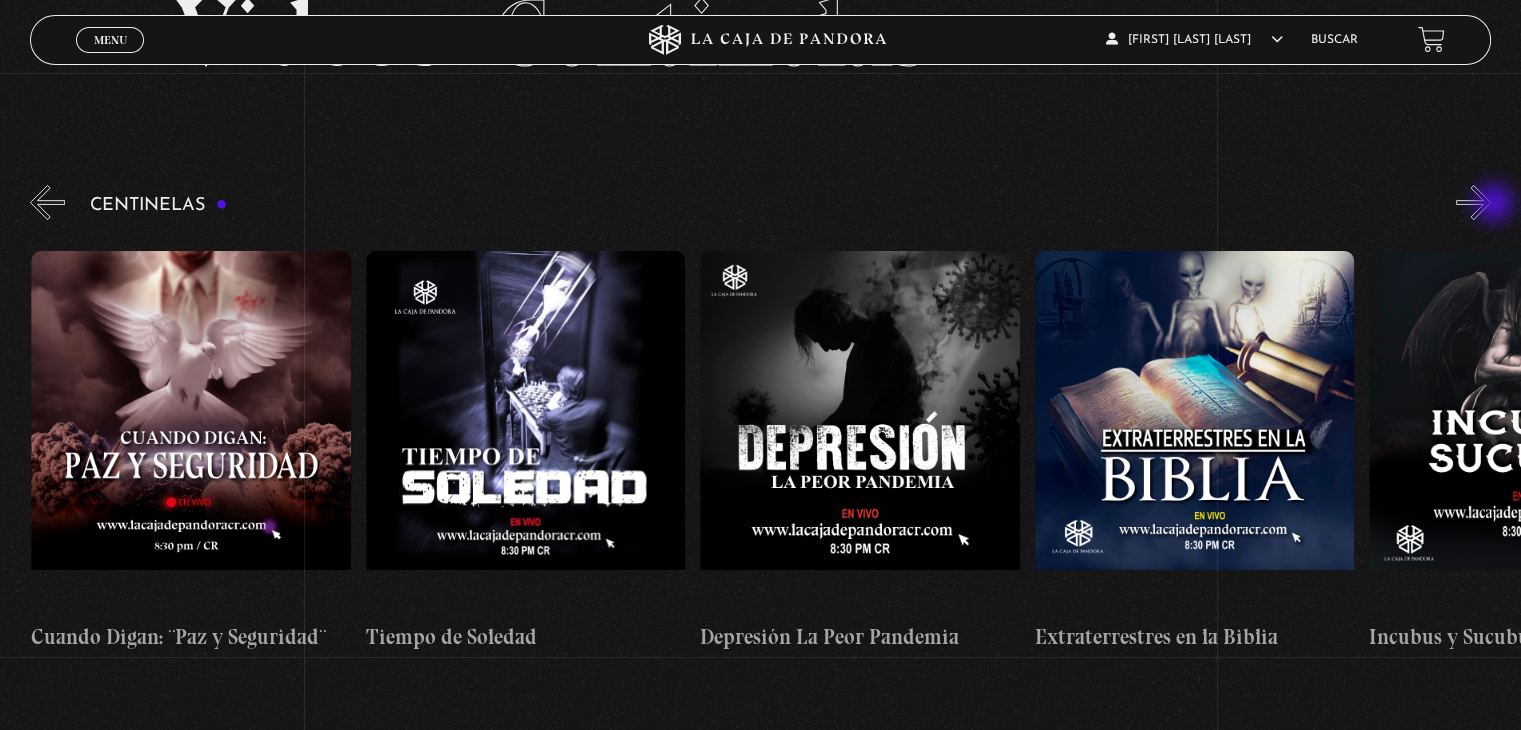 click on "»" at bounding box center (1473, 202) 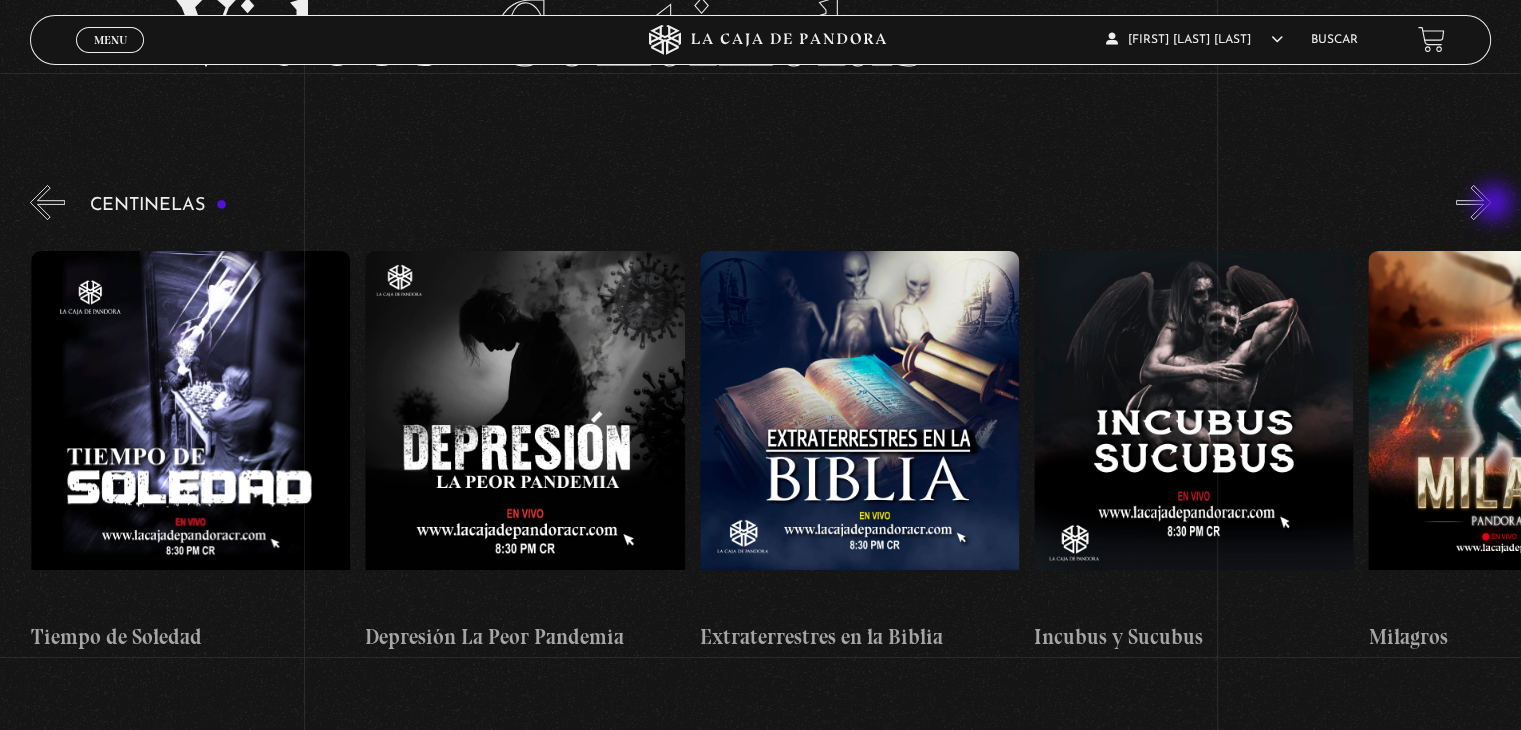 click on "»" at bounding box center [1473, 202] 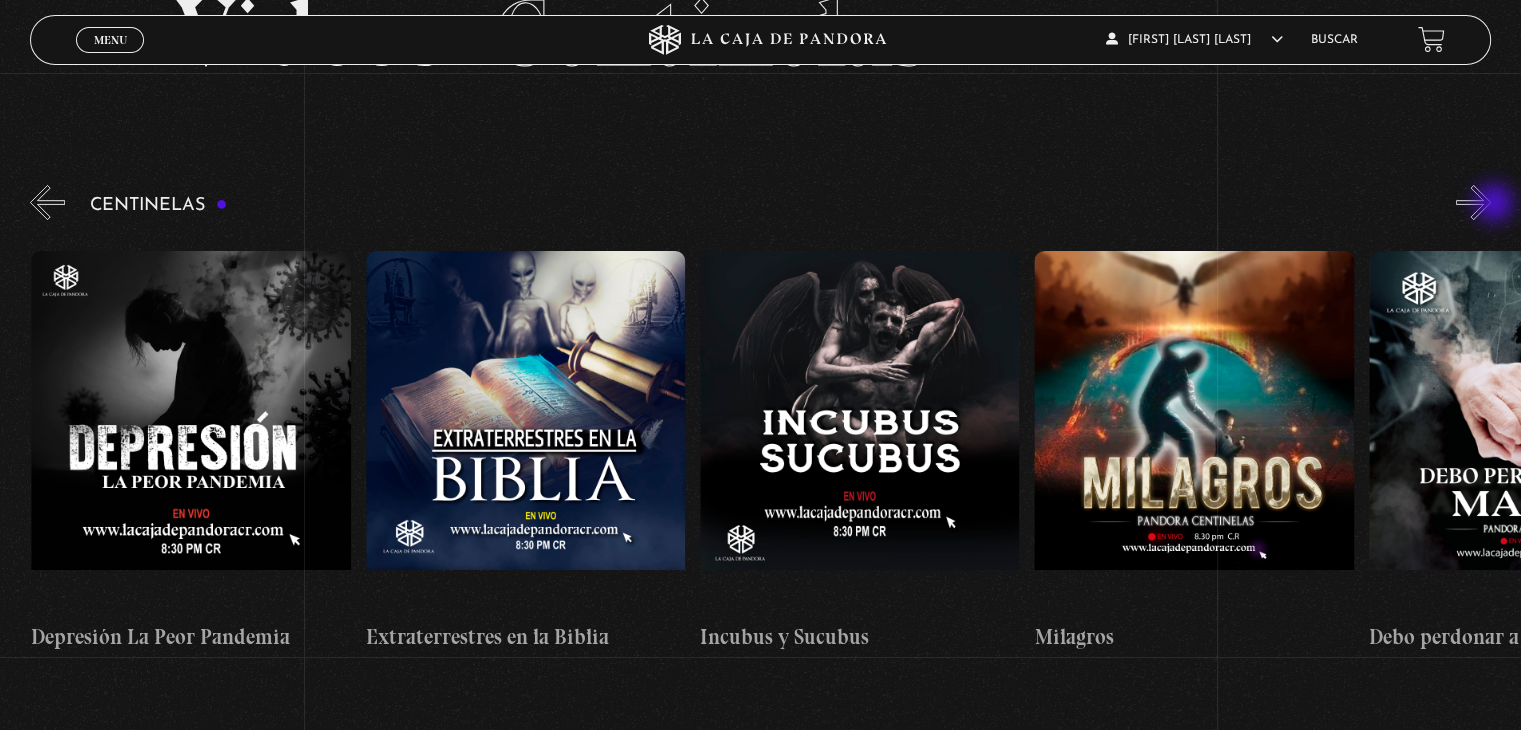 click on "»" at bounding box center (1473, 202) 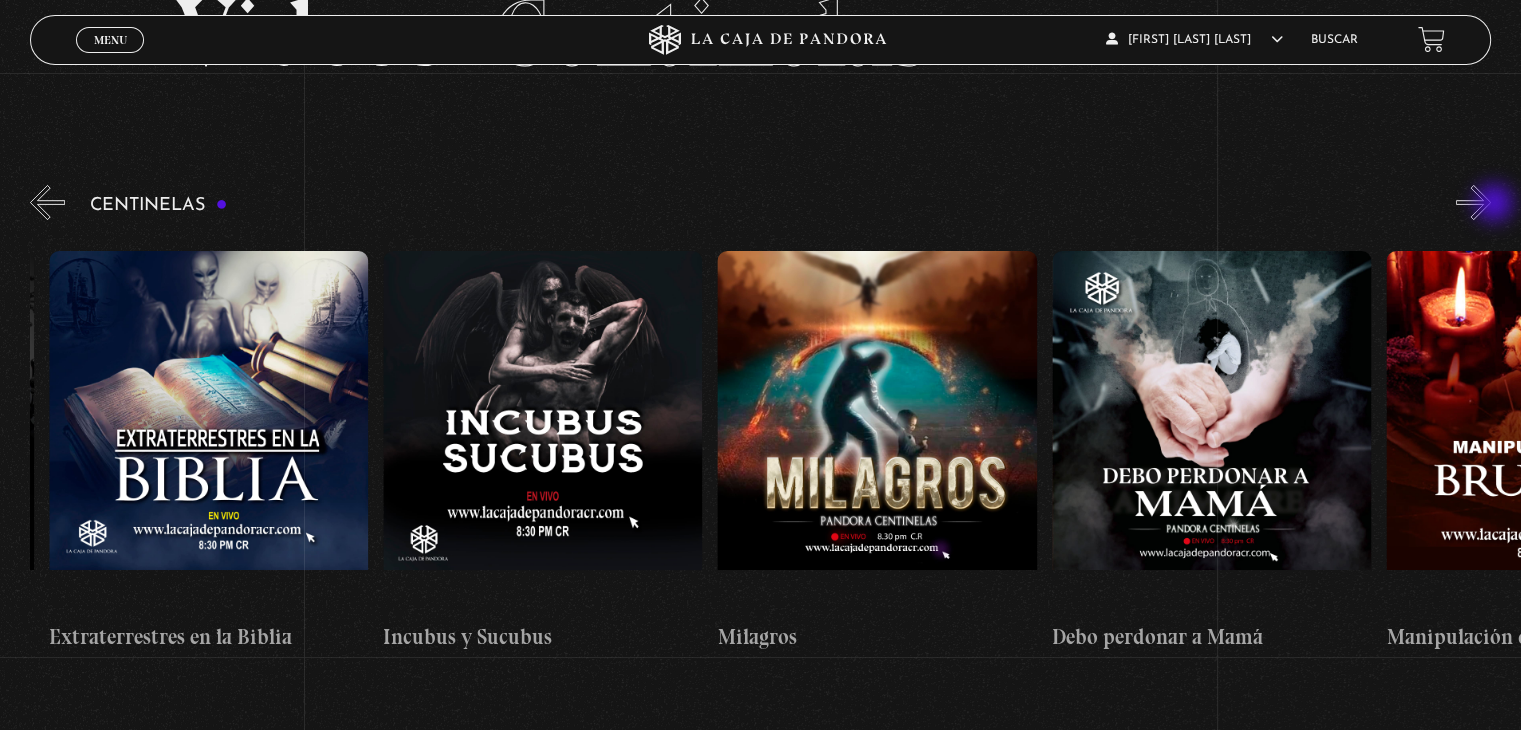 click on "»" at bounding box center [1473, 202] 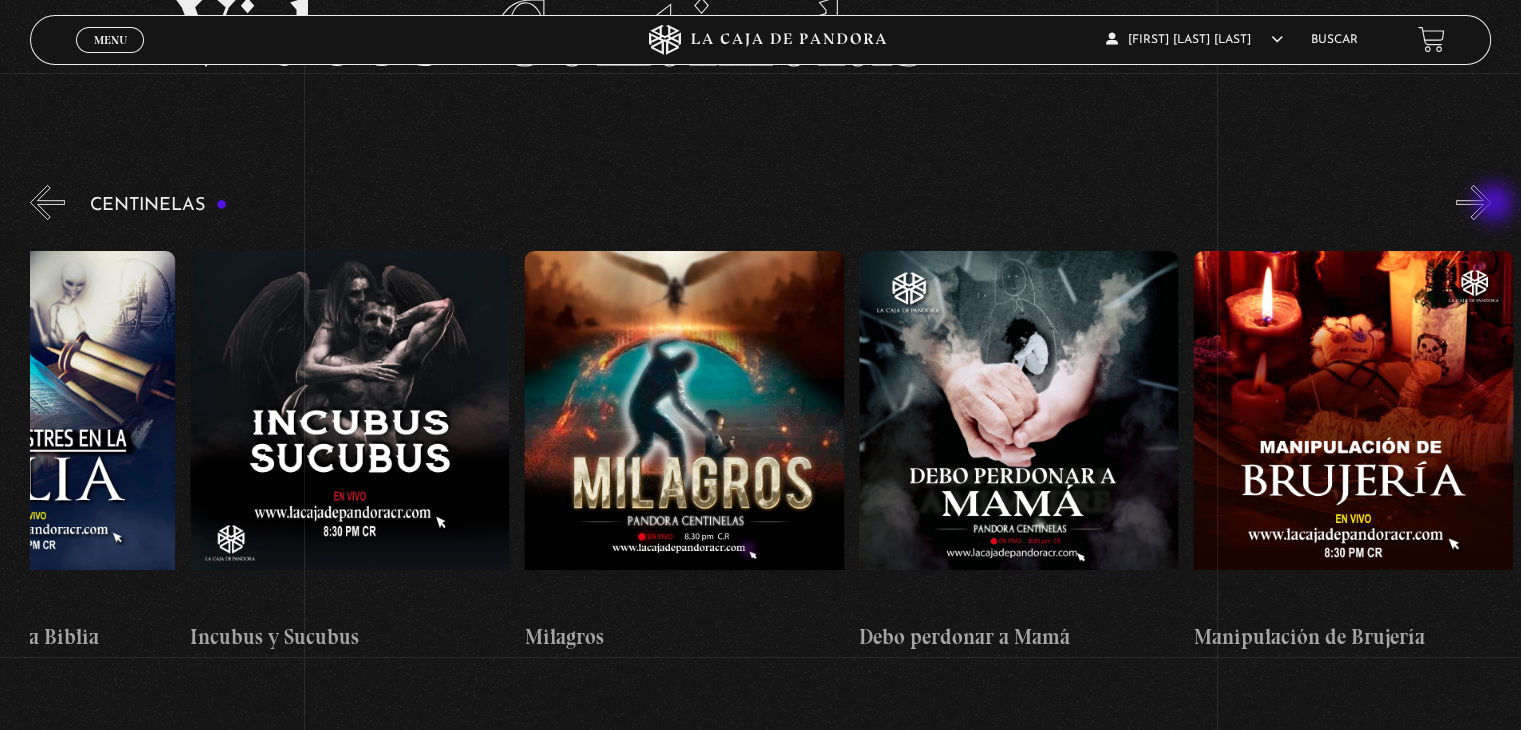 click on "»" at bounding box center [1473, 202] 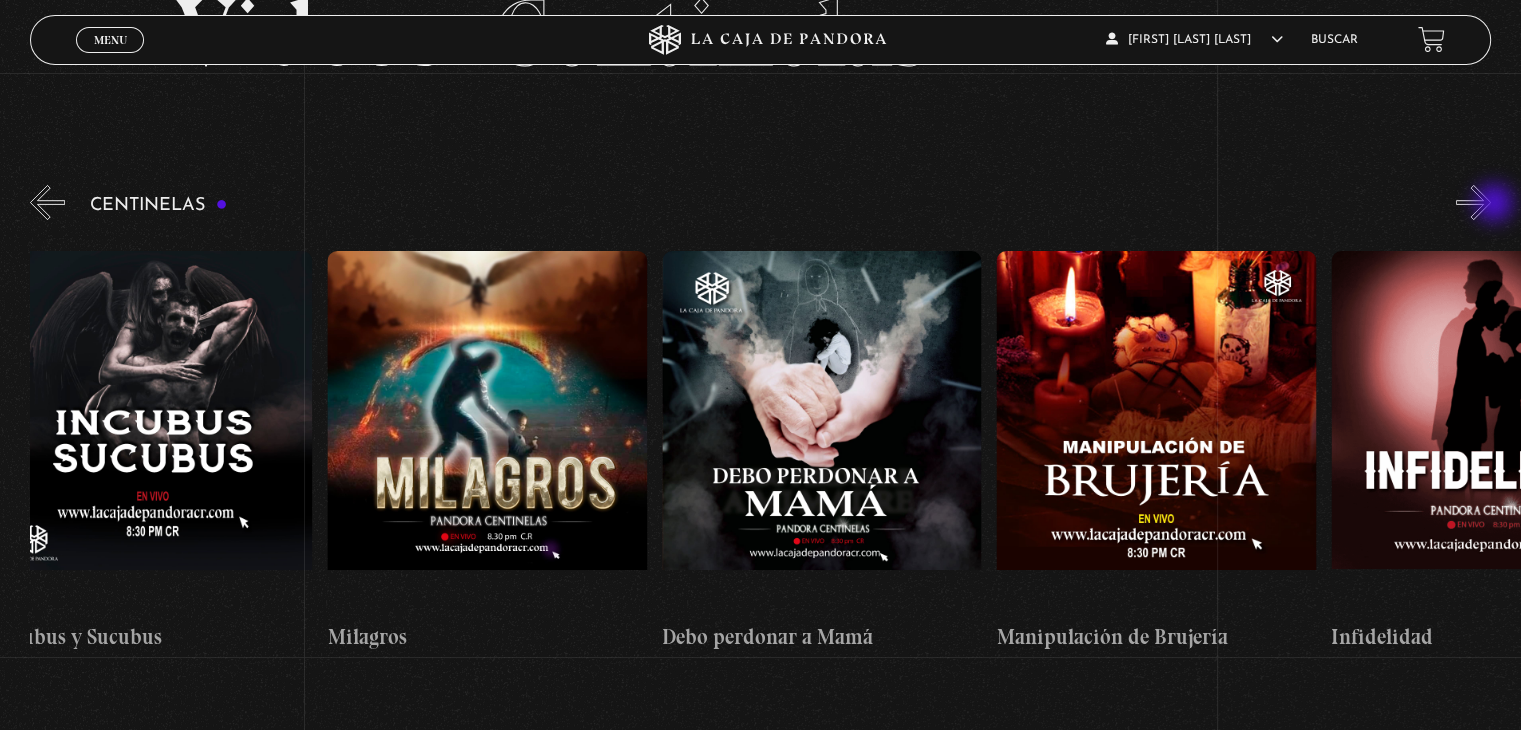 click on "»" at bounding box center (1473, 202) 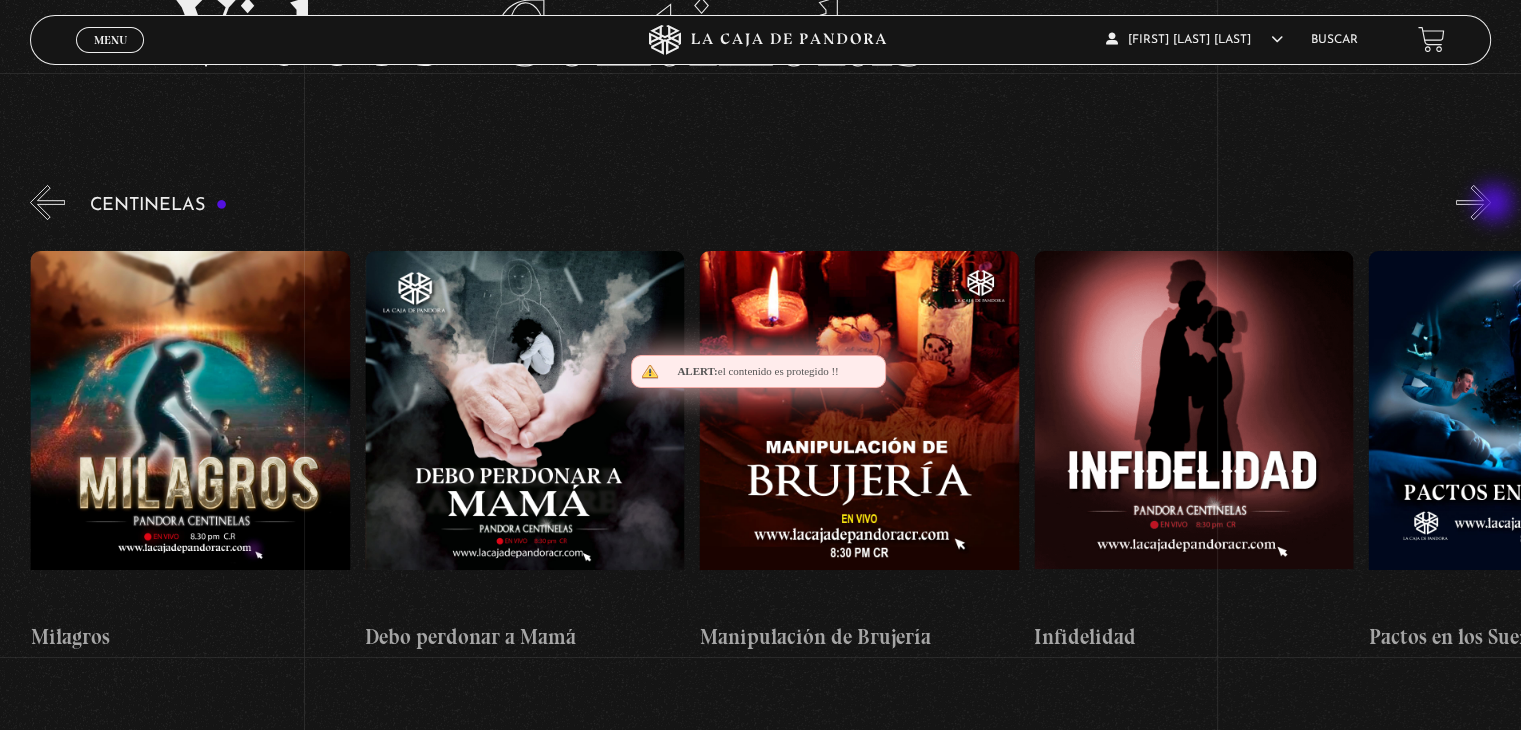 click on "»" at bounding box center [1473, 202] 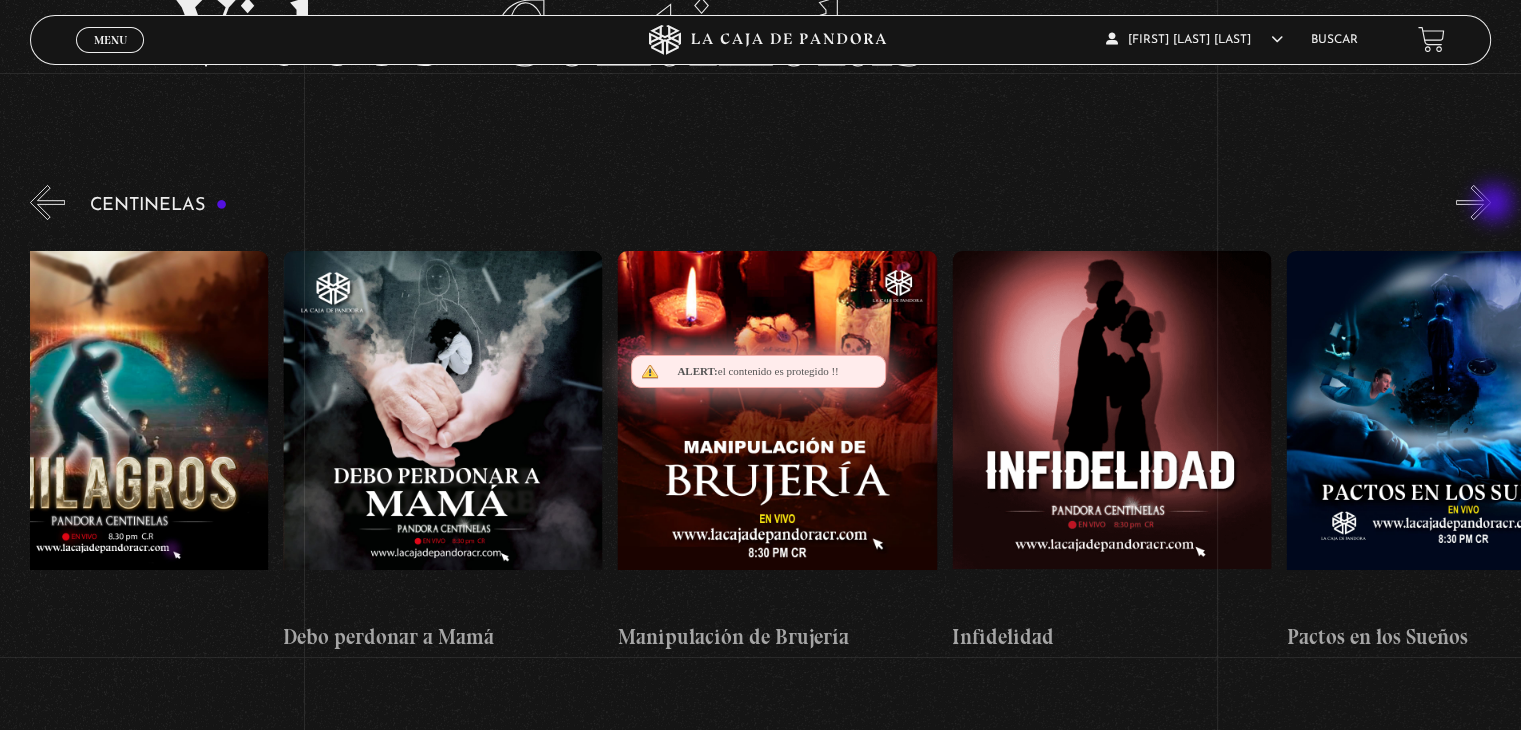 click on "»" at bounding box center [1473, 202] 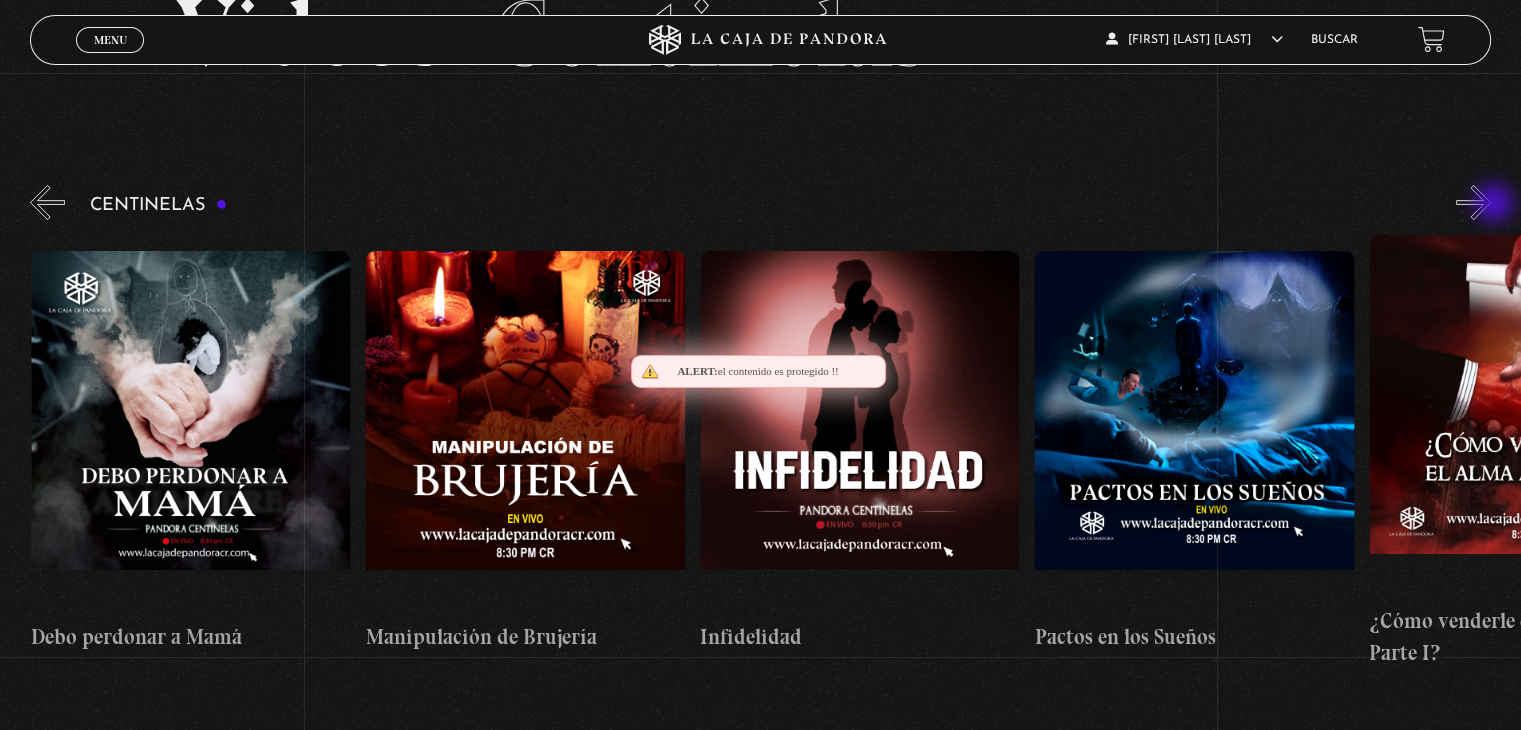click on "»" at bounding box center (1473, 202) 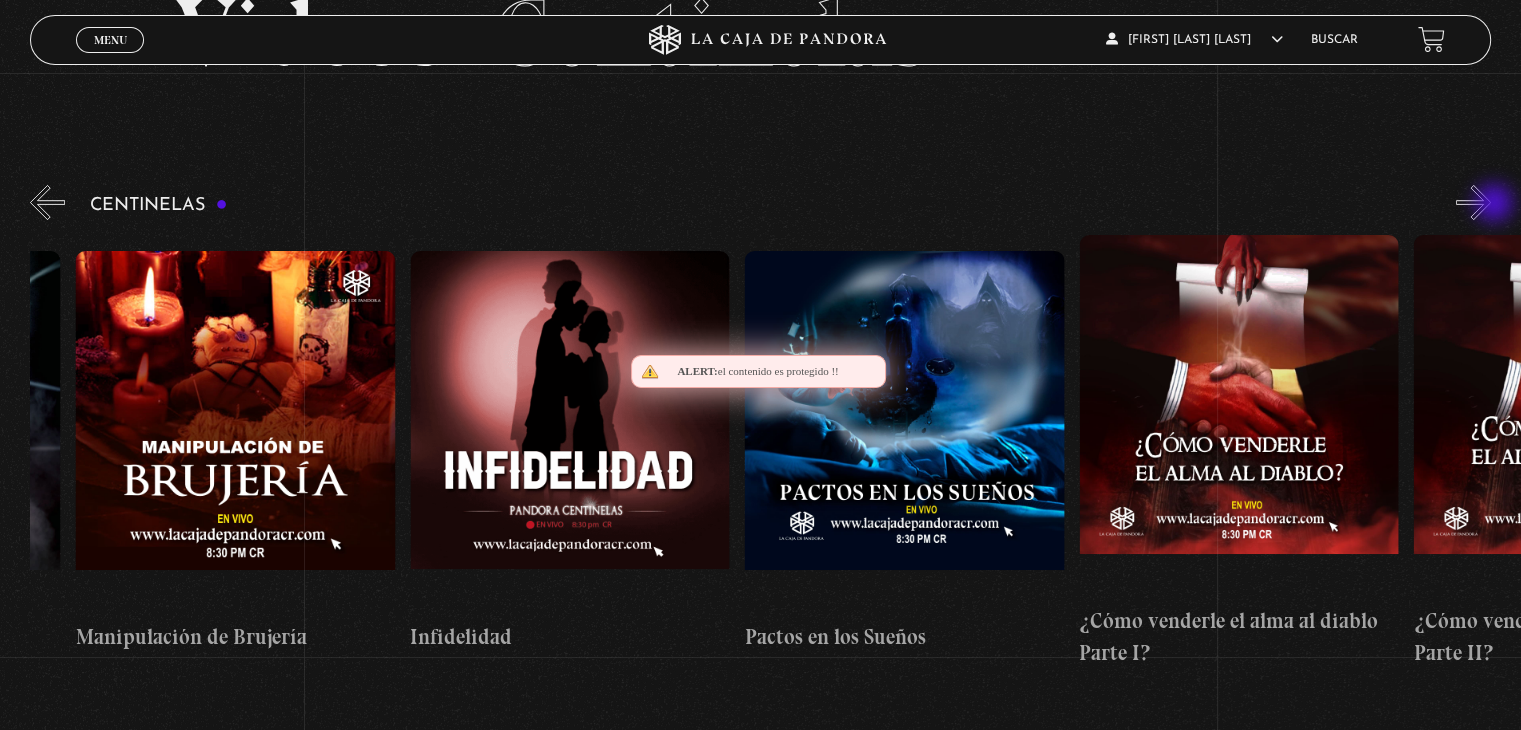 click on "»" at bounding box center (1473, 202) 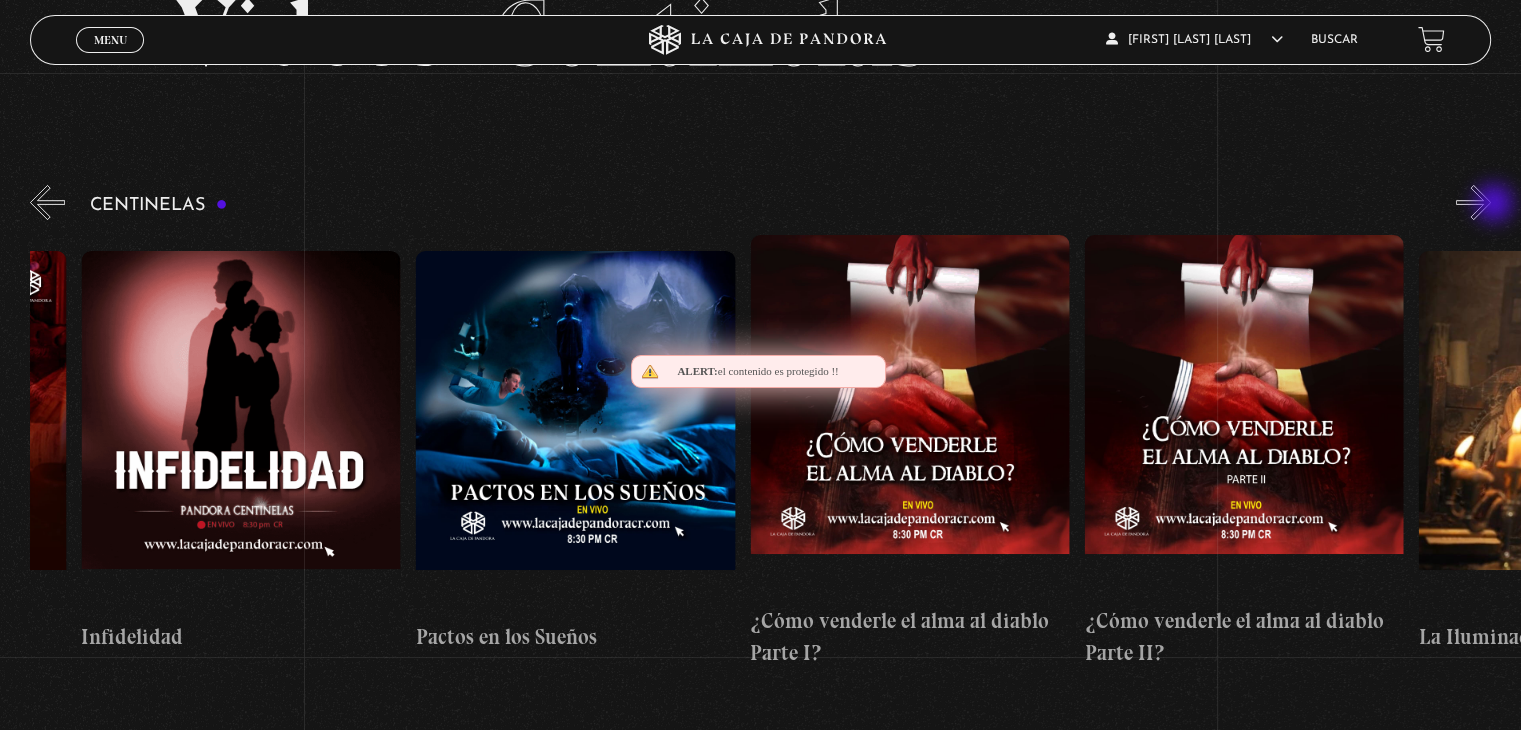 click on "»" at bounding box center (1473, 202) 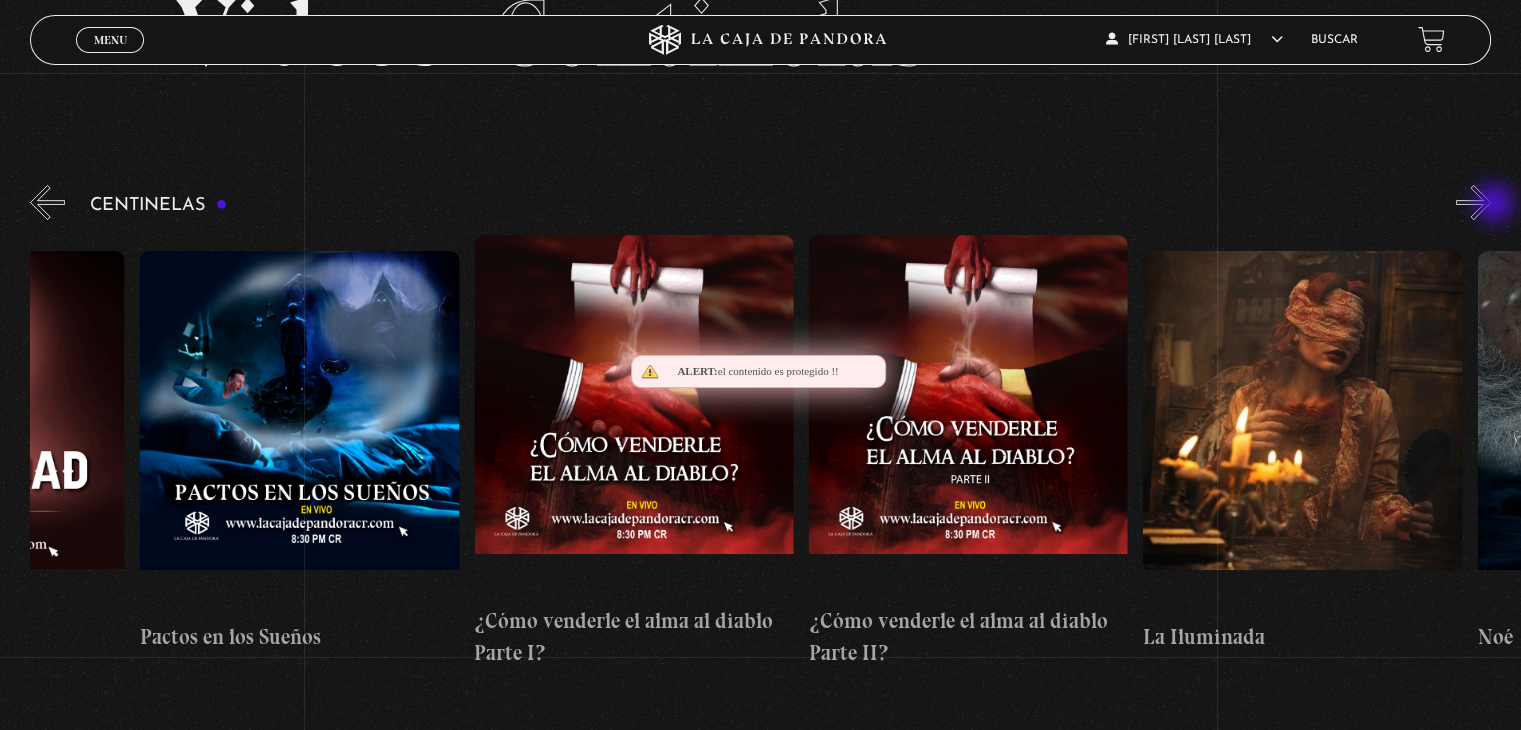 click on "»" at bounding box center [1473, 202] 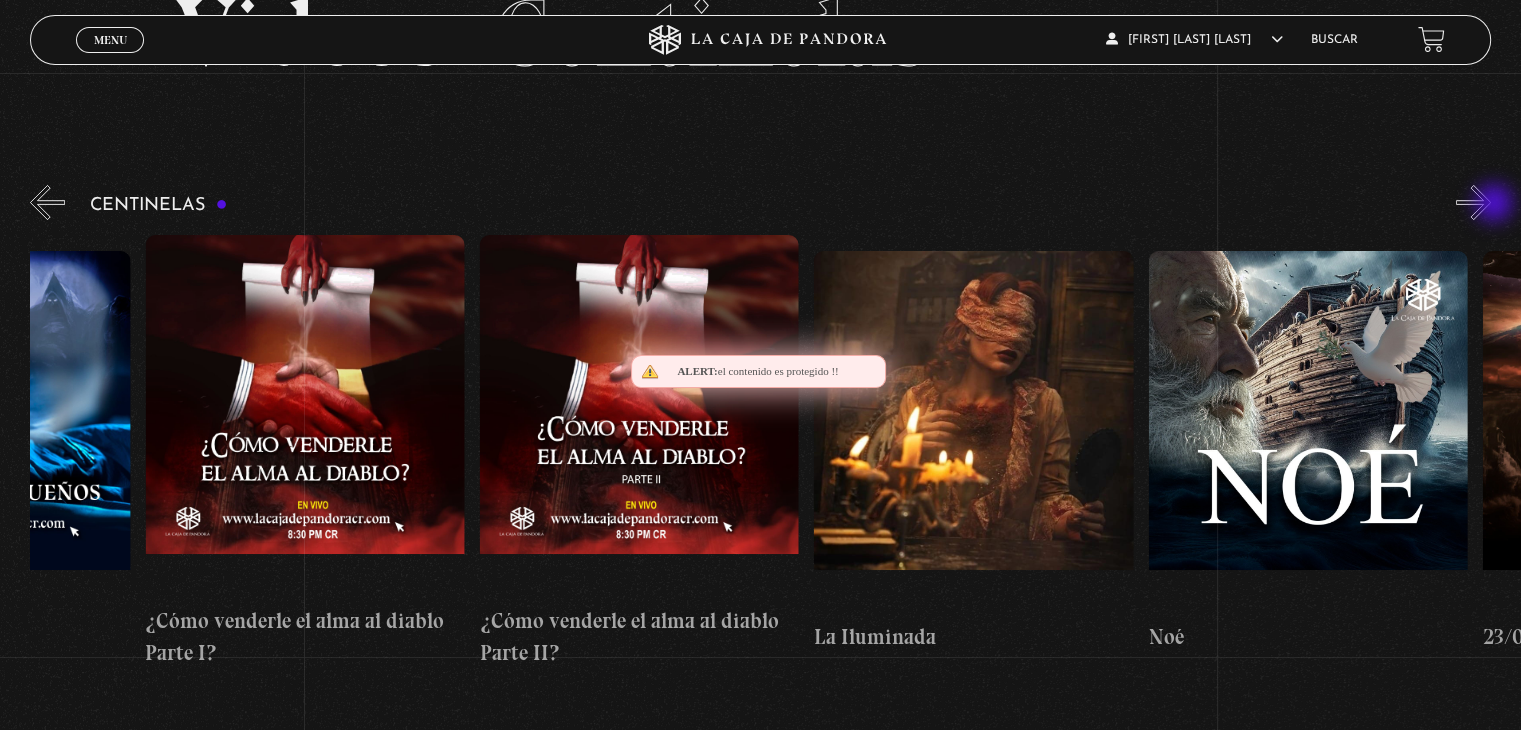 click on "»" at bounding box center (1473, 202) 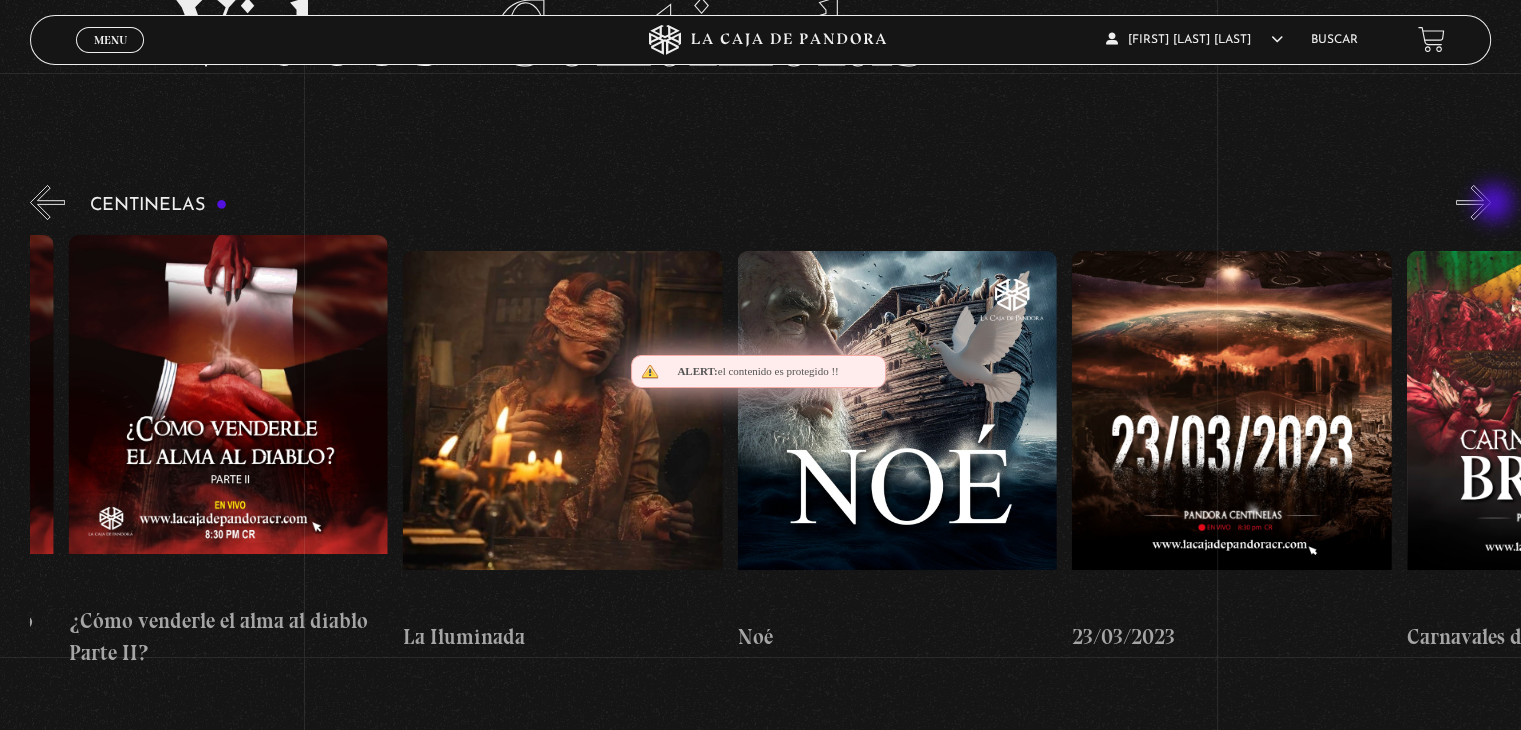 click on "»" at bounding box center [1473, 202] 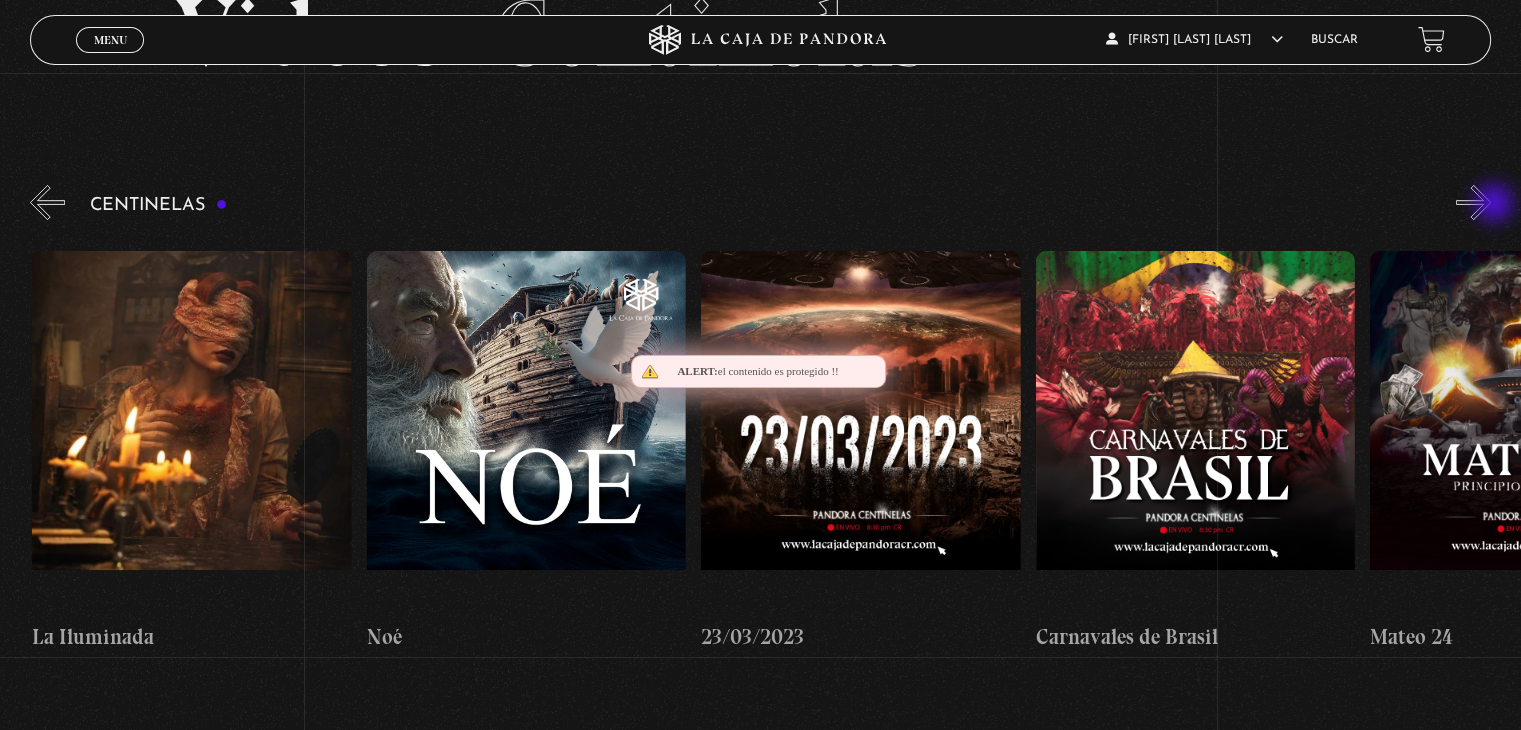 click on "»" at bounding box center (1473, 202) 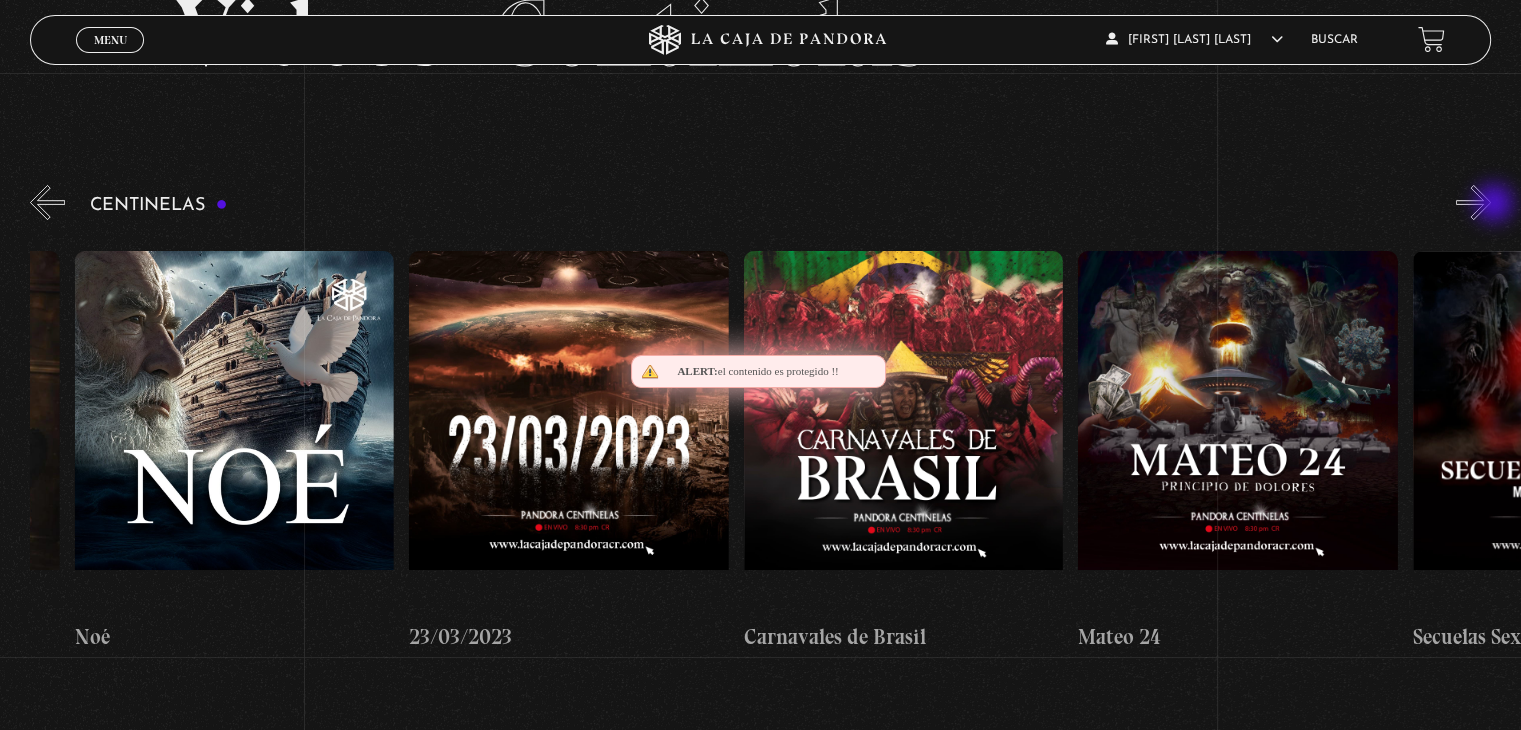 click on "»" at bounding box center (1473, 202) 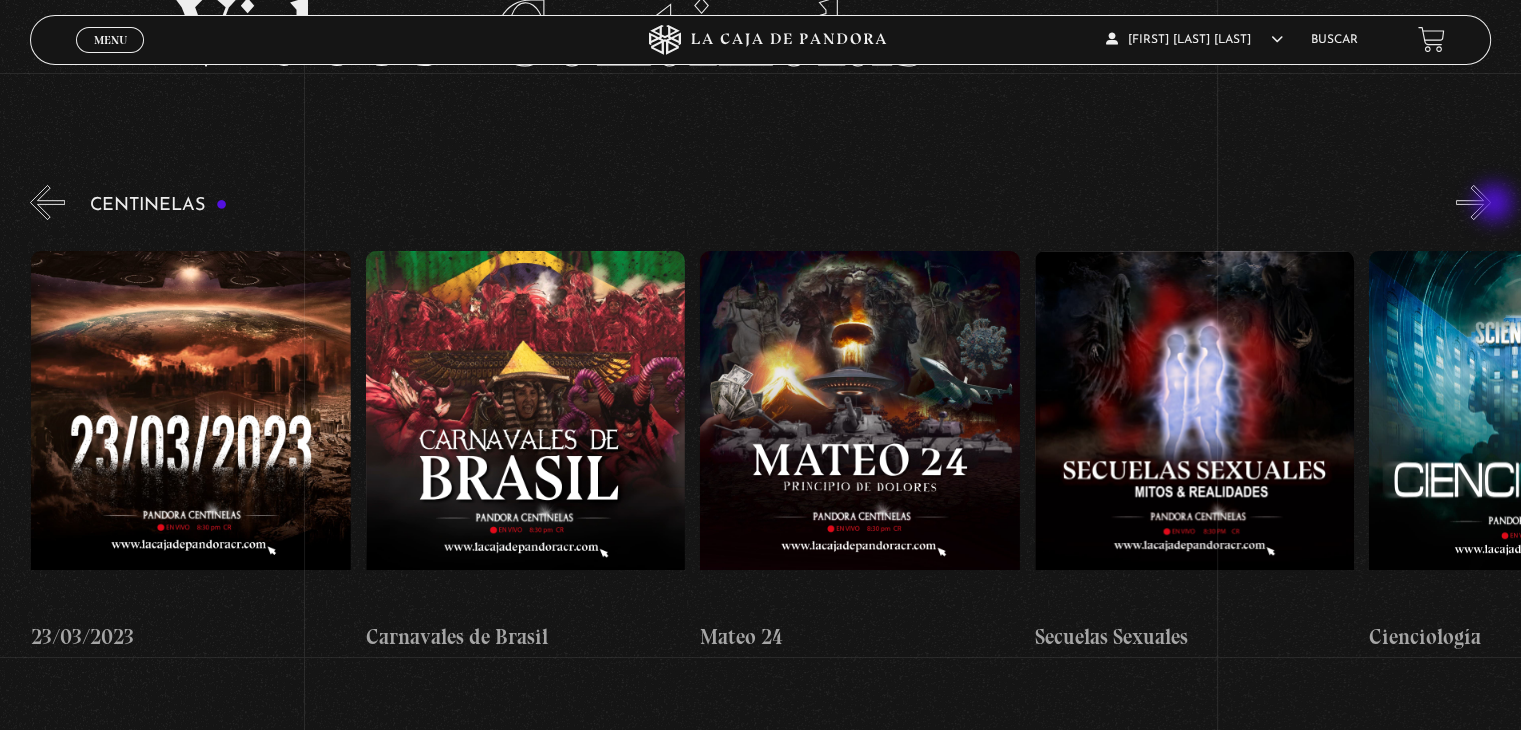 click on "»" at bounding box center [1473, 202] 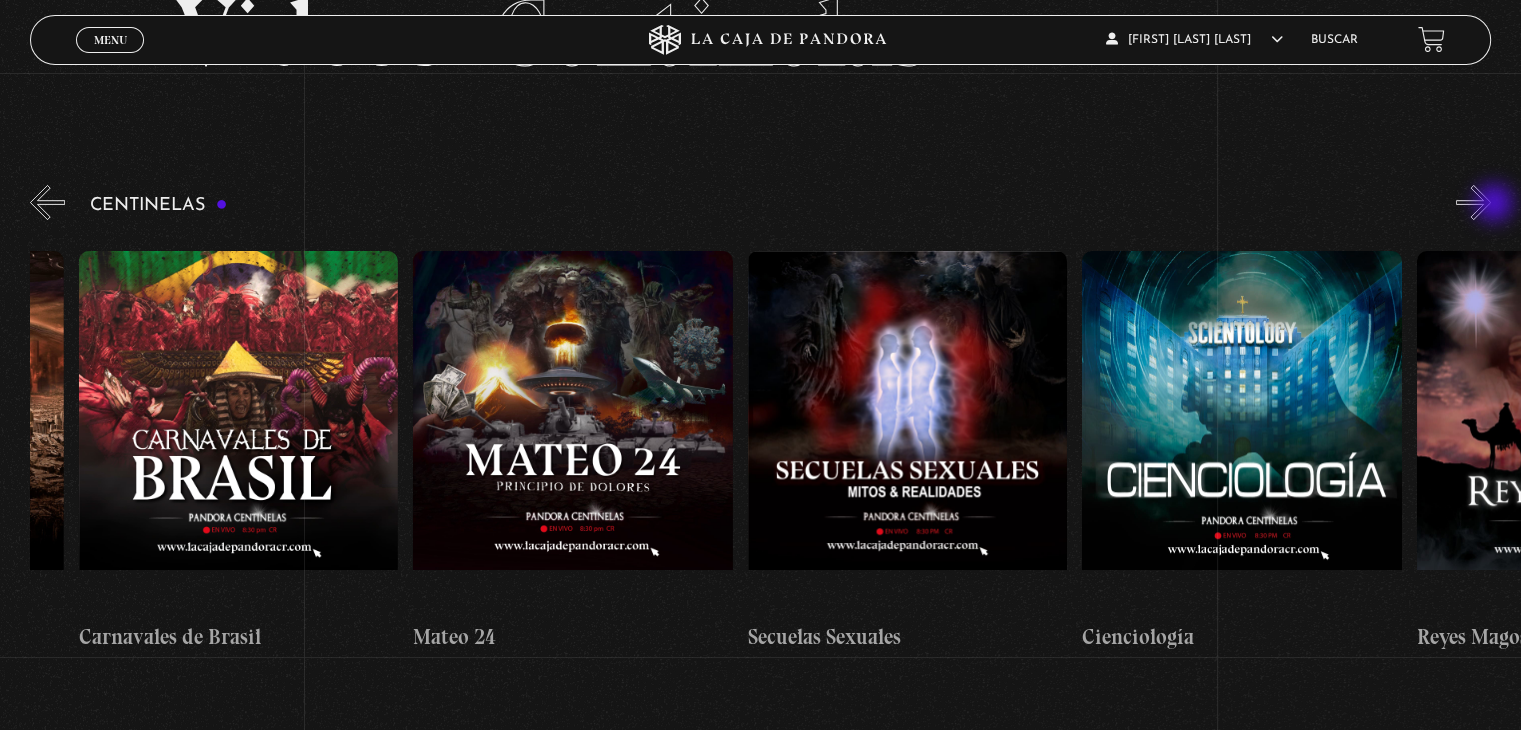 click on "»" at bounding box center [1473, 202] 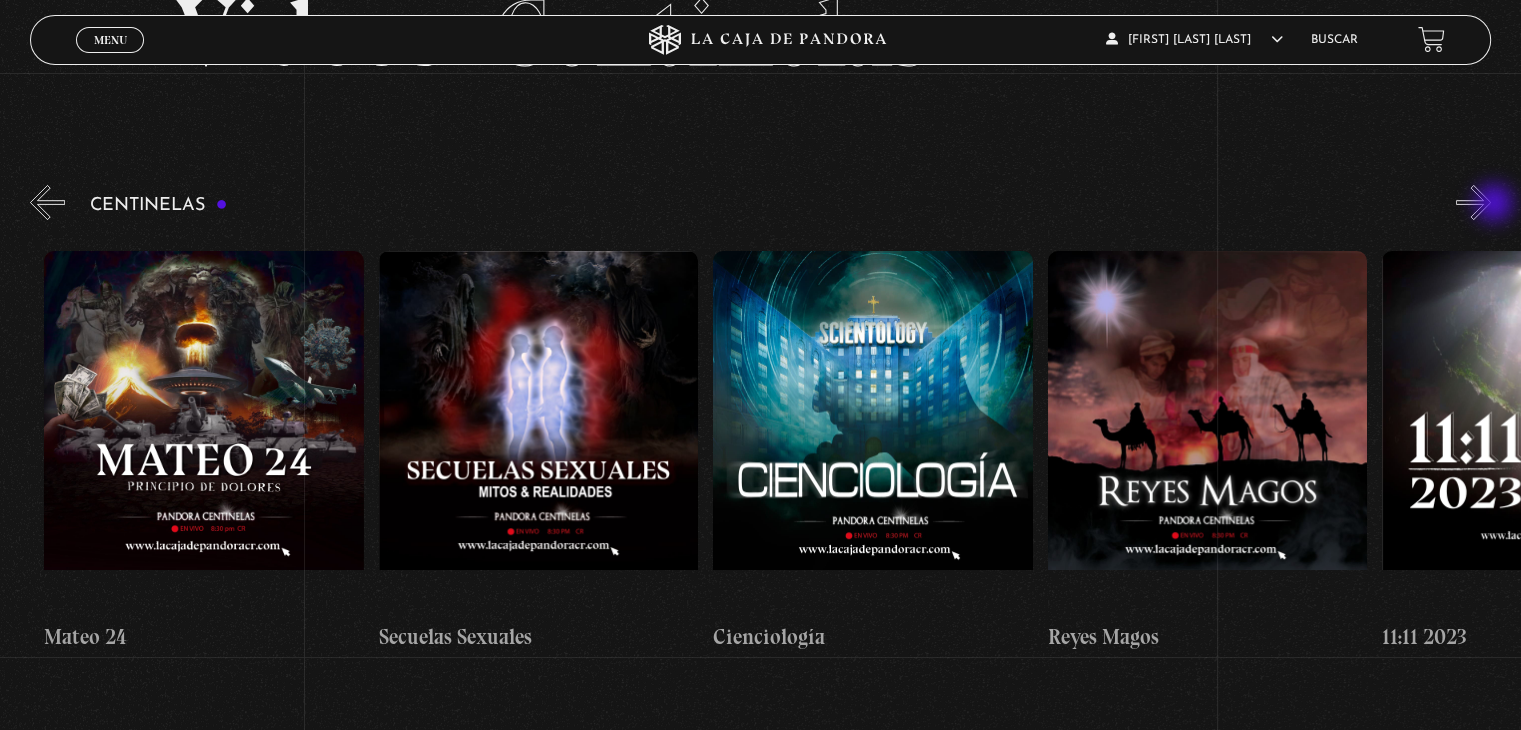click on "»" at bounding box center (1473, 202) 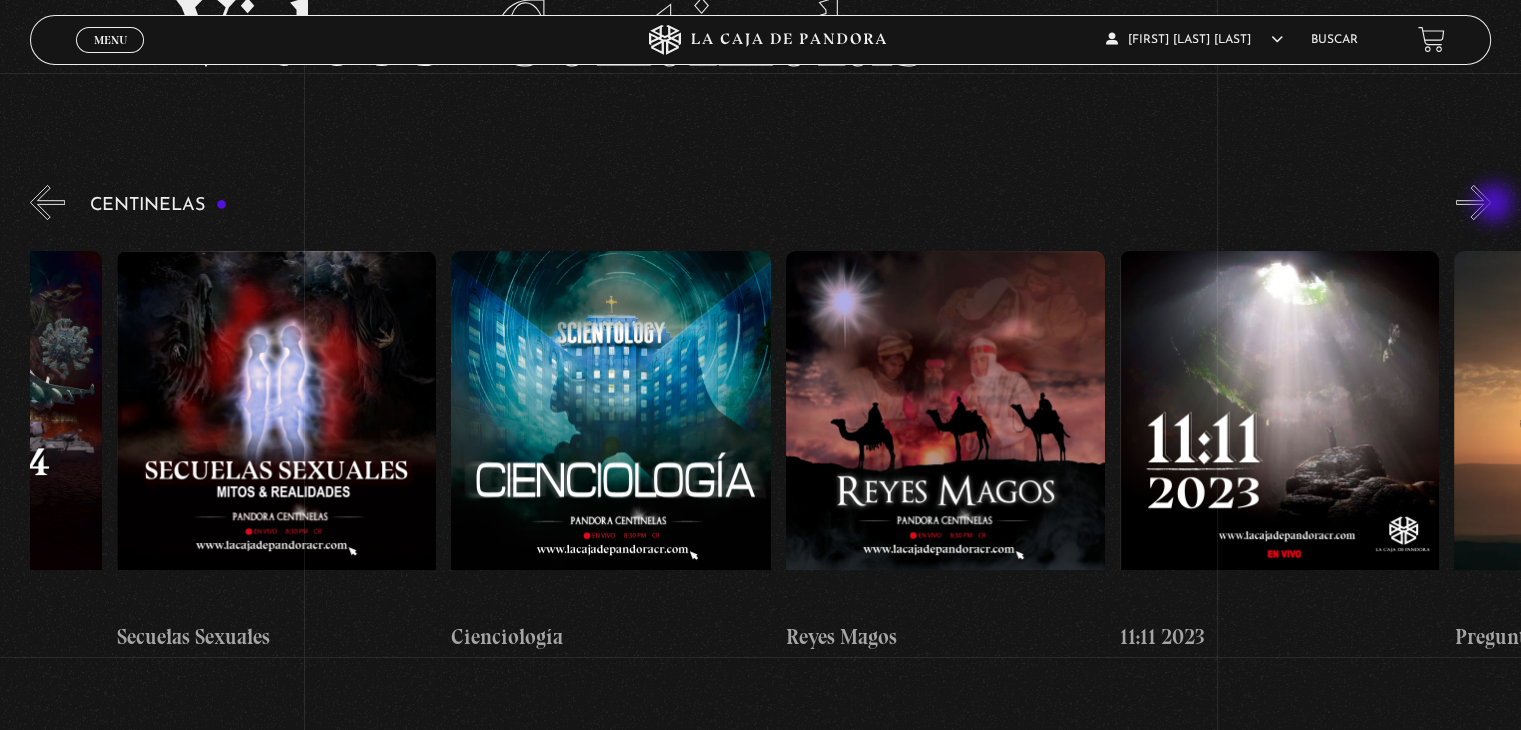 click on "»" at bounding box center (1473, 202) 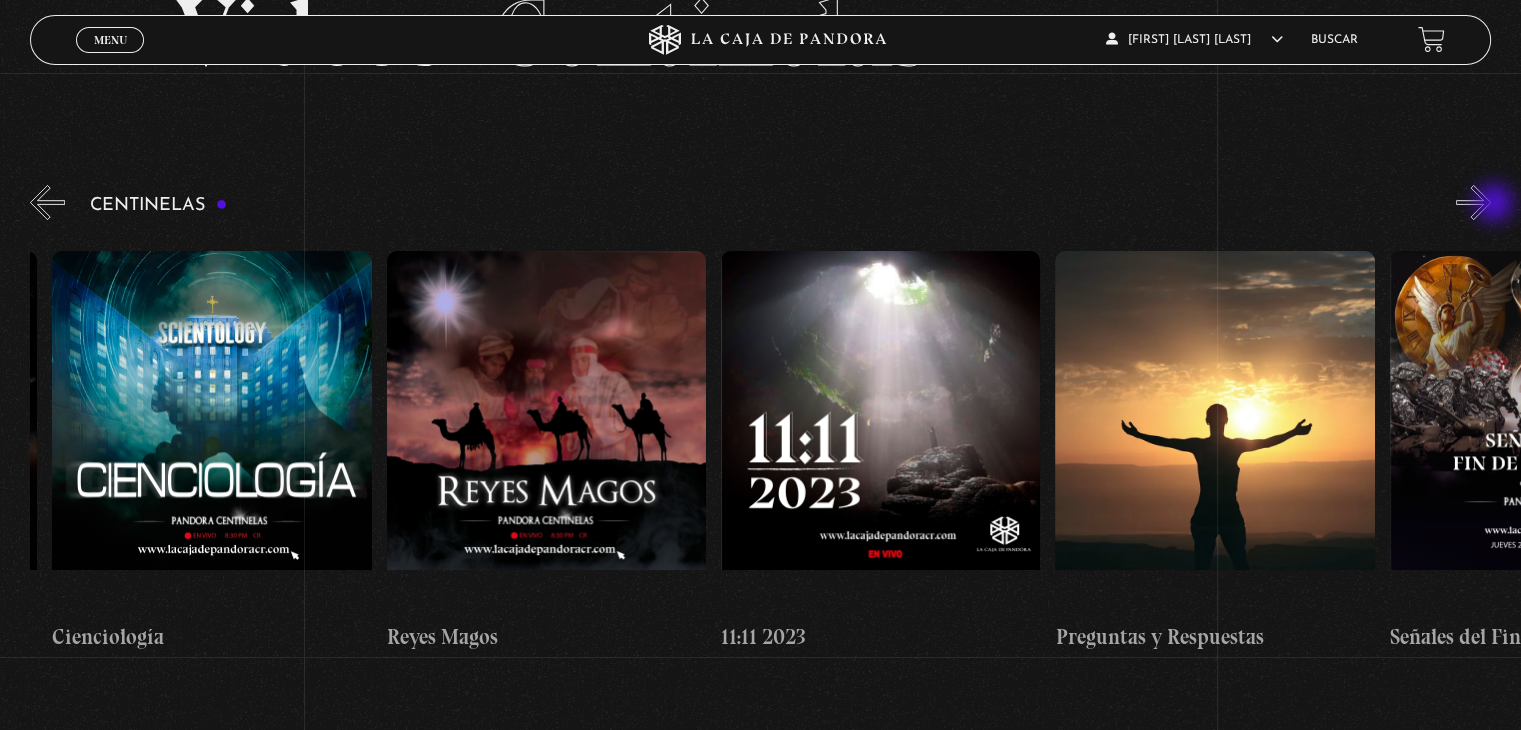 click on "»" at bounding box center (1473, 202) 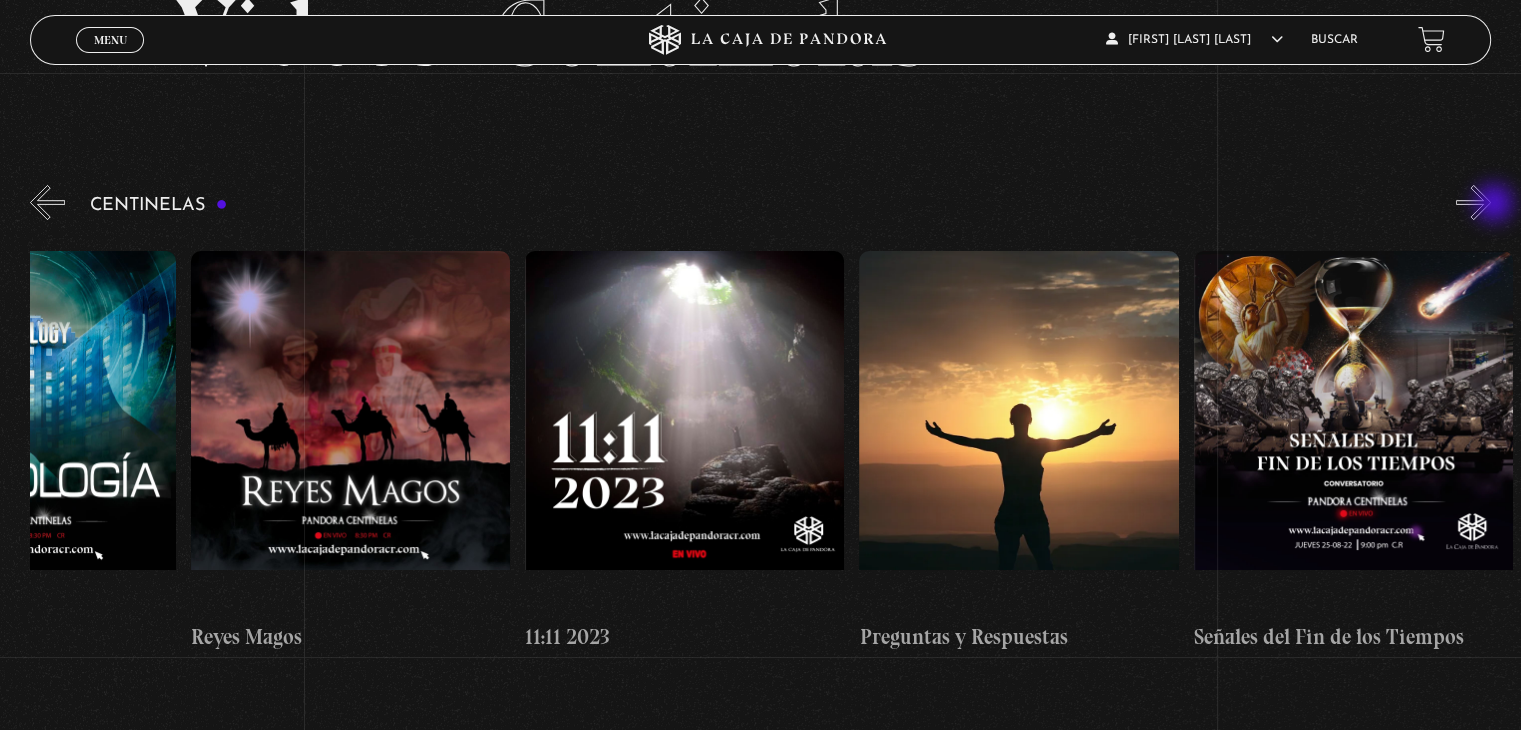 click on "»" at bounding box center (1473, 202) 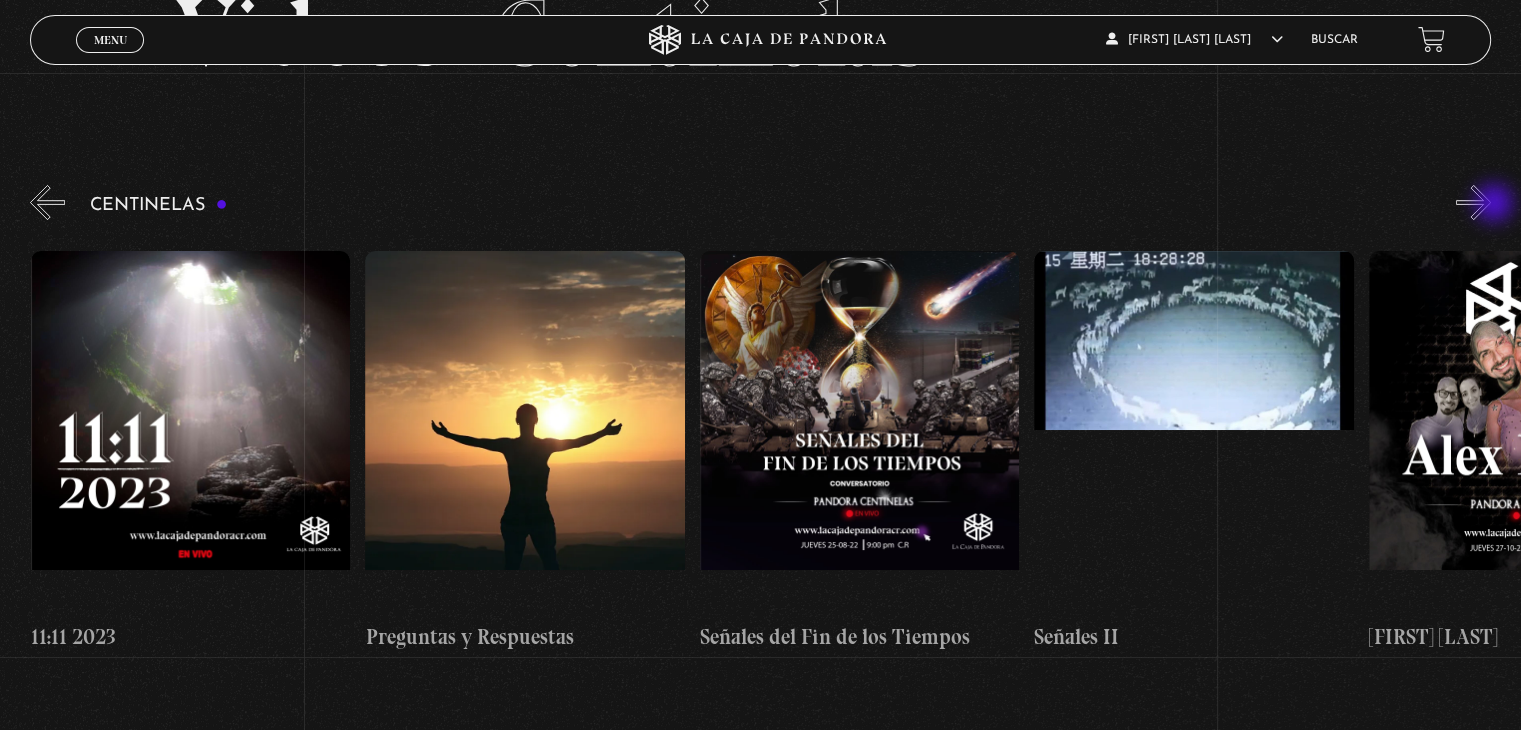 click on "»" at bounding box center (1473, 202) 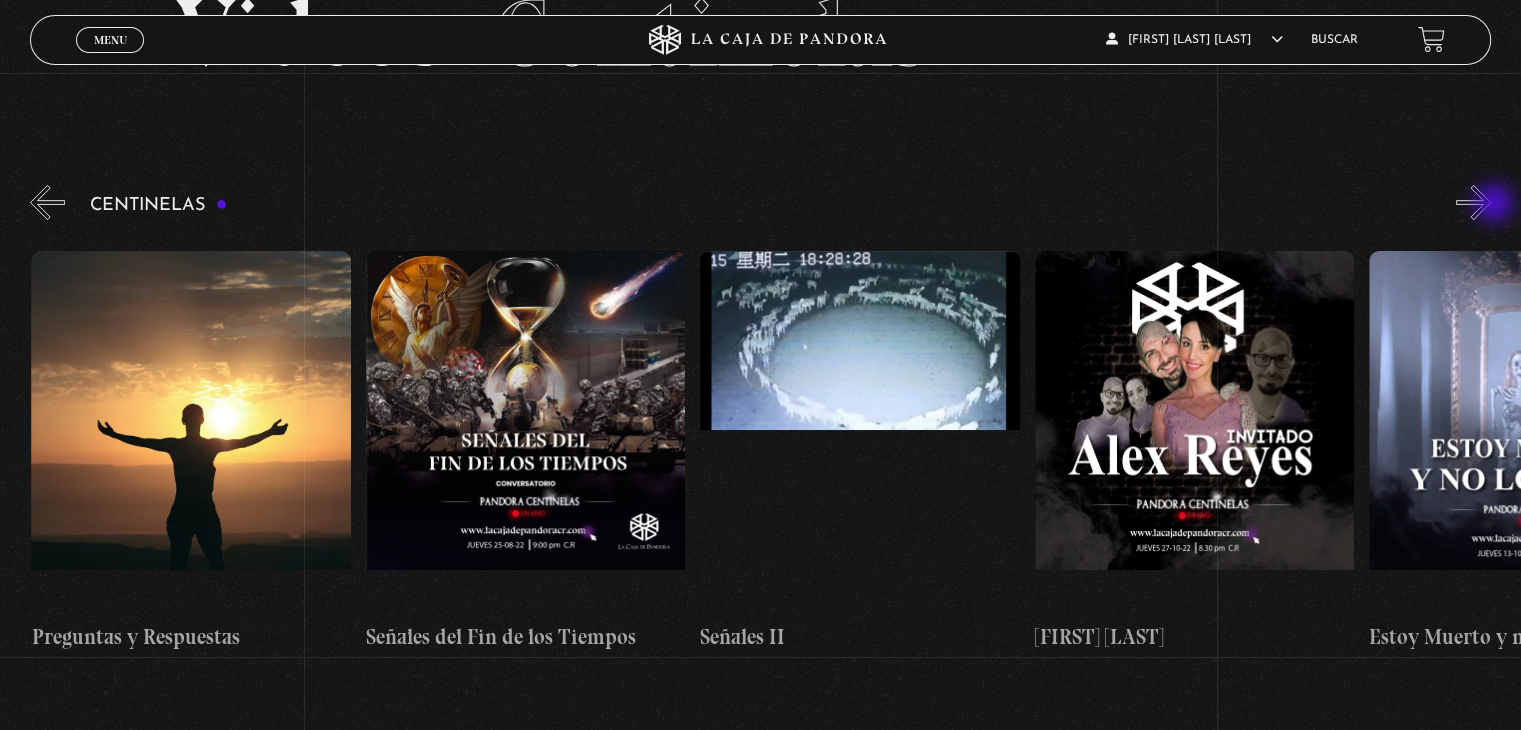 click on "»" at bounding box center (1473, 202) 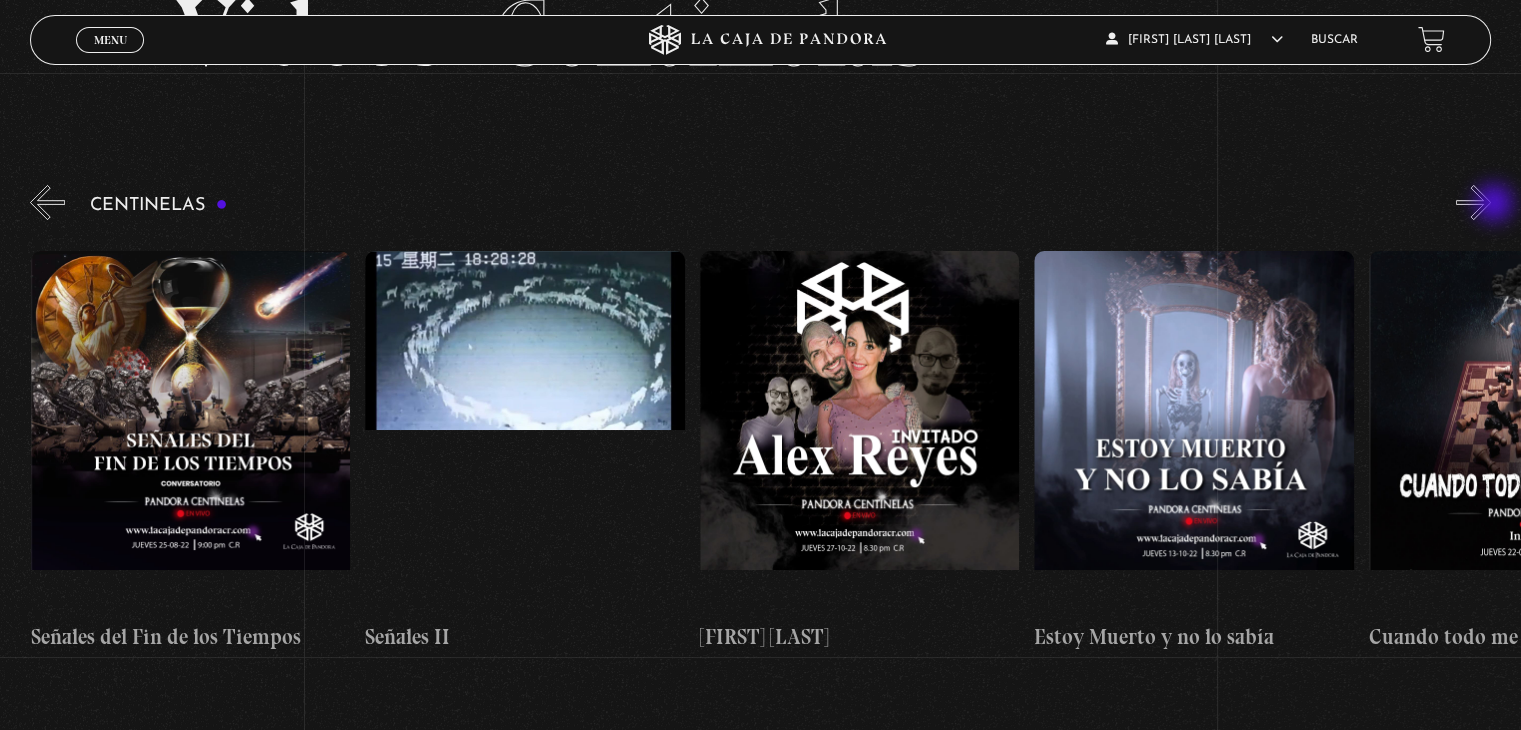 scroll, scrollTop: 0, scrollLeft: 16388, axis: horizontal 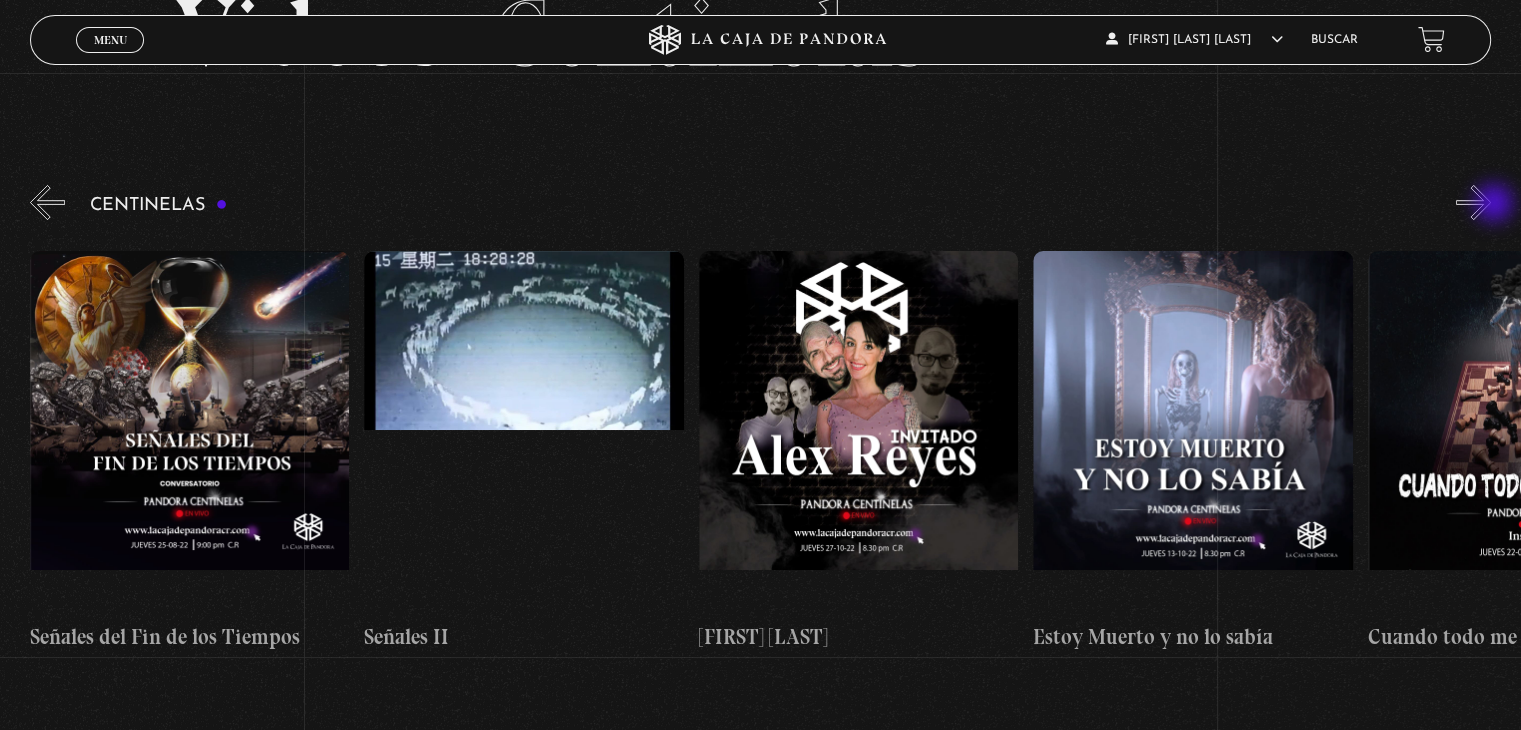 click on "»" at bounding box center [1473, 202] 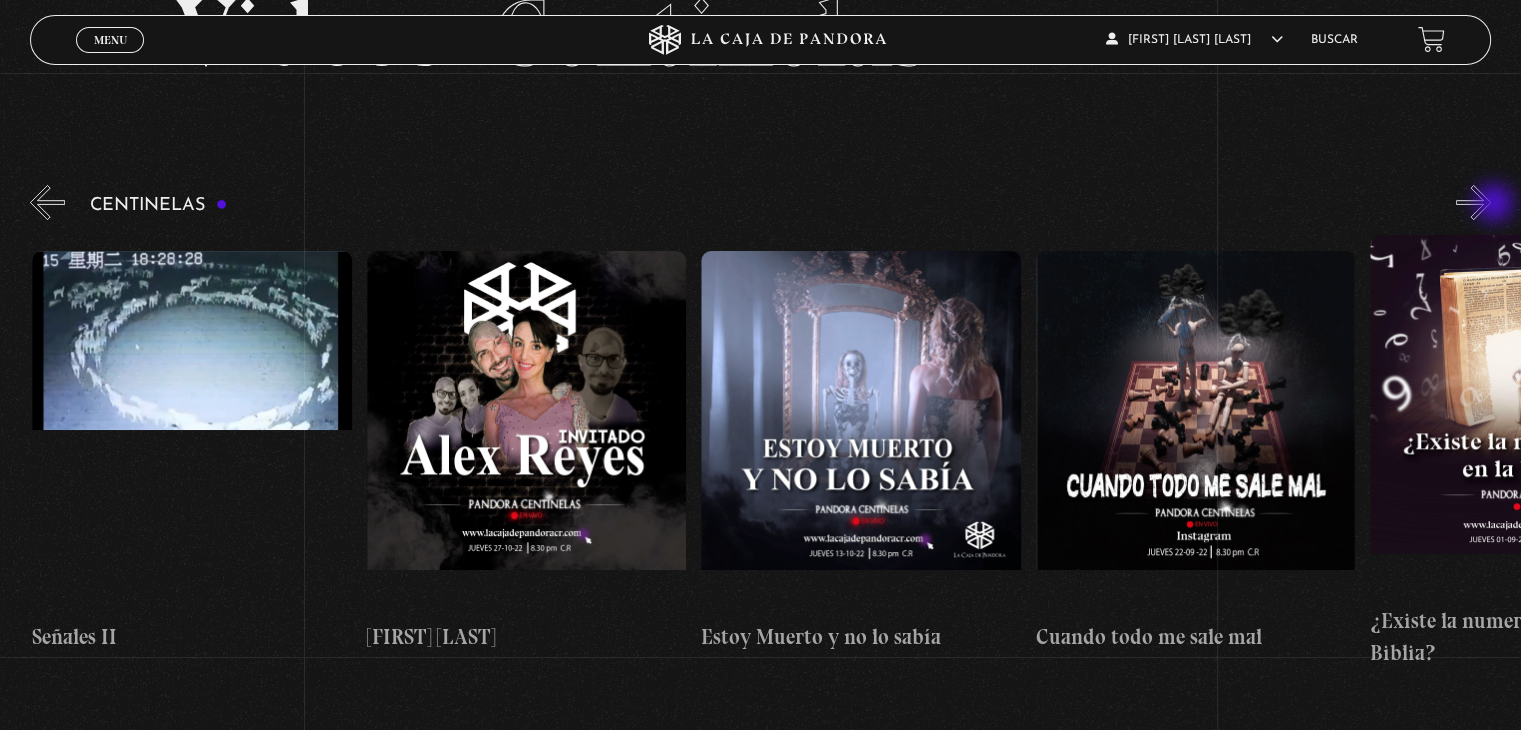 click on "»" at bounding box center [1473, 202] 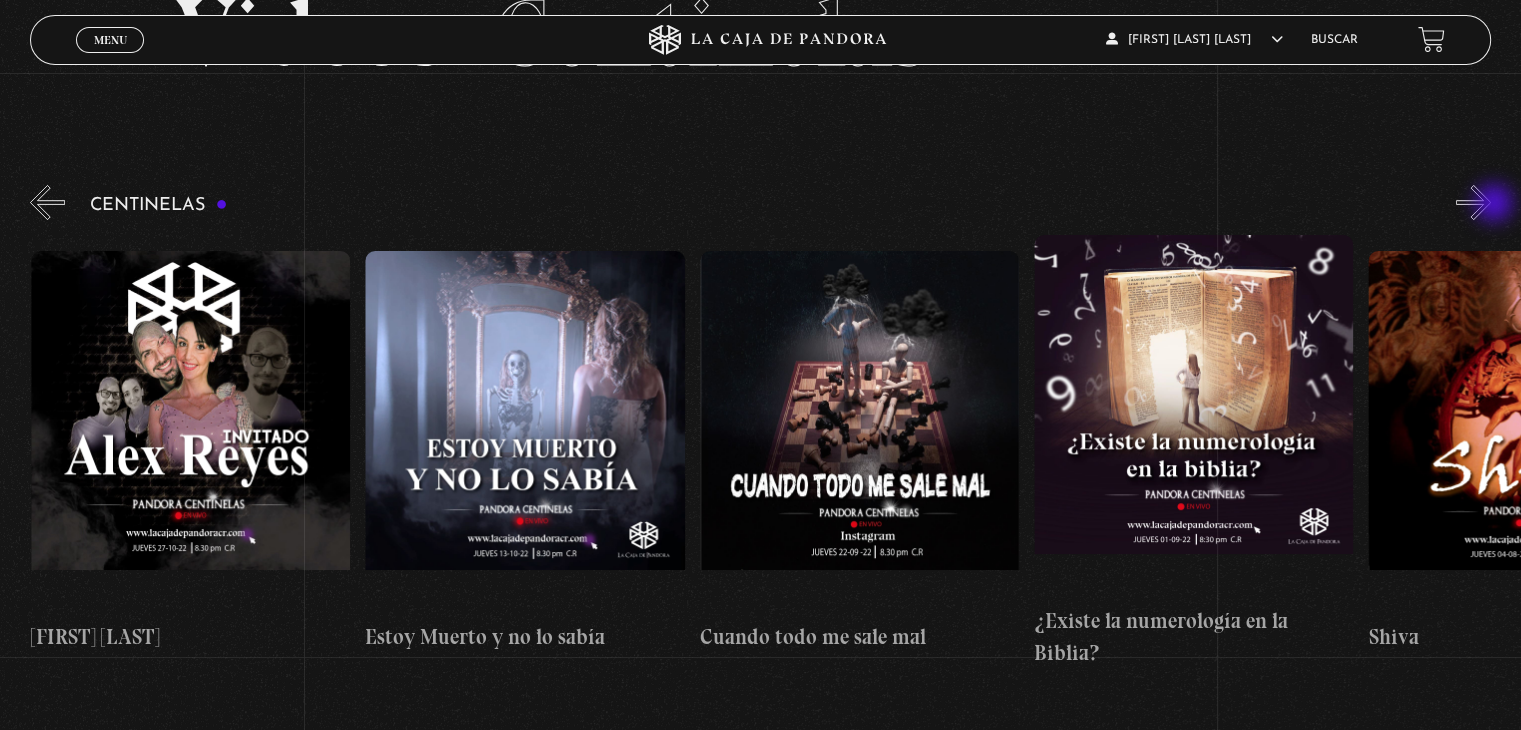 scroll, scrollTop: 0, scrollLeft: 17056, axis: horizontal 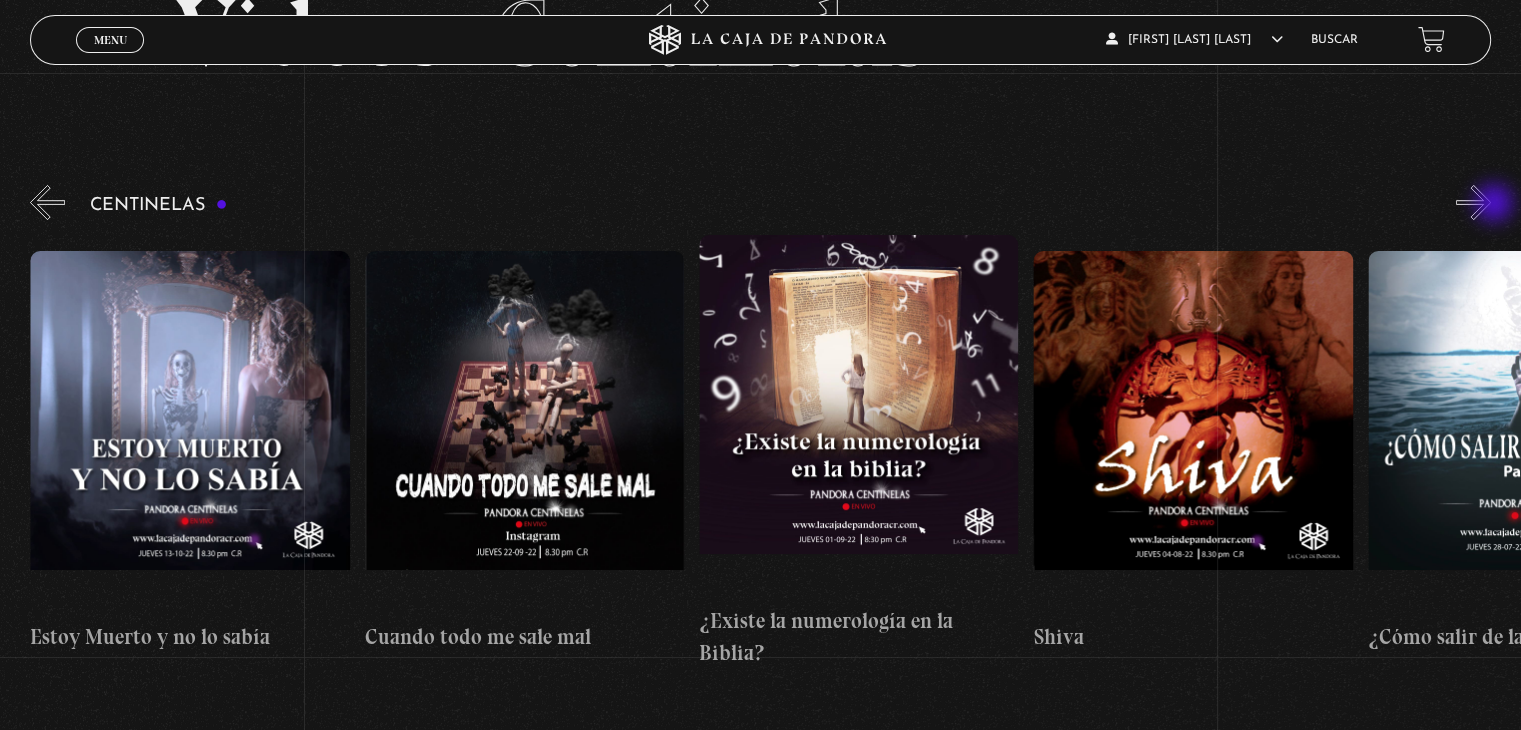 click on "»" at bounding box center (1473, 202) 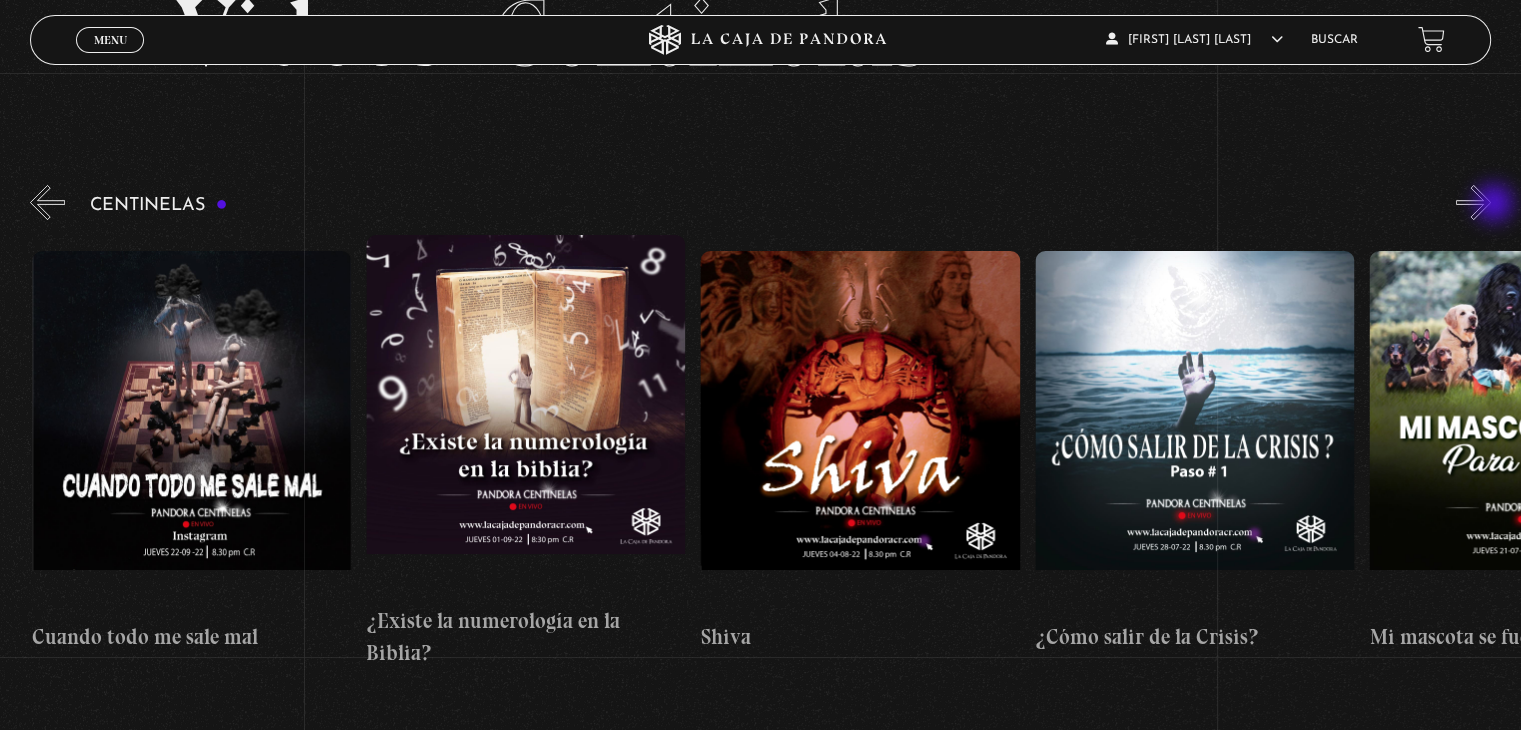 click on "»" at bounding box center (1473, 202) 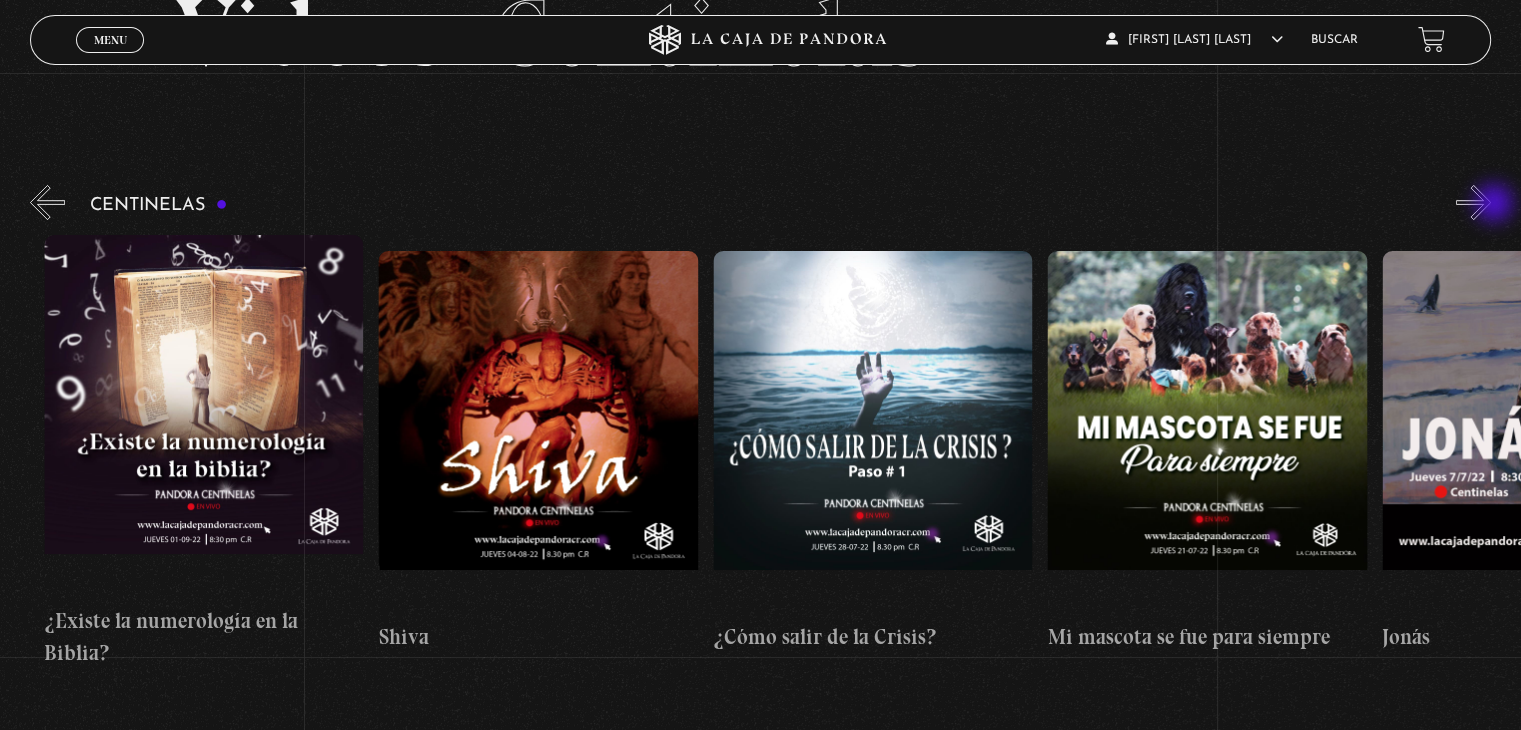 click on "»" at bounding box center [1473, 202] 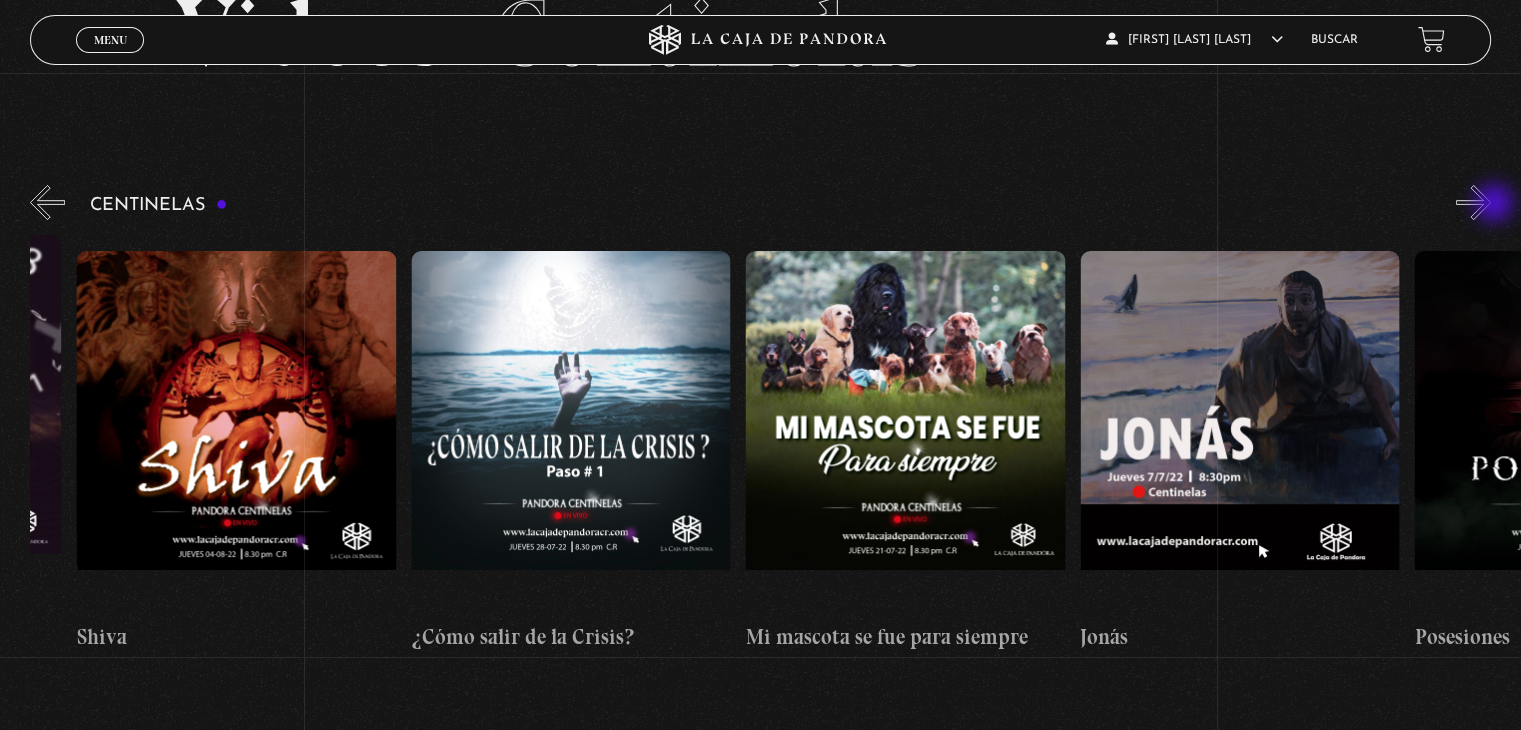 click on "»" at bounding box center (1473, 202) 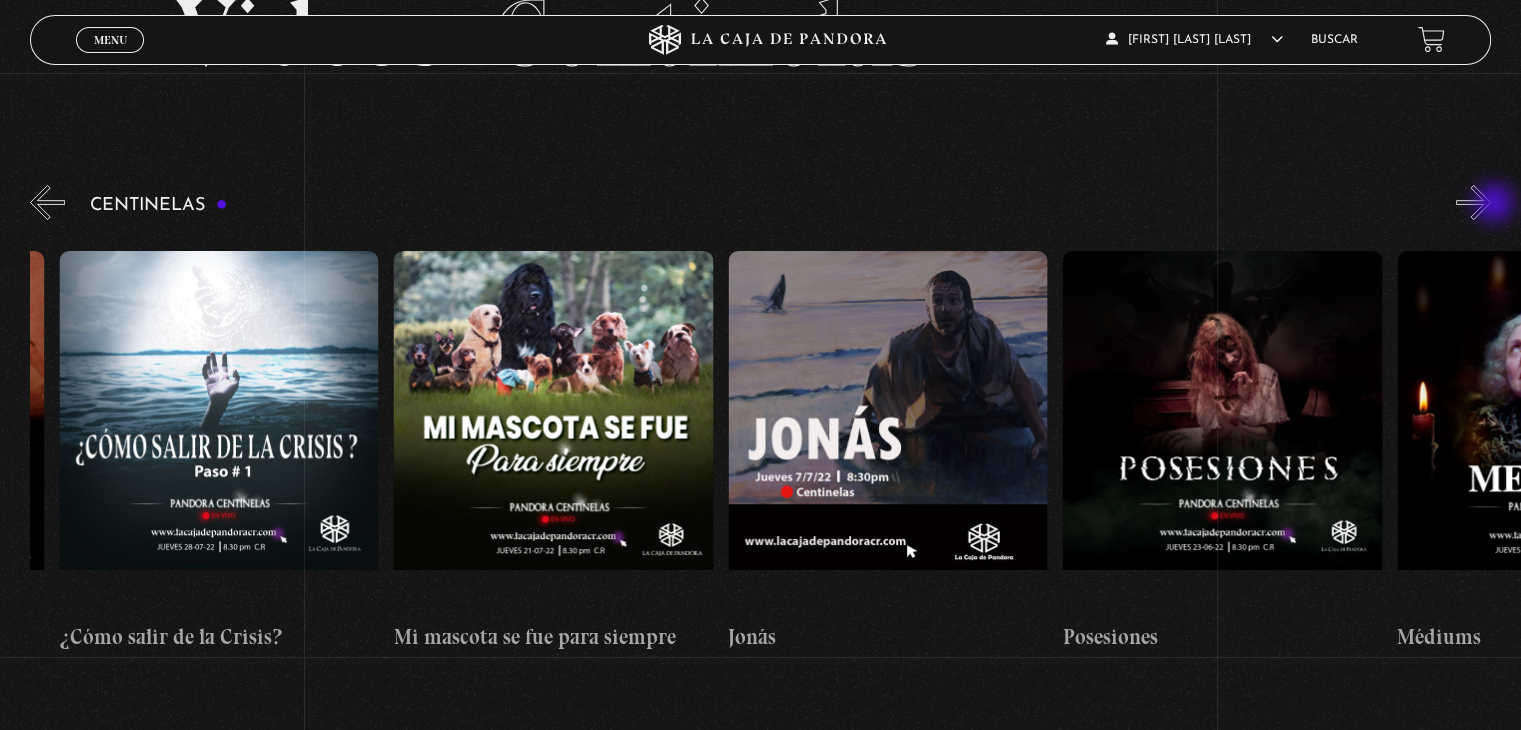click on "»" at bounding box center [1473, 202] 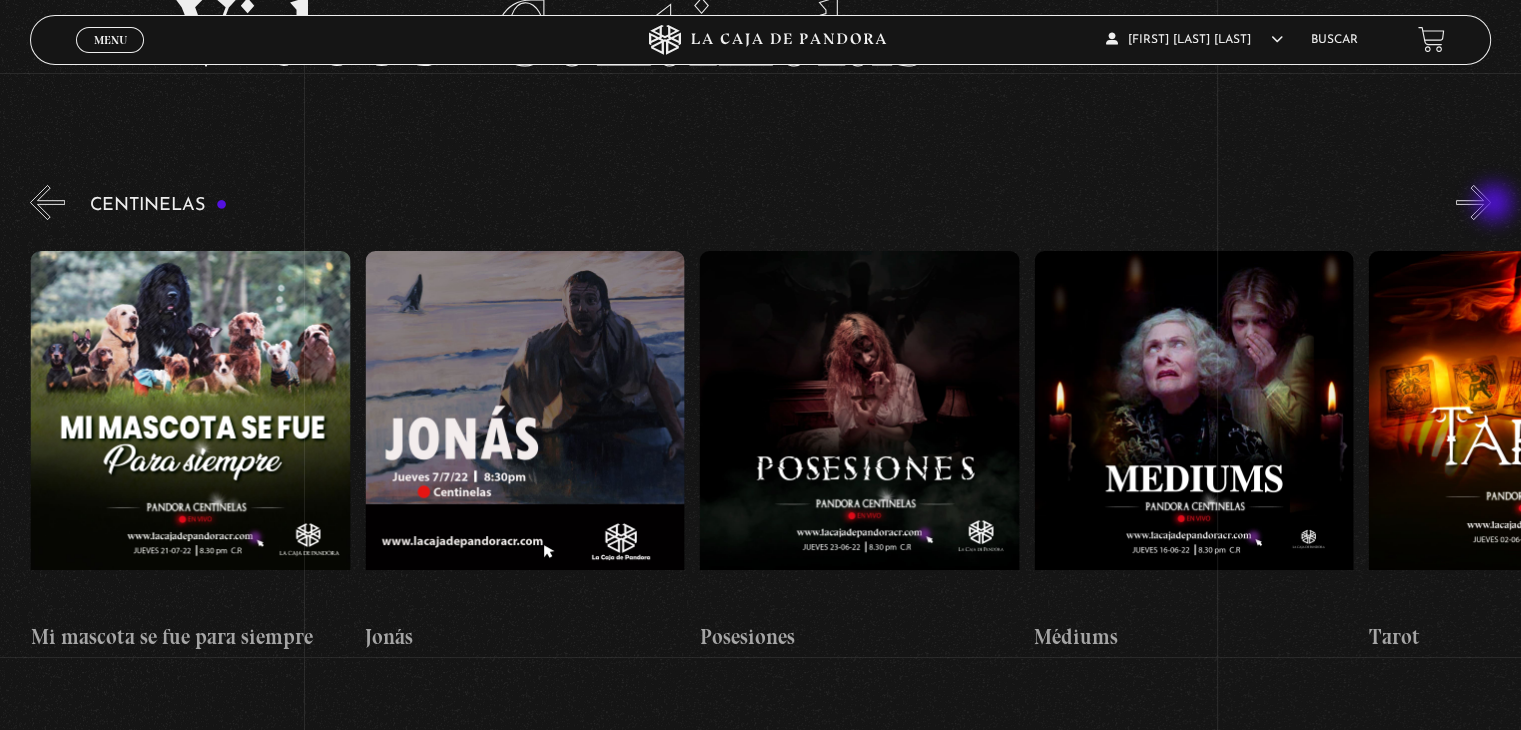 click on "»" at bounding box center [1473, 202] 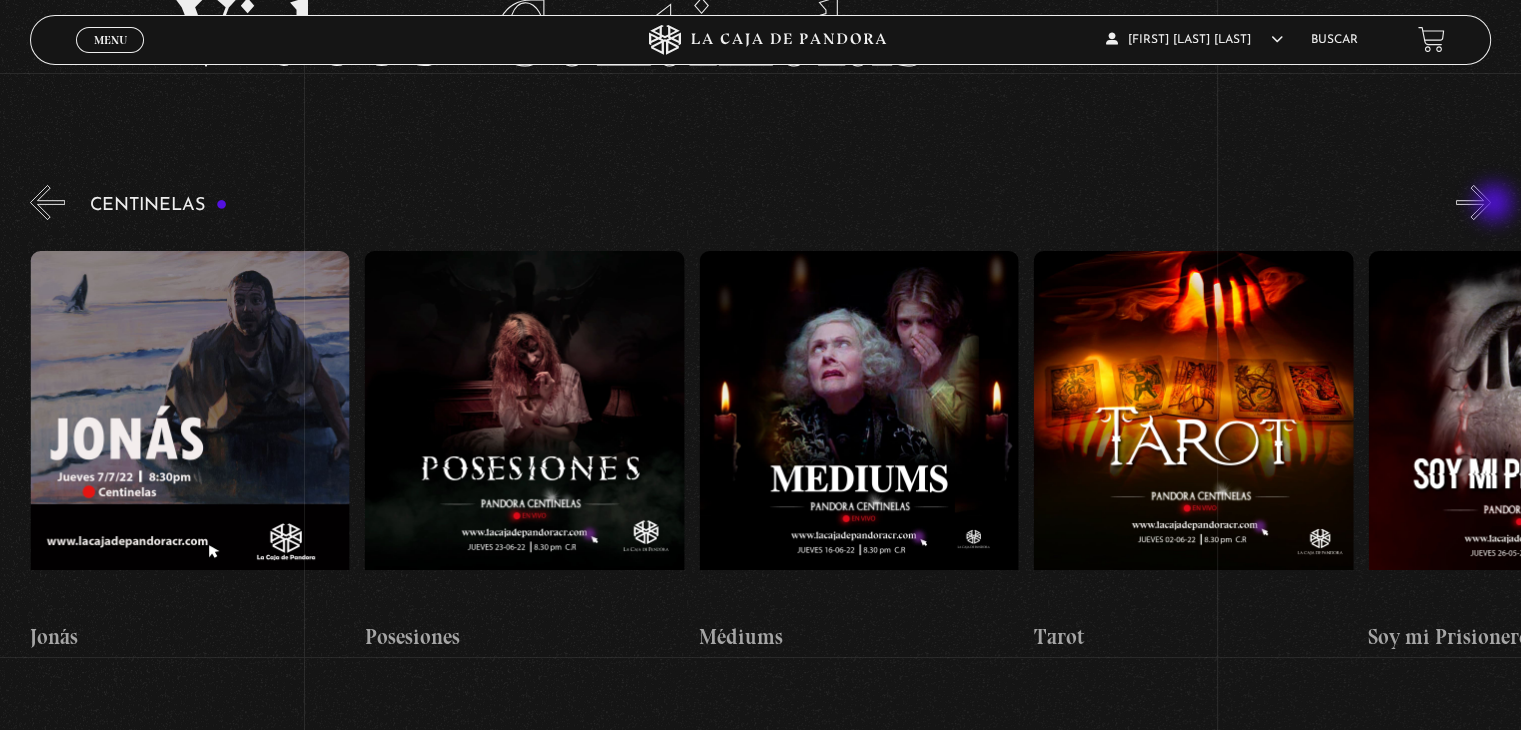 click on "»" at bounding box center (1473, 202) 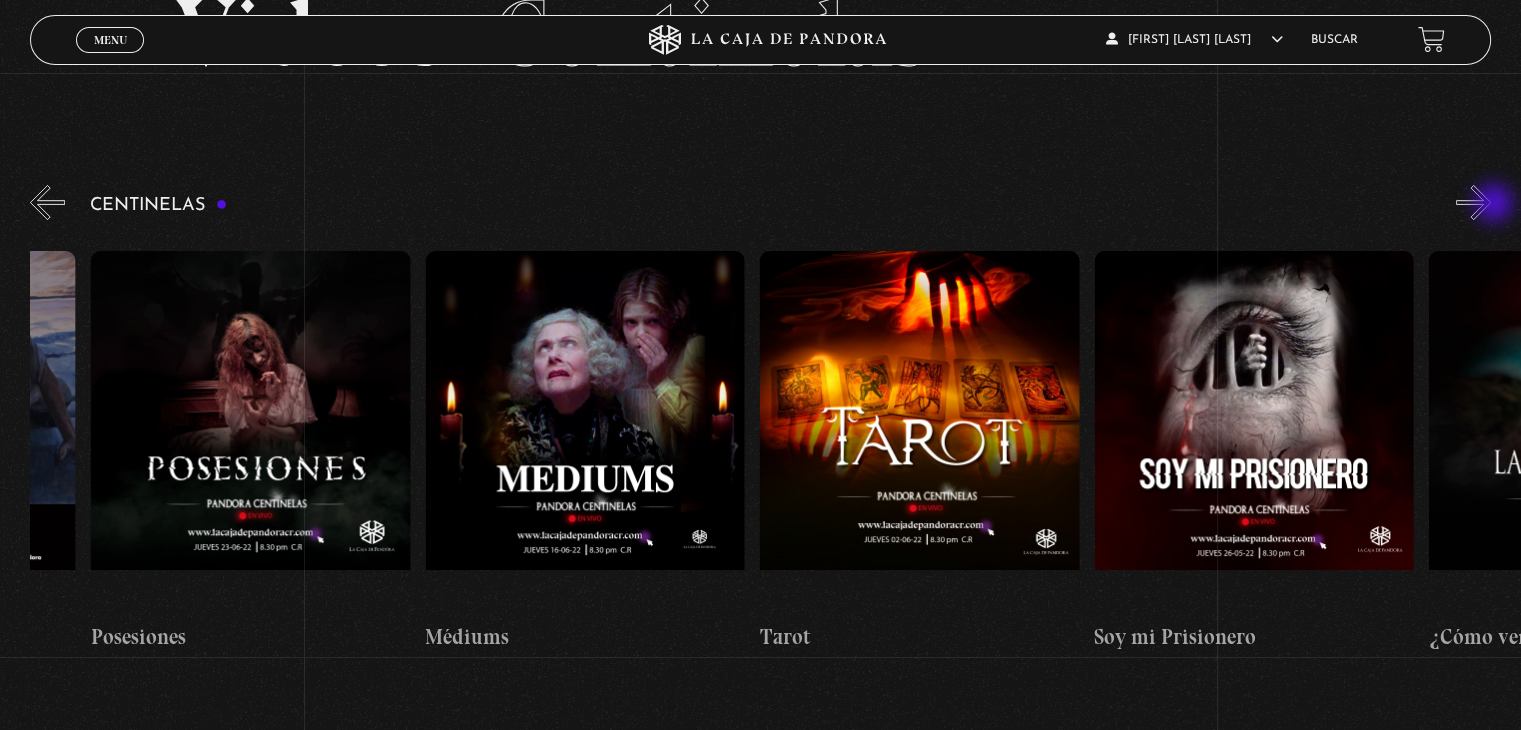 click on "»" at bounding box center (1473, 202) 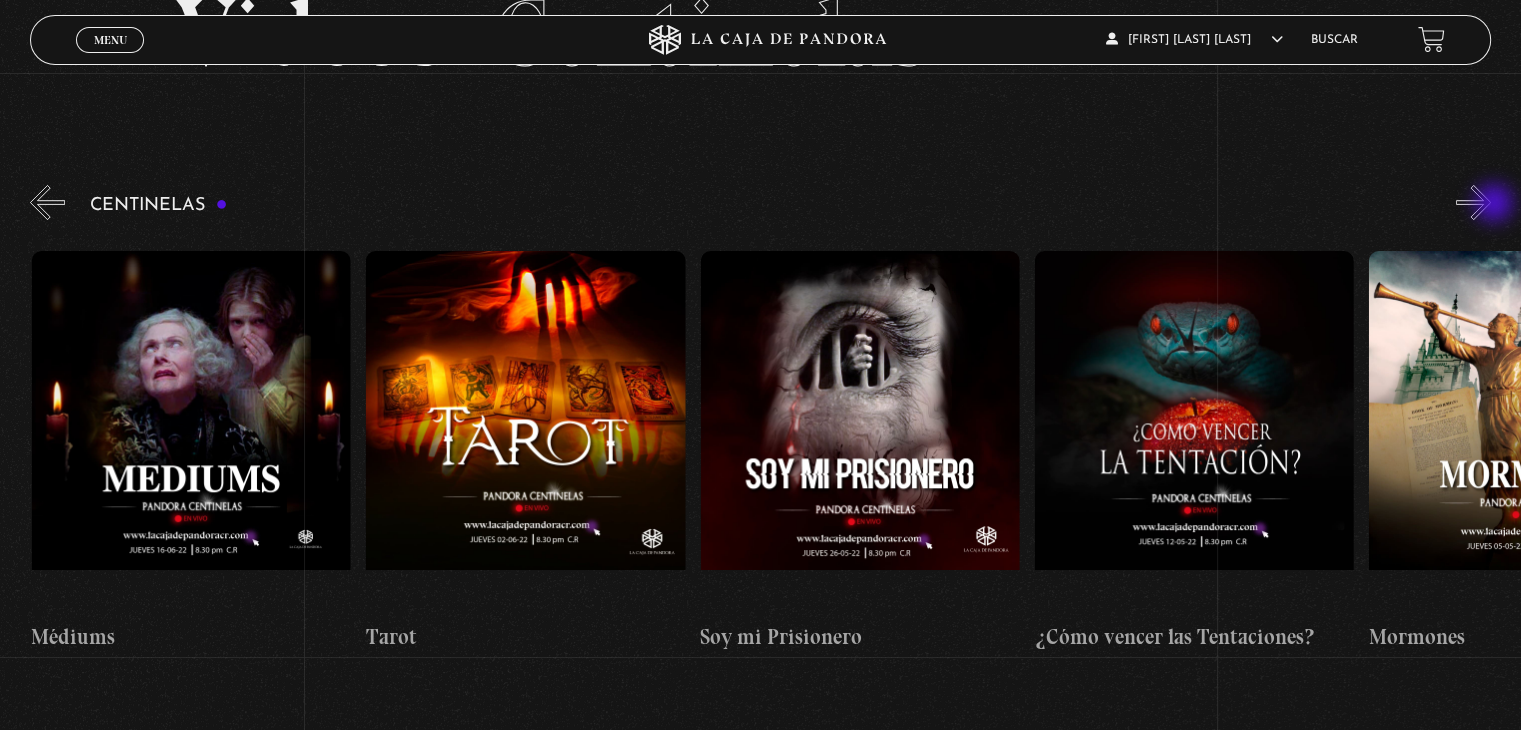 click on "»" at bounding box center [1473, 202] 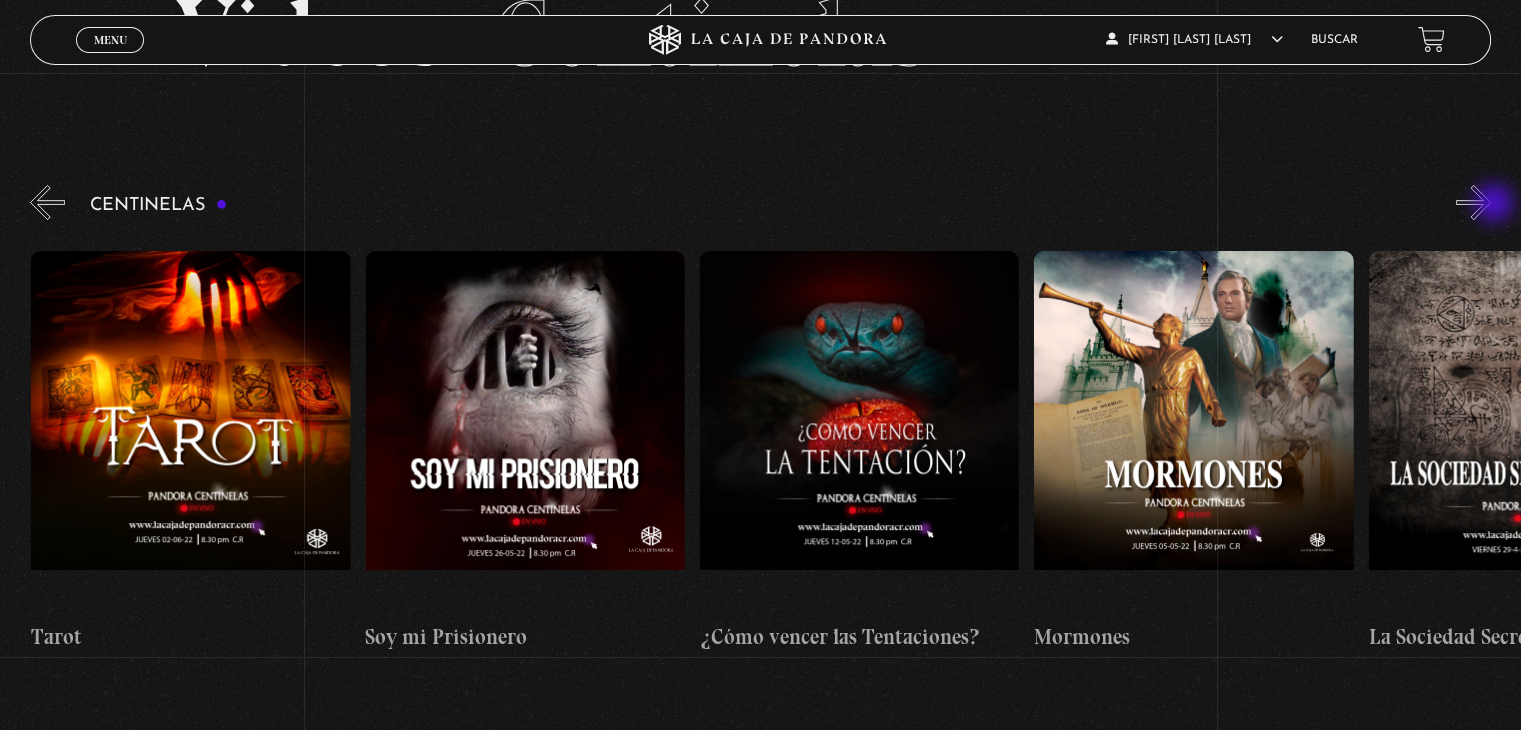 click on "»" at bounding box center [1473, 202] 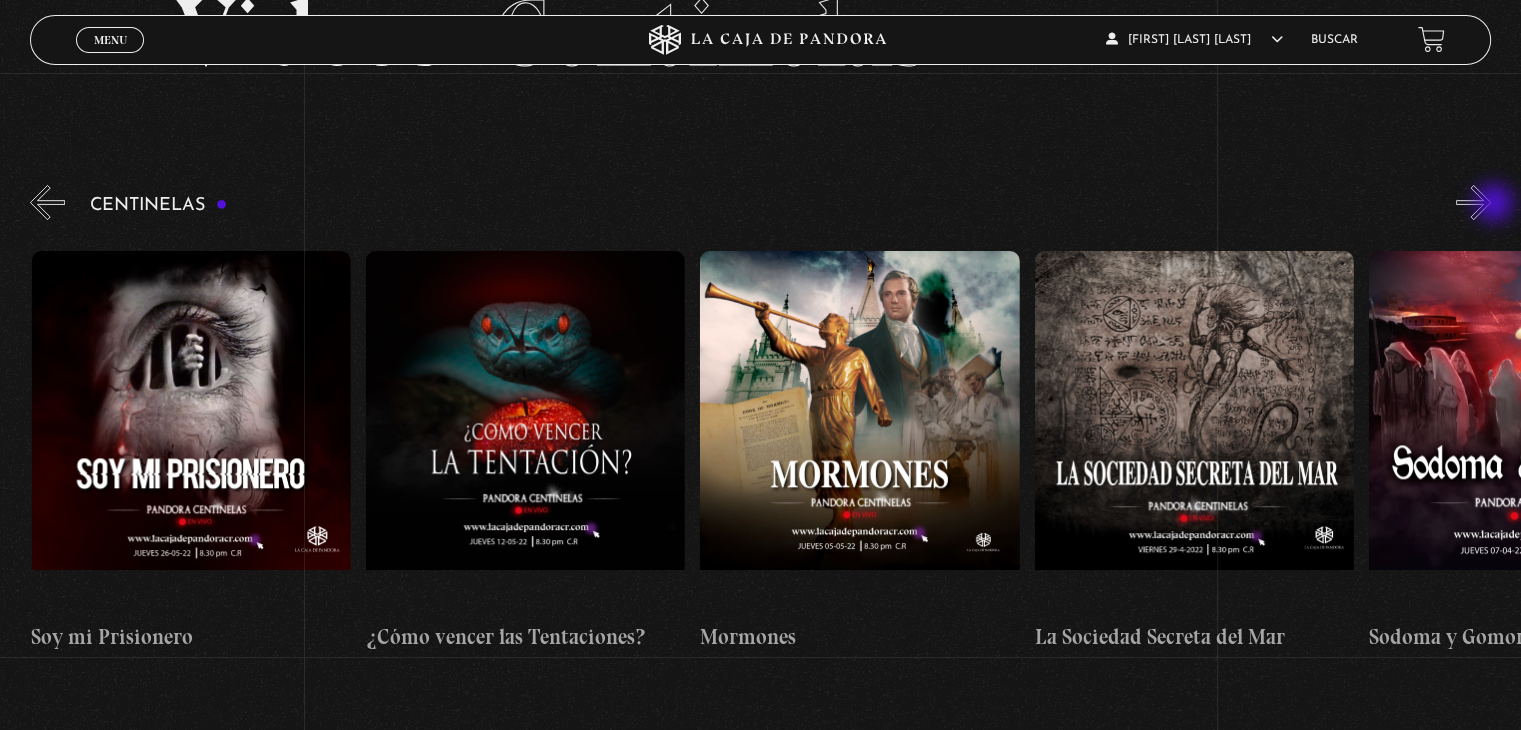 scroll, scrollTop: 0, scrollLeft: 20735, axis: horizontal 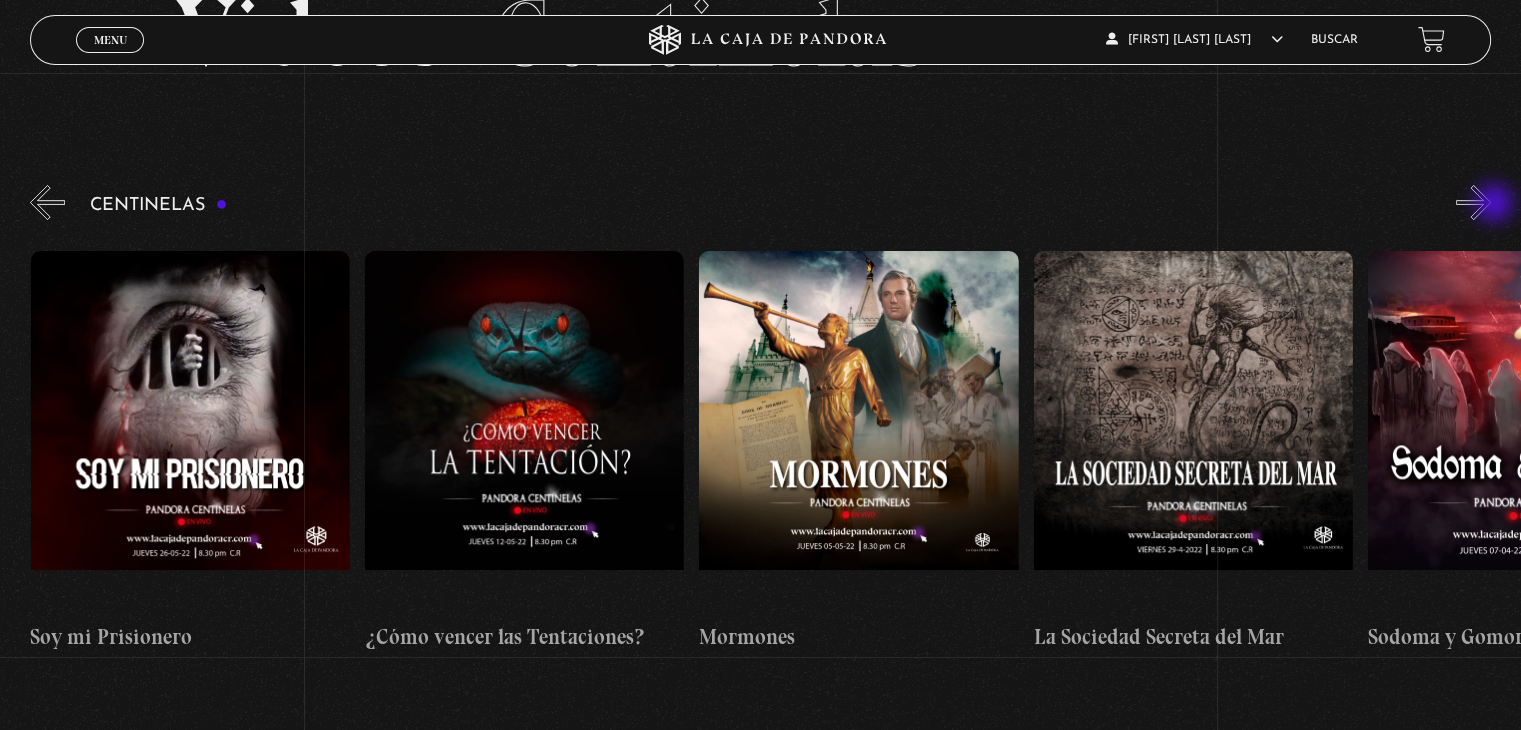 click on "»" at bounding box center [1473, 202] 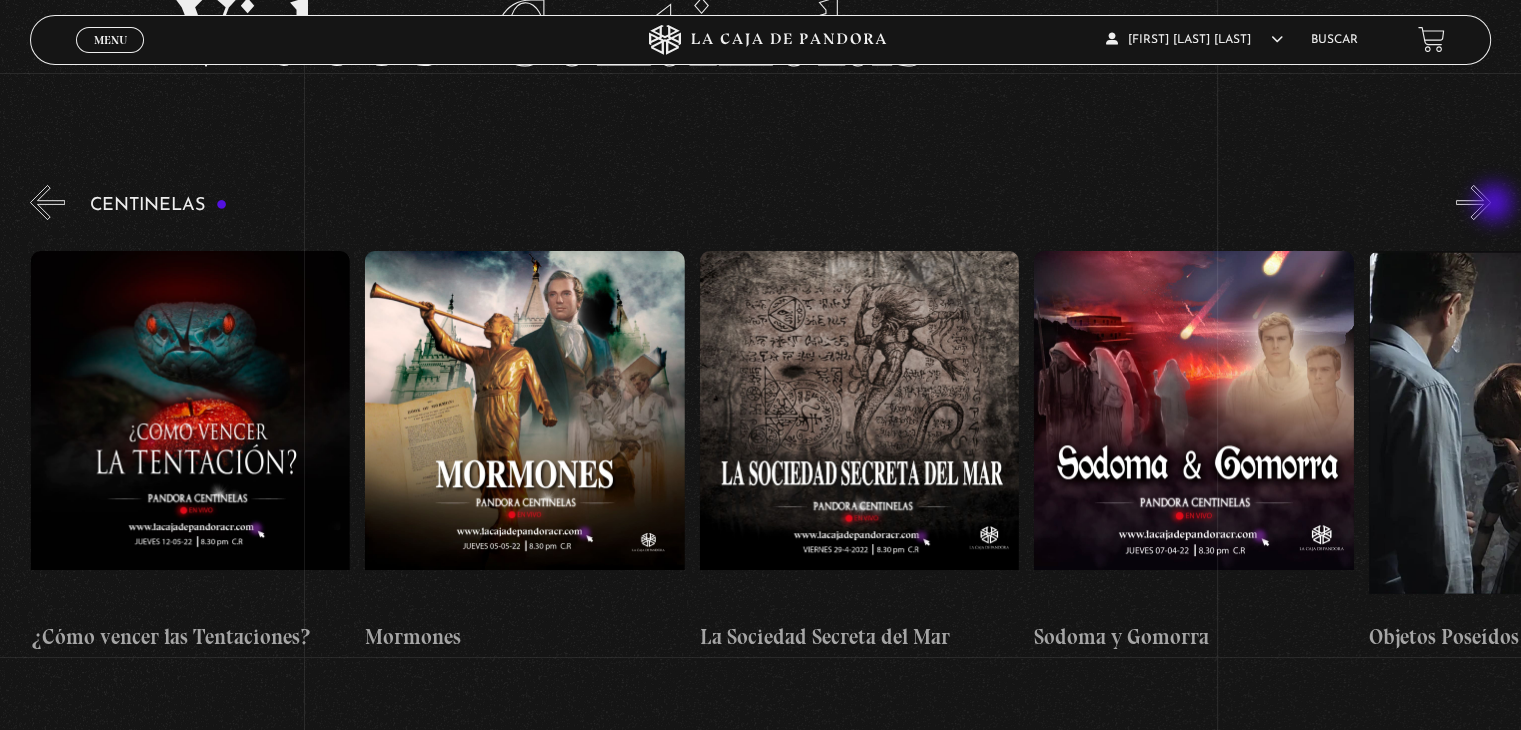 click on "»" at bounding box center (1473, 202) 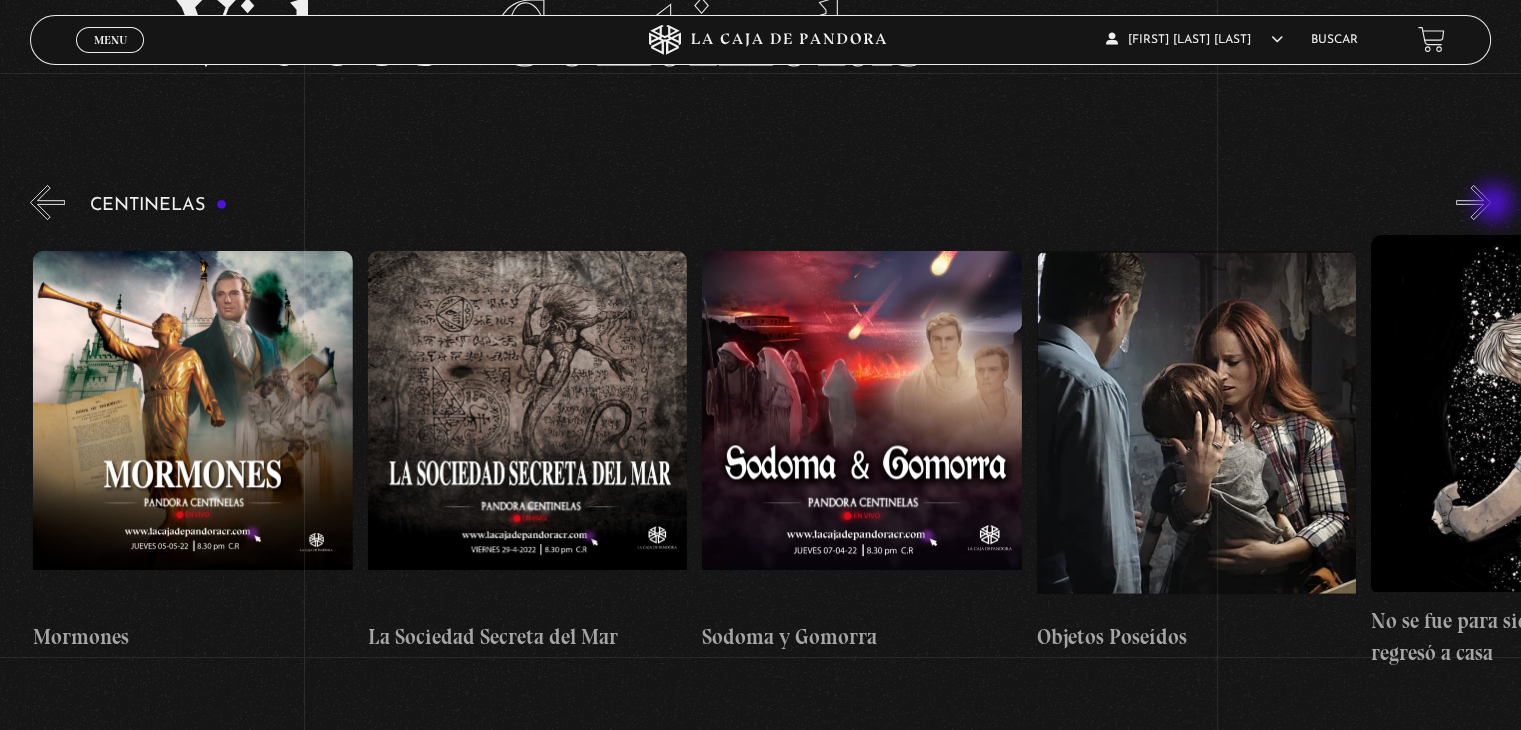 click on "»" at bounding box center [1473, 202] 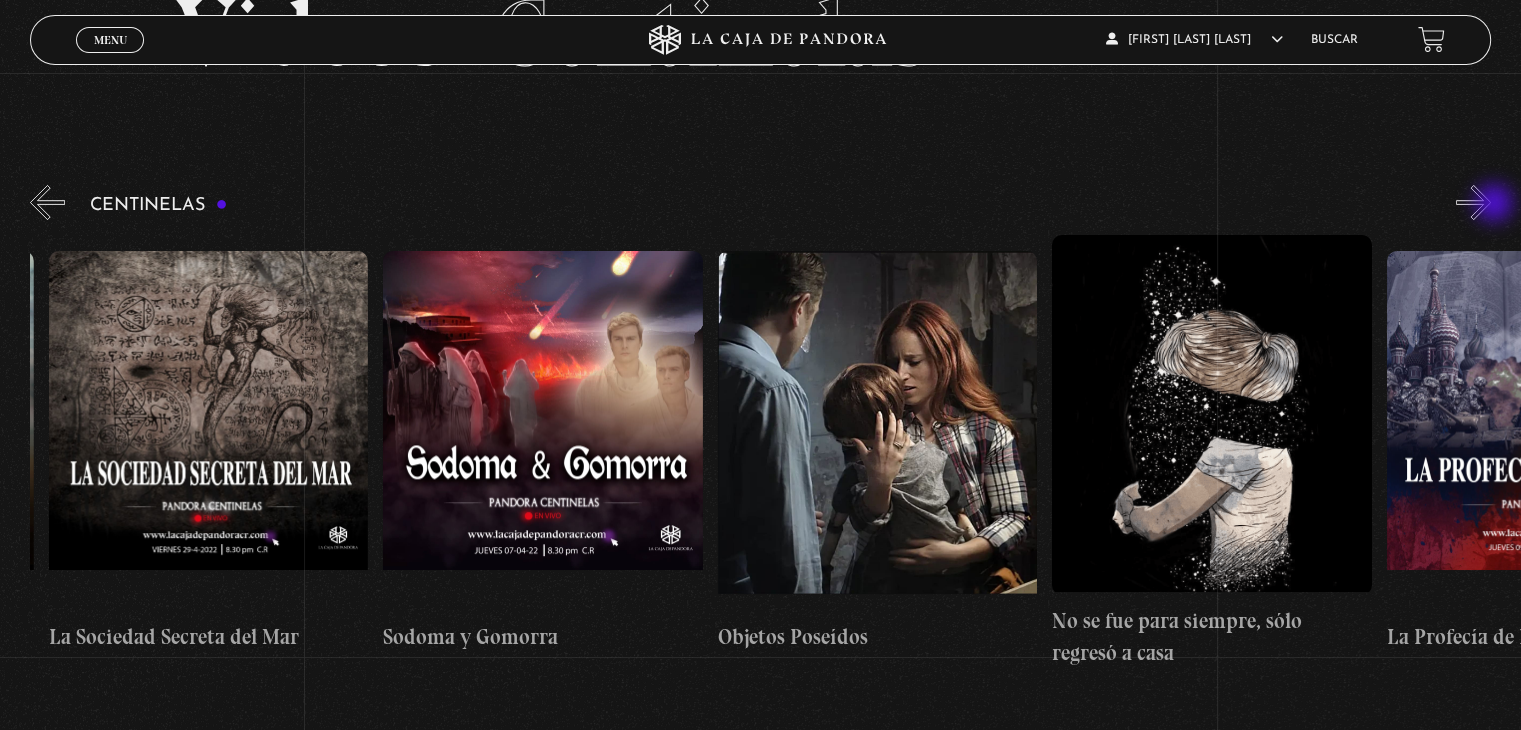click on "»" at bounding box center [1473, 202] 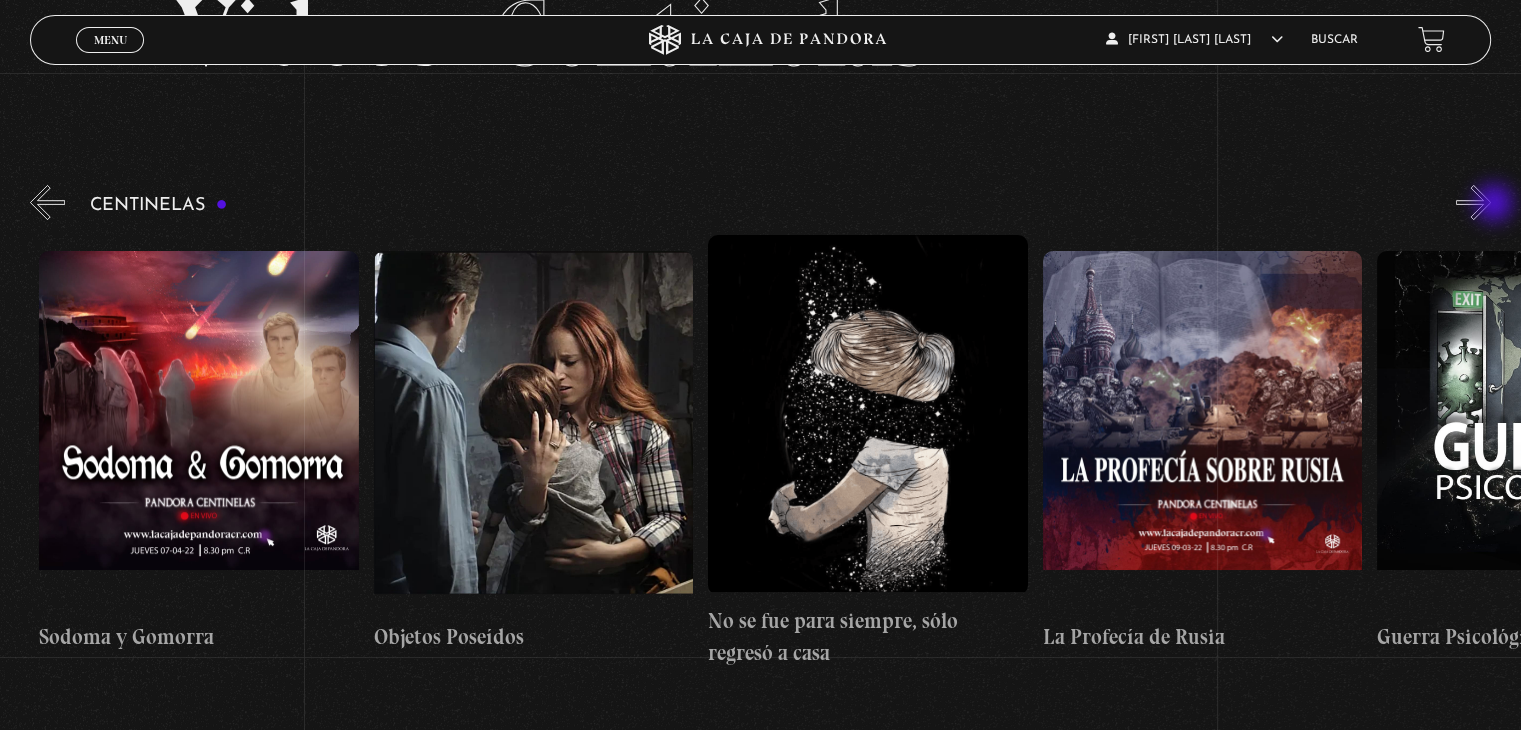 click on "»" at bounding box center (1473, 202) 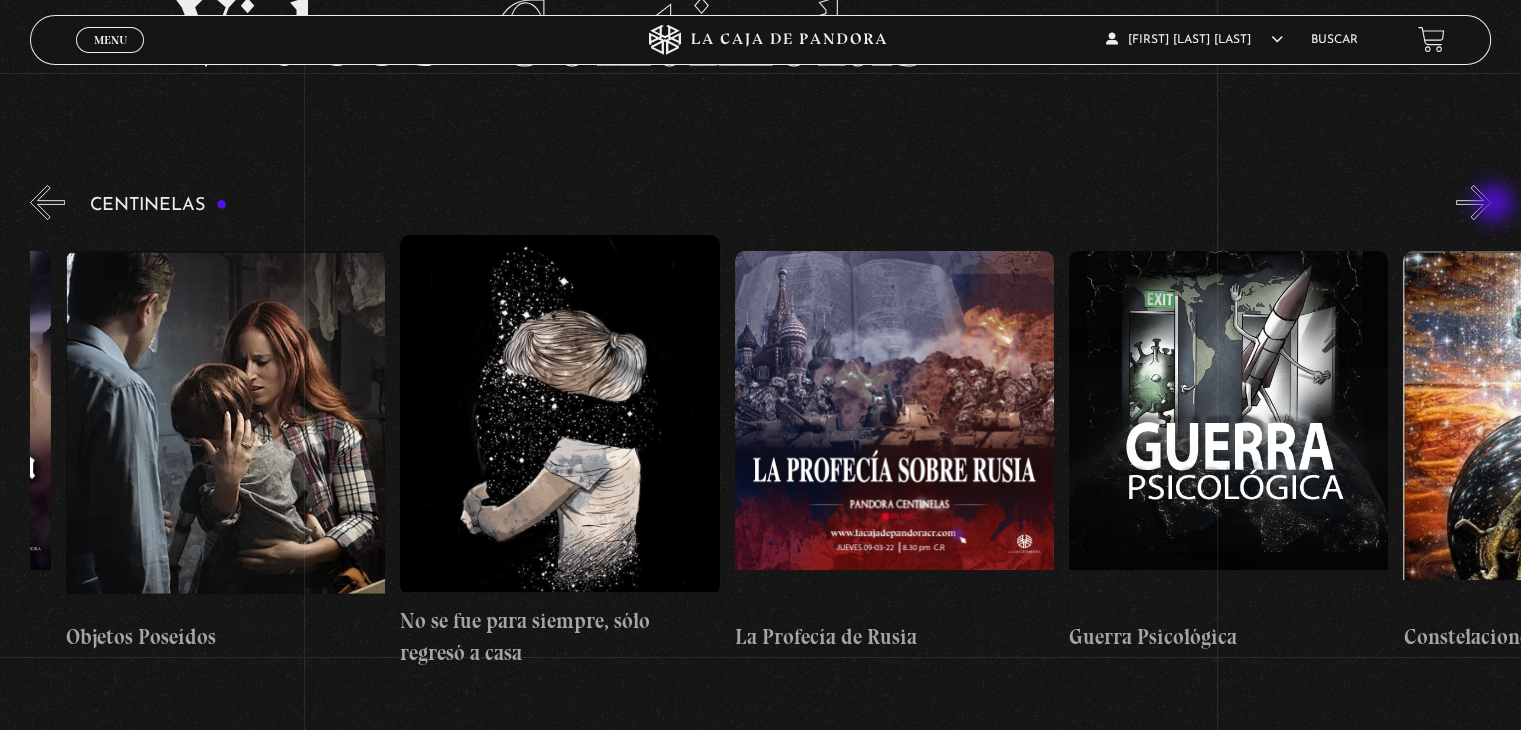 click on "»" at bounding box center (1473, 202) 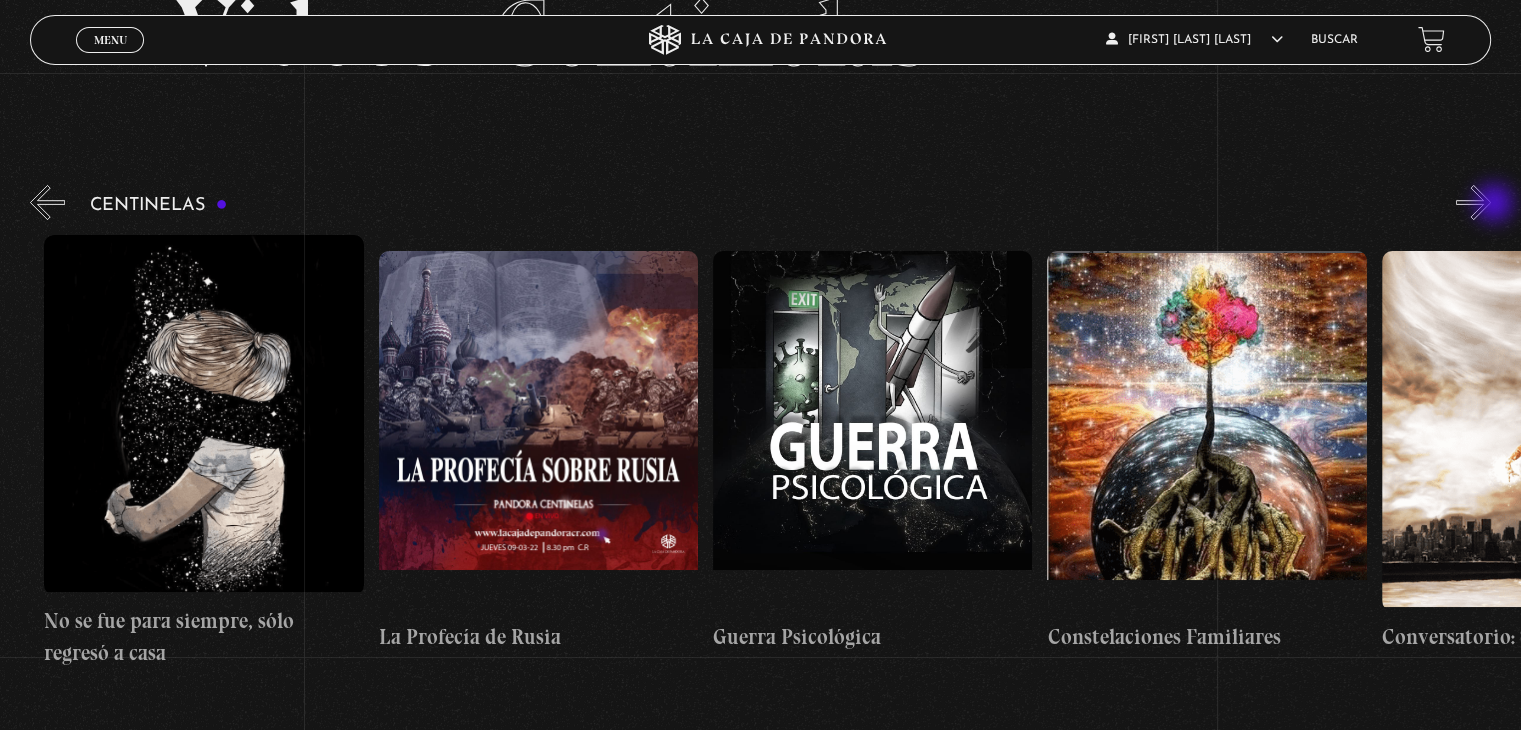 click on "»" at bounding box center (1473, 202) 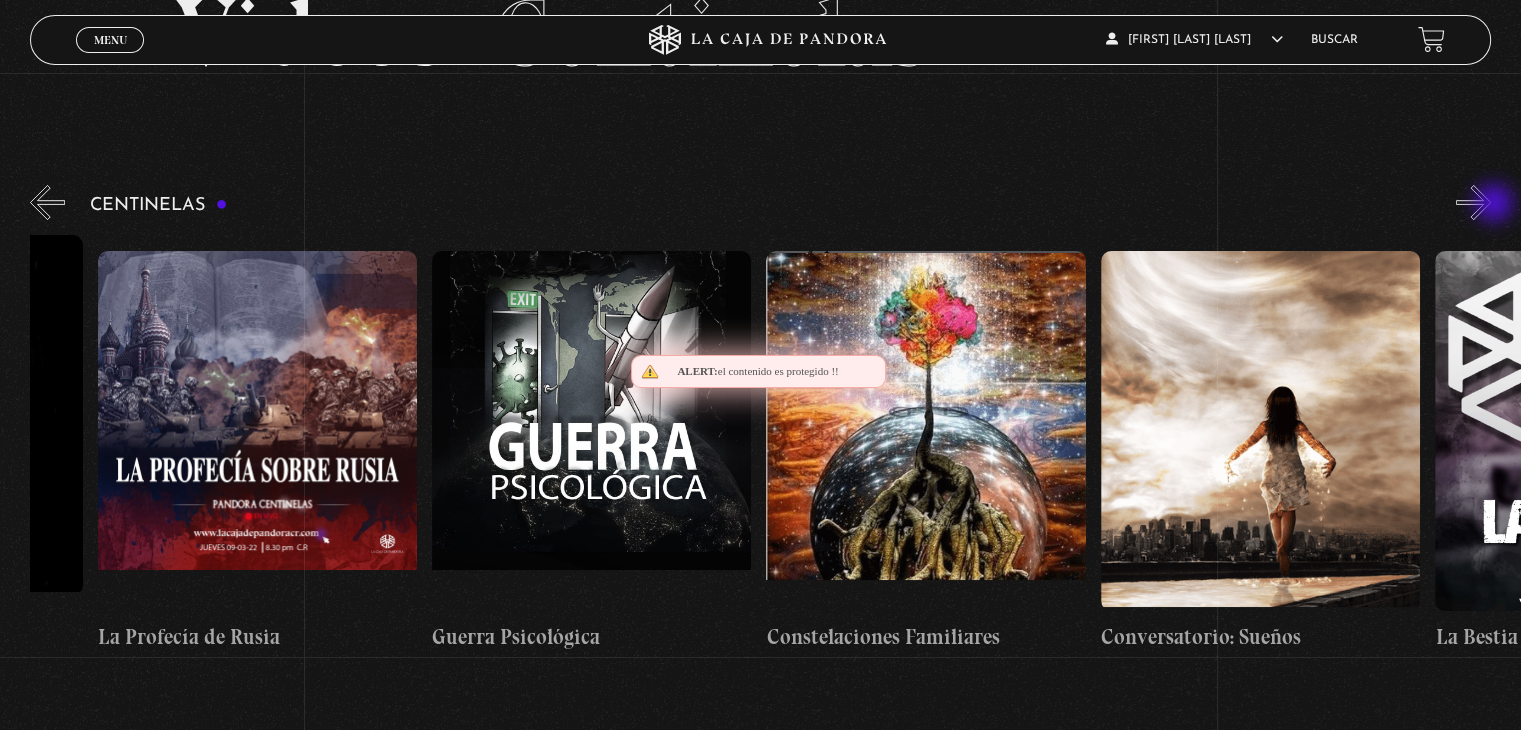 click on "»" at bounding box center [1473, 202] 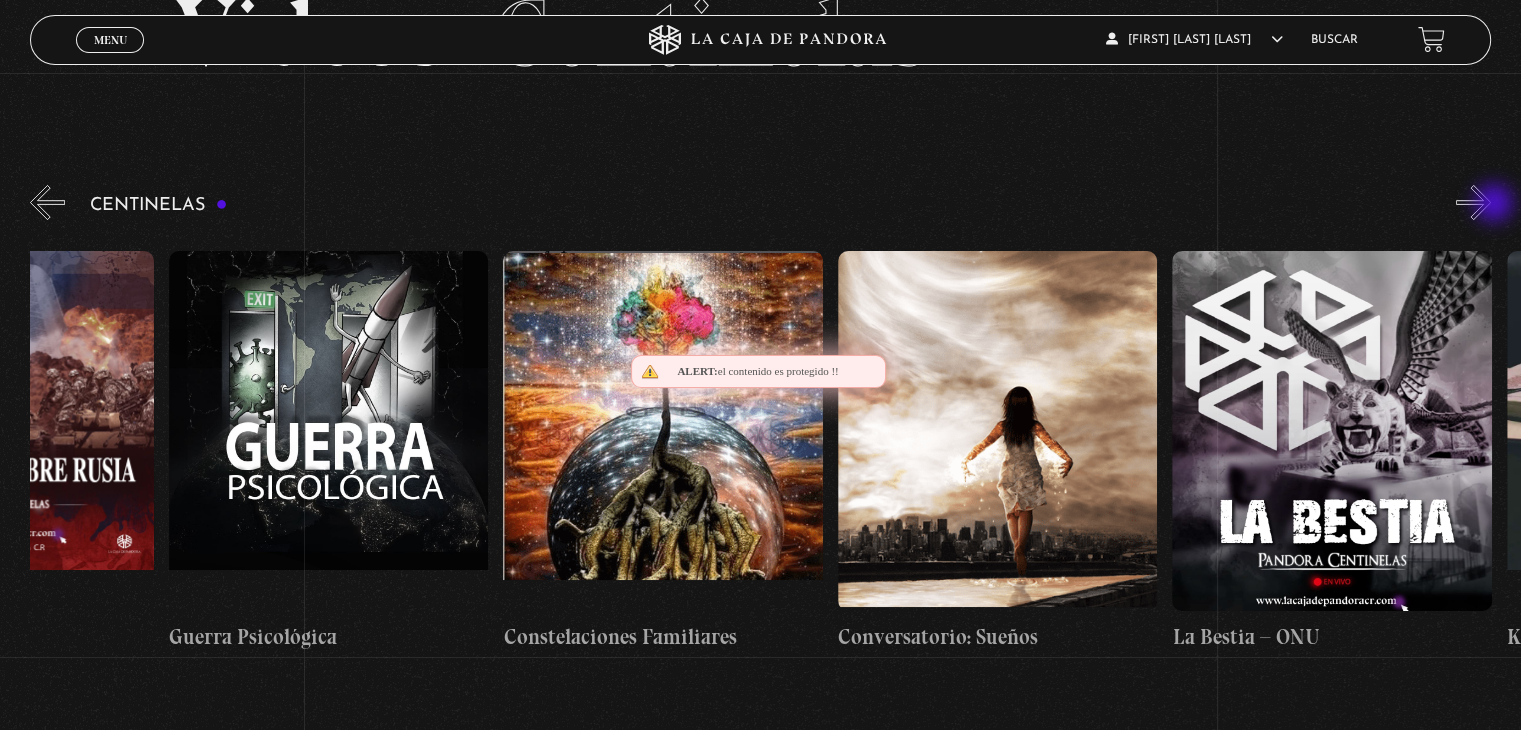 click on "»" at bounding box center (1473, 202) 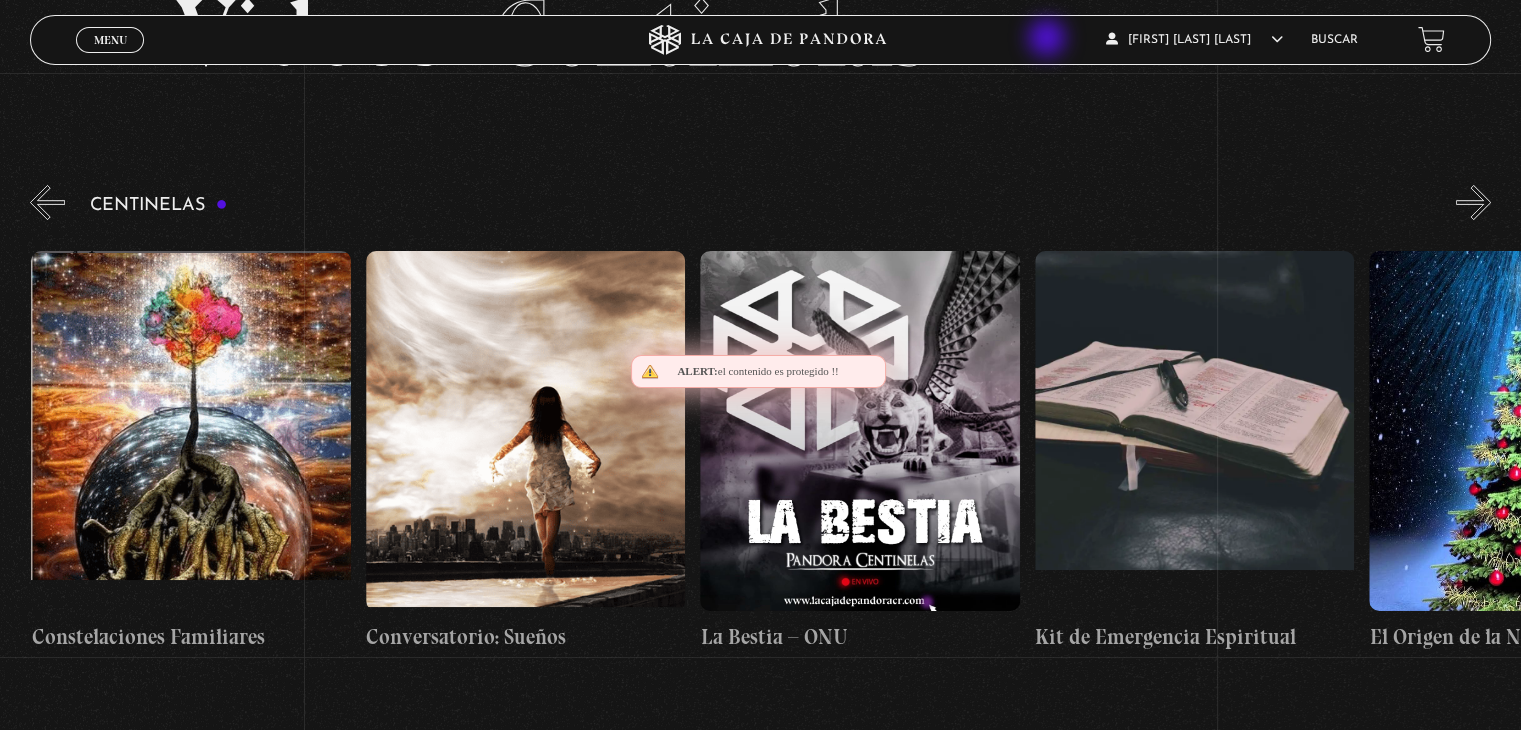 scroll, scrollTop: 0, scrollLeft: 23745, axis: horizontal 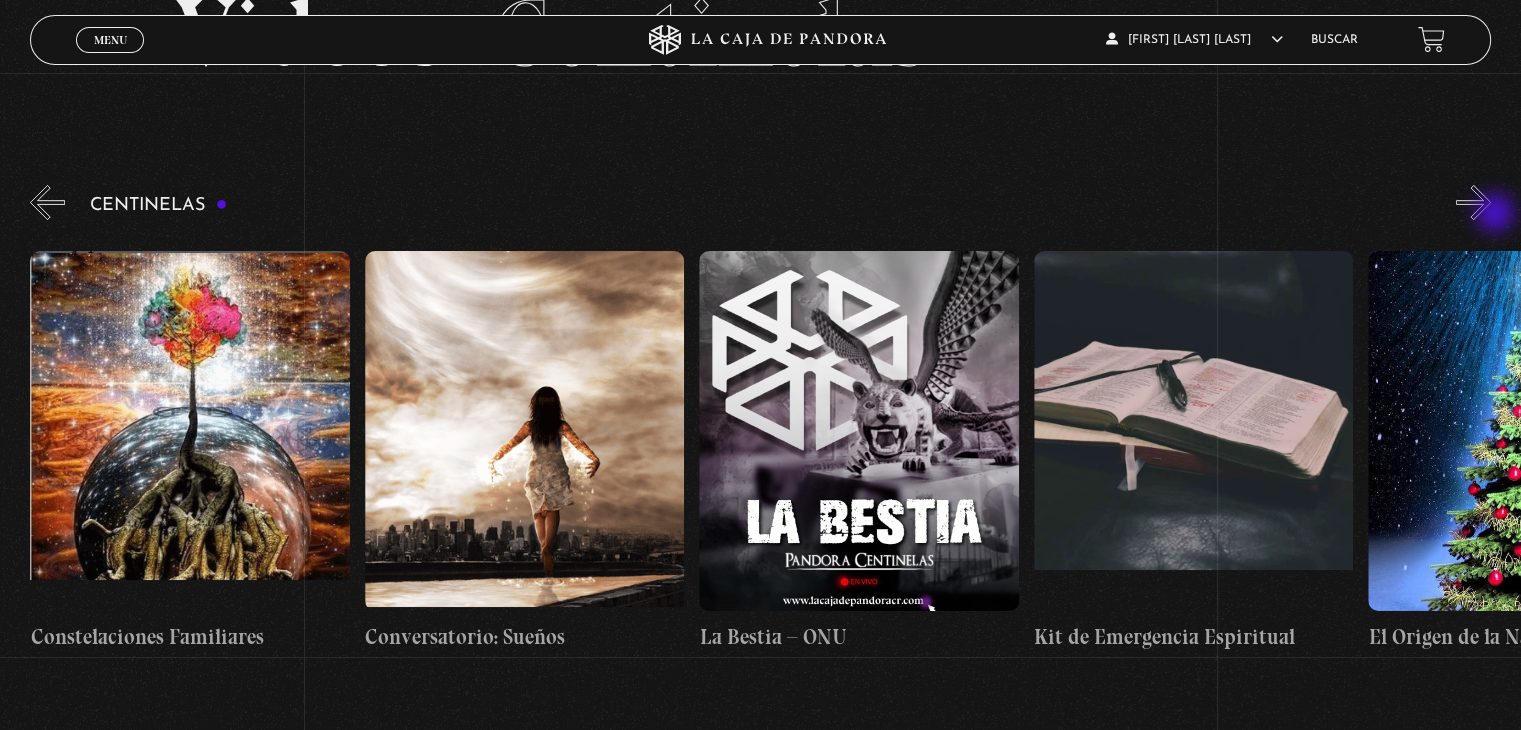 click on "»" at bounding box center [1473, 202] 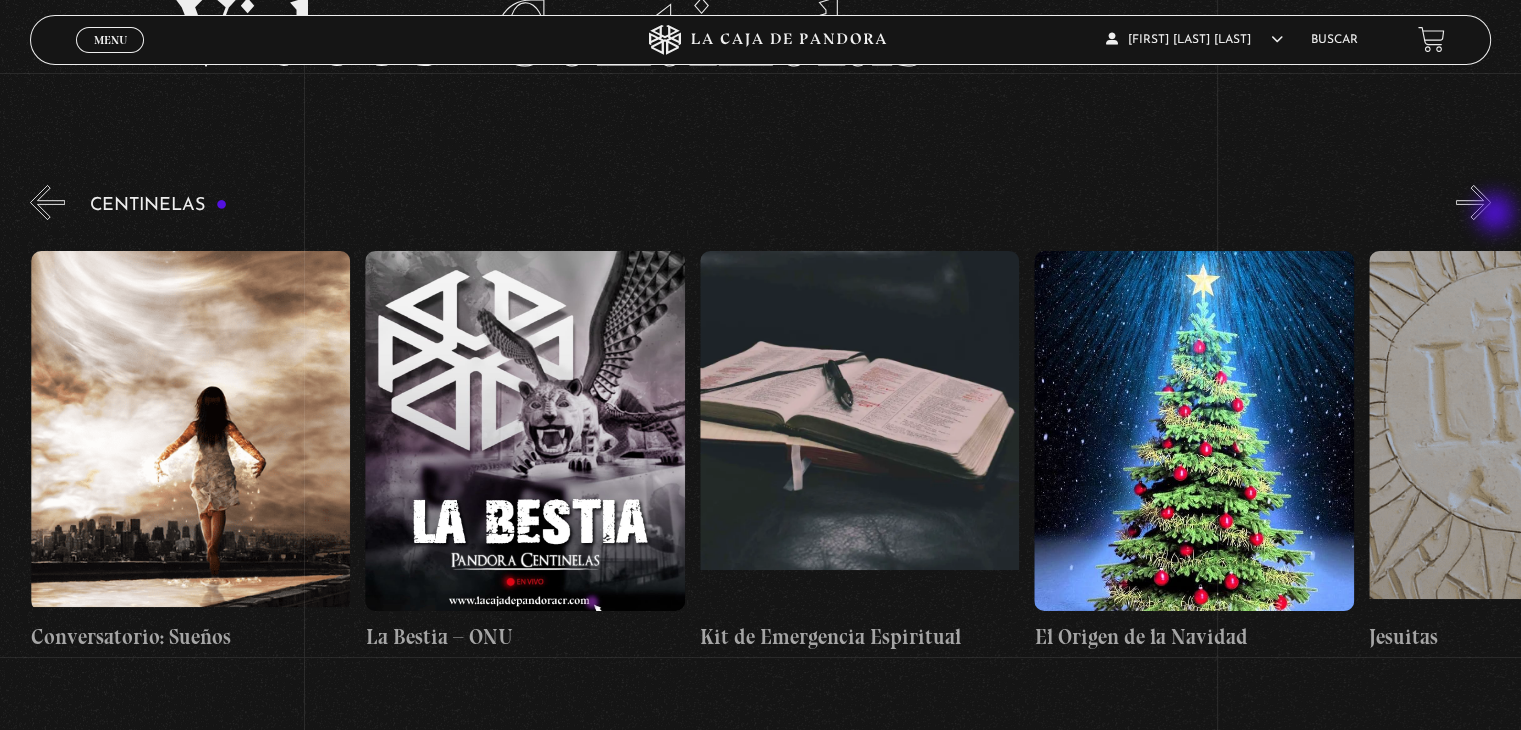 click on "»" at bounding box center (1473, 202) 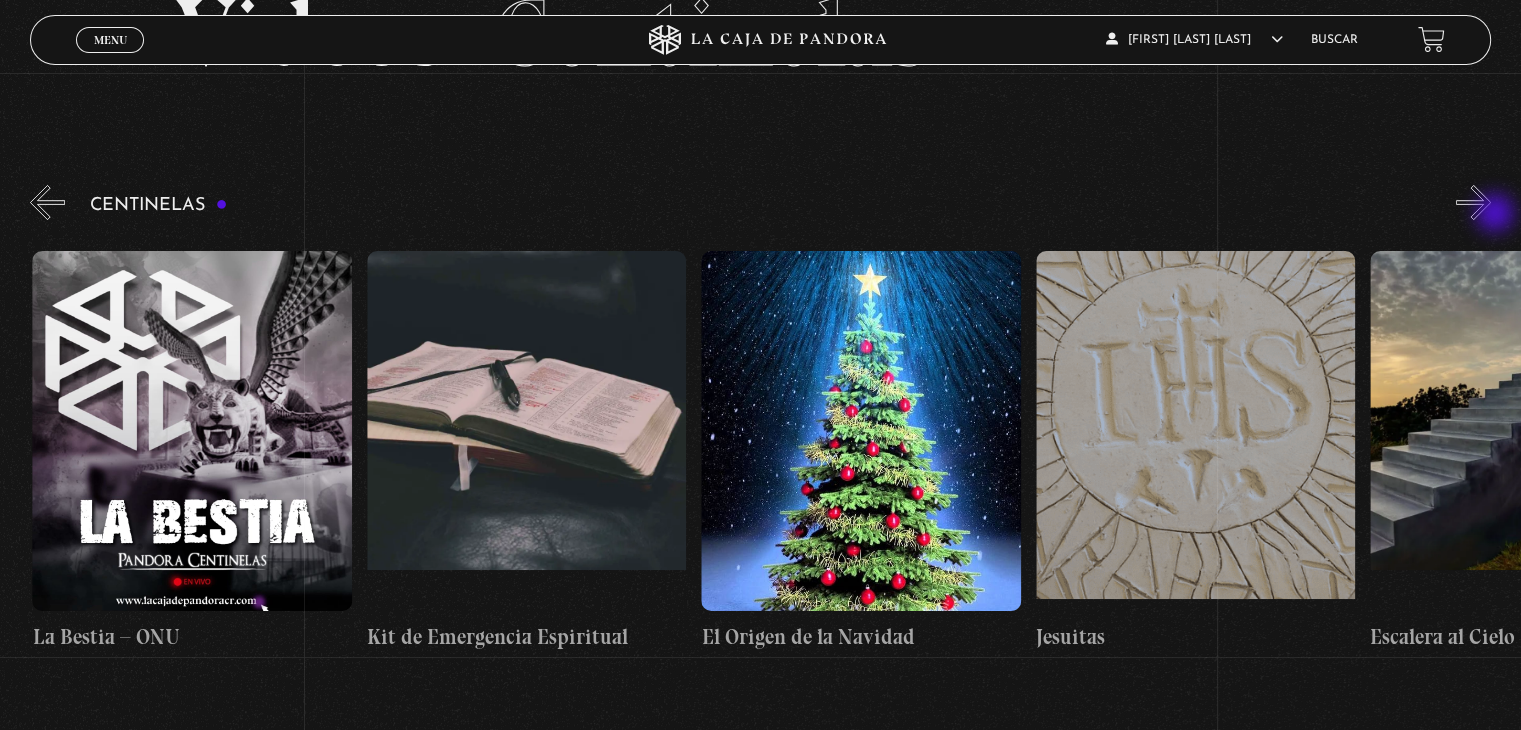 click on "»" at bounding box center [1473, 202] 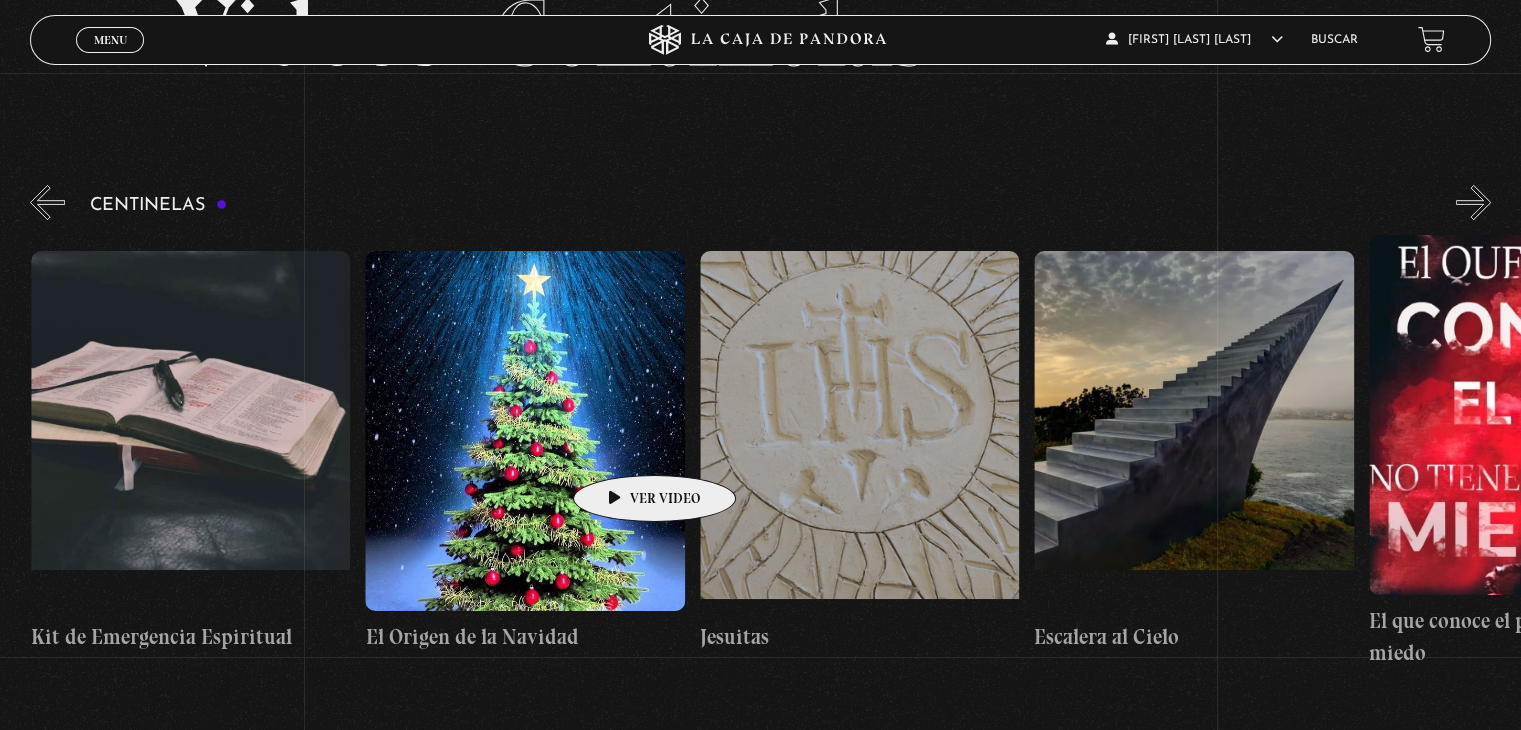 scroll, scrollTop: 0, scrollLeft: 24748, axis: horizontal 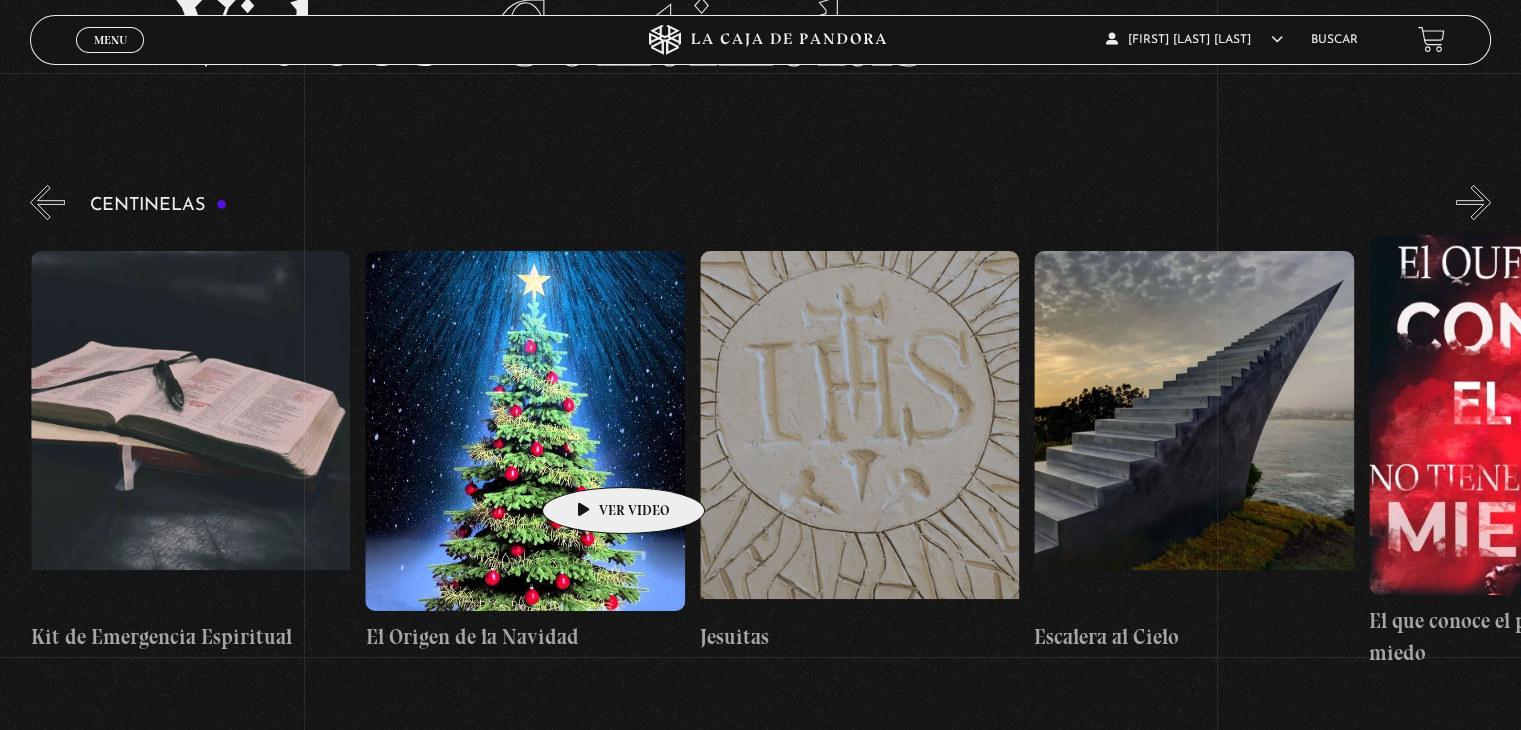 click at bounding box center [524, 431] 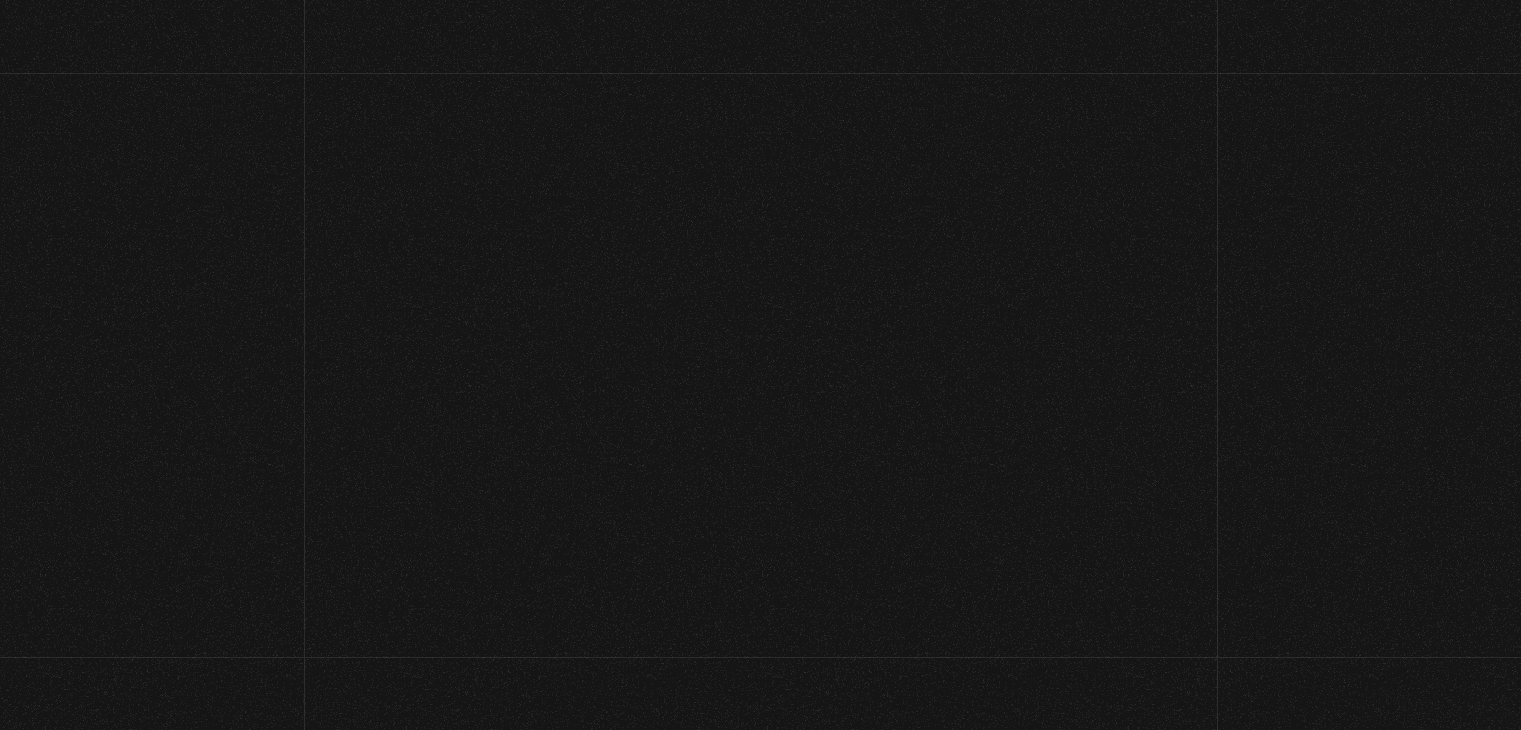 scroll, scrollTop: 0, scrollLeft: 0, axis: both 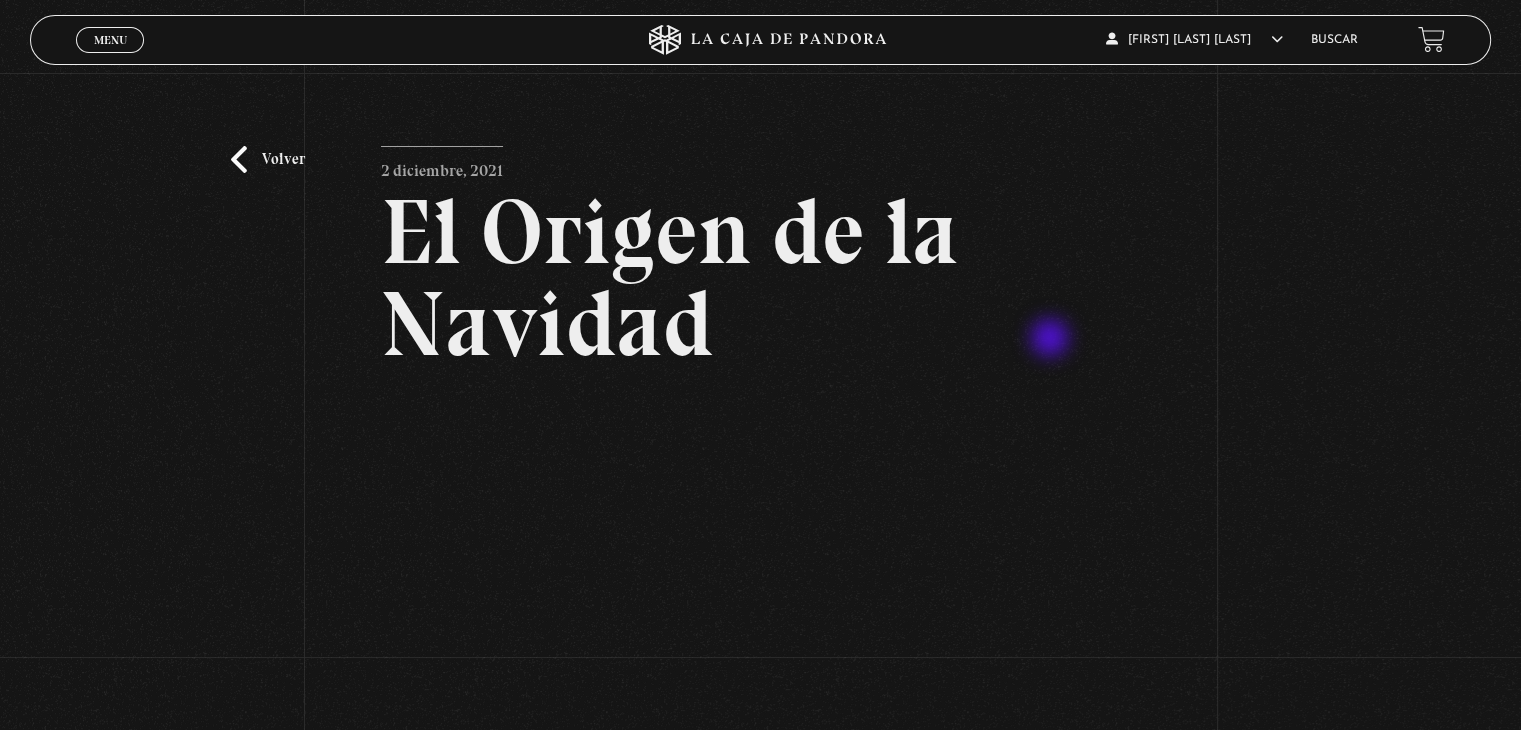 click on "El Origen de la Navidad" at bounding box center (760, 278) 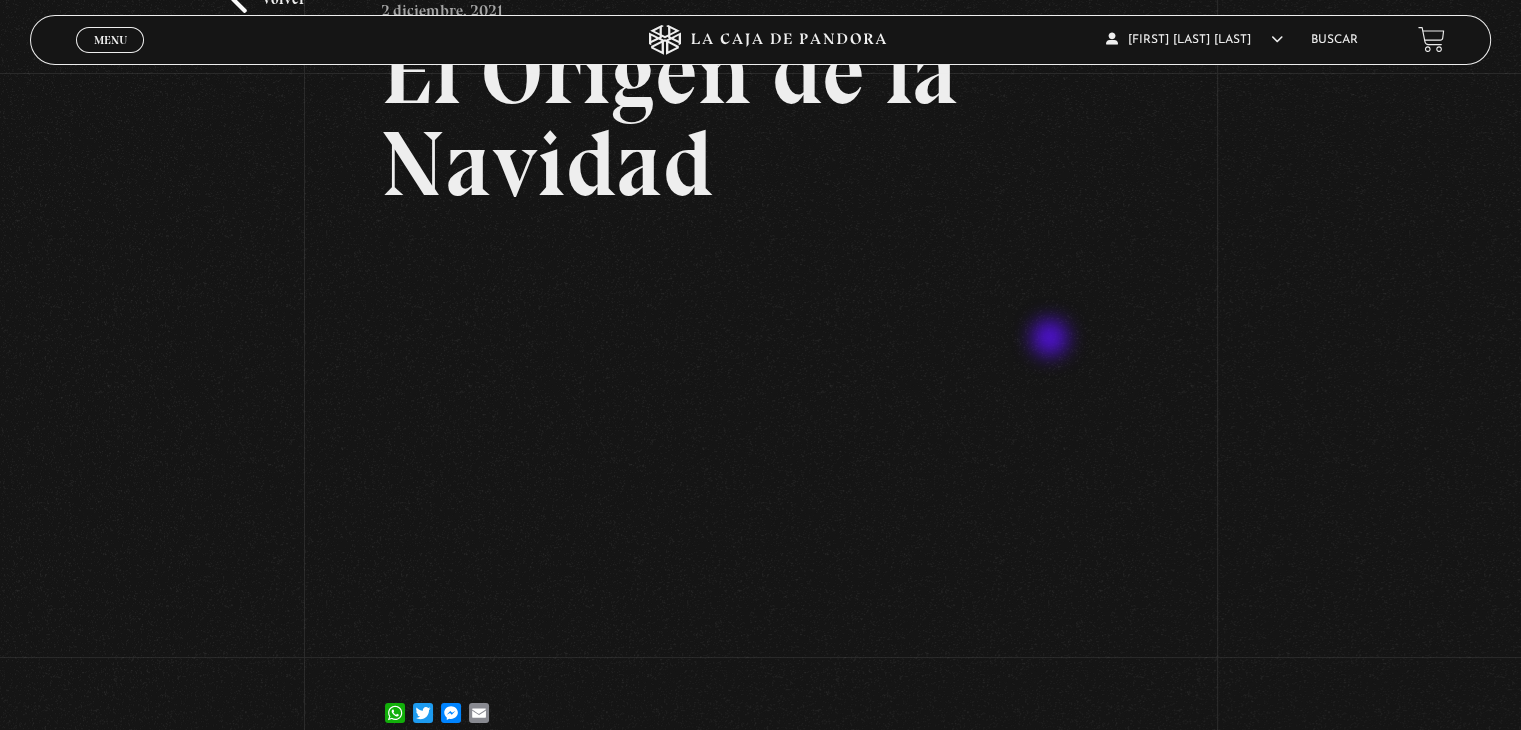 scroll, scrollTop: 200, scrollLeft: 0, axis: vertical 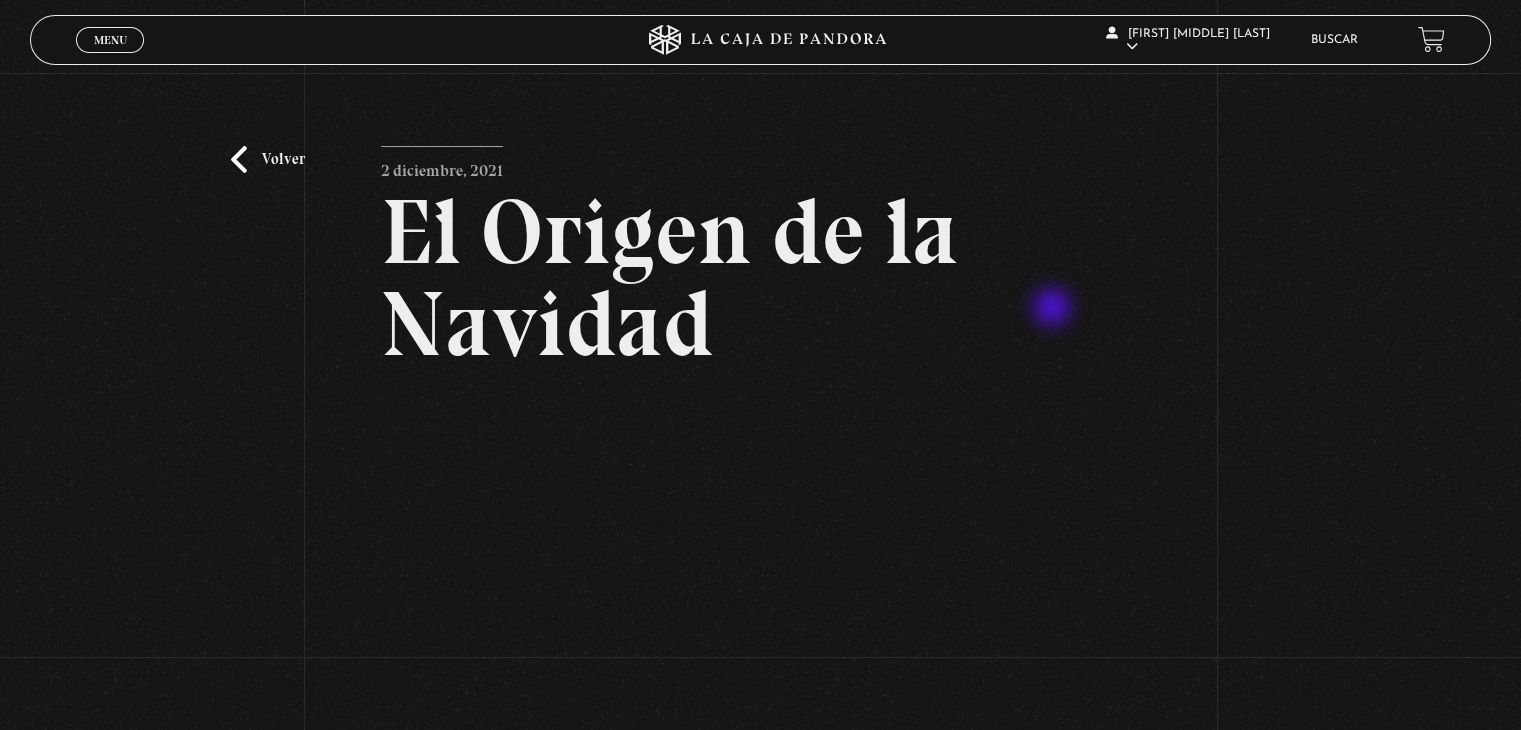 click on "El Origen de la Navidad" at bounding box center (760, 278) 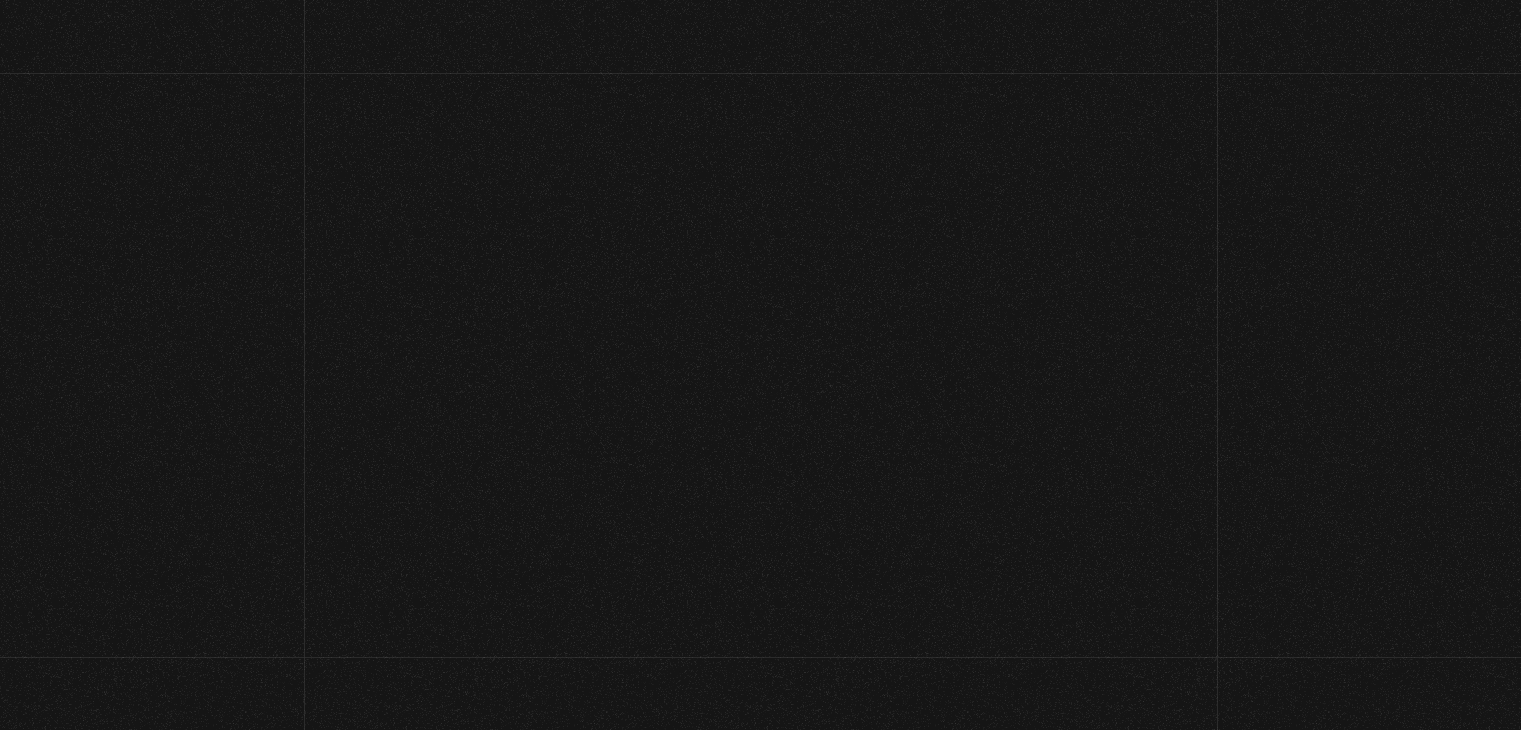scroll, scrollTop: 0, scrollLeft: 0, axis: both 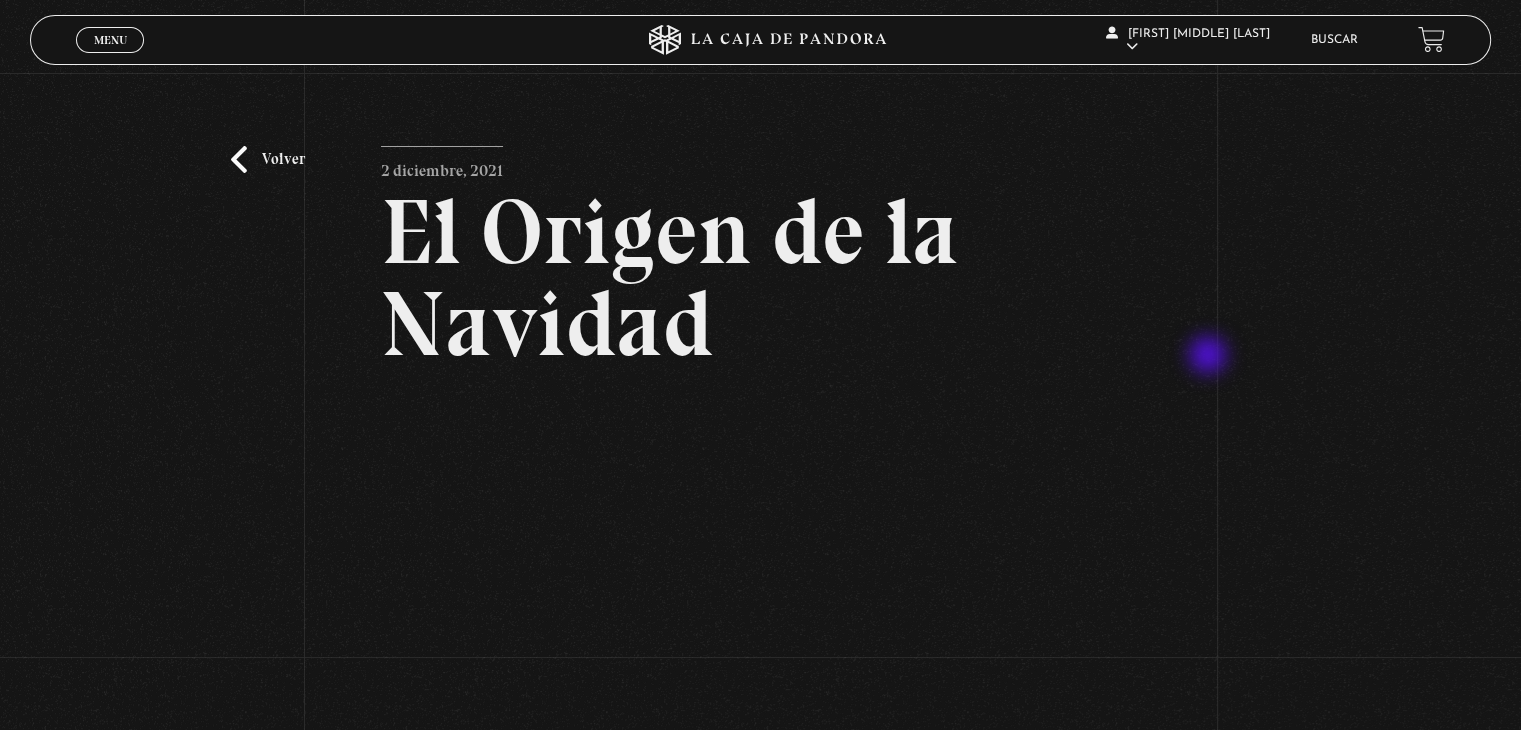 click on "Volver
[DATE], [YEAR]
El Origen de la Navidad
WhatsApp Twitter Messenger Email" at bounding box center [760, 496] 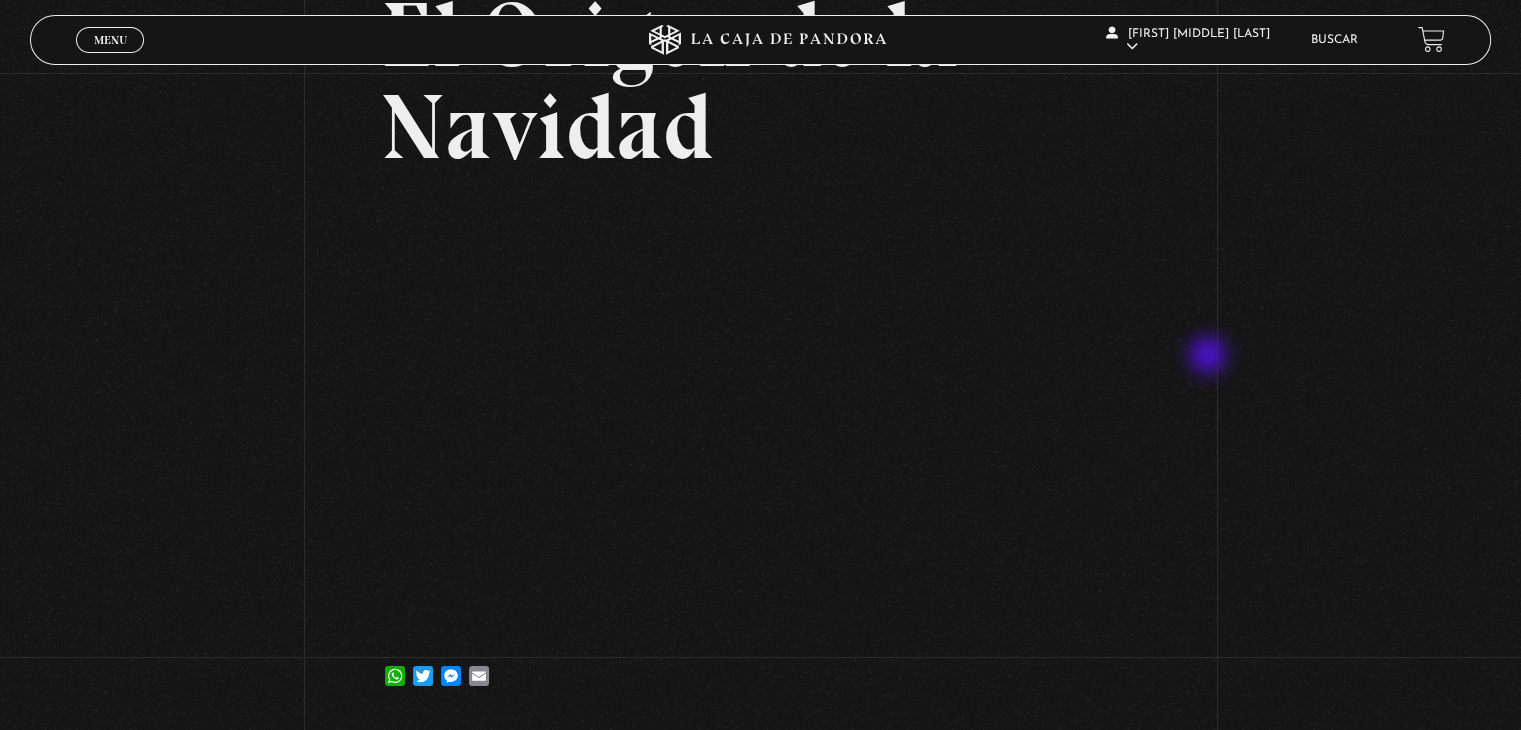 scroll, scrollTop: 200, scrollLeft: 0, axis: vertical 